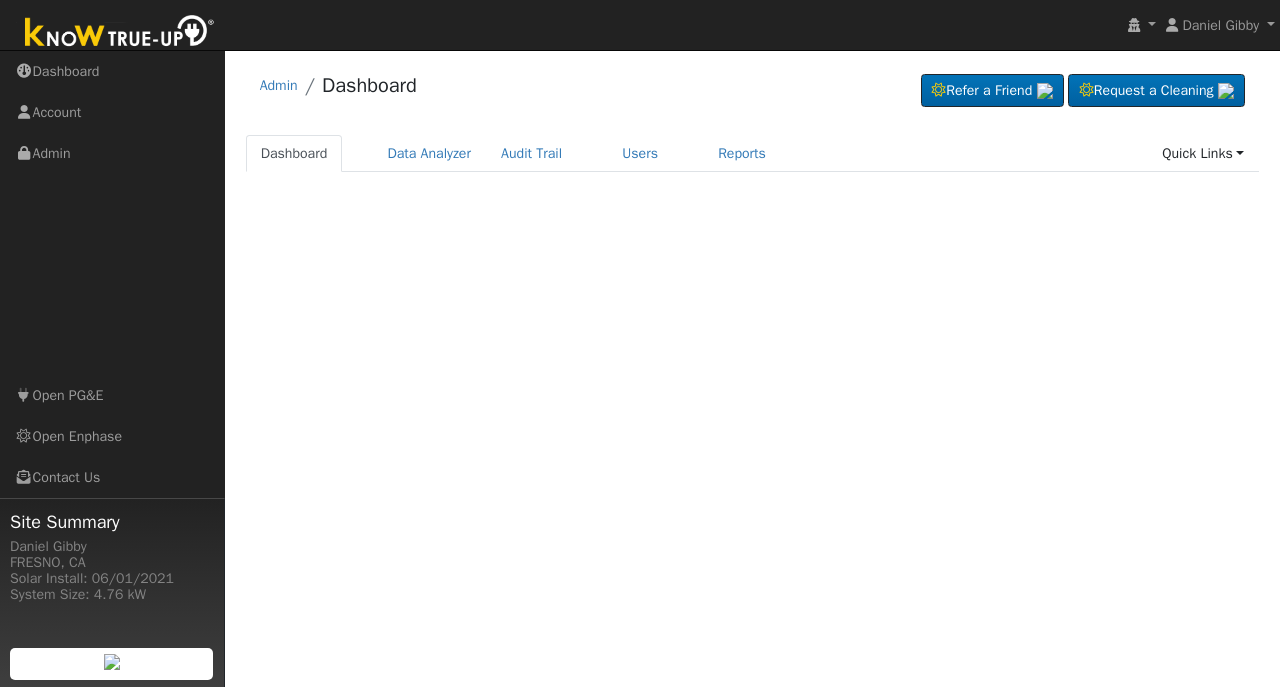scroll, scrollTop: 0, scrollLeft: 0, axis: both 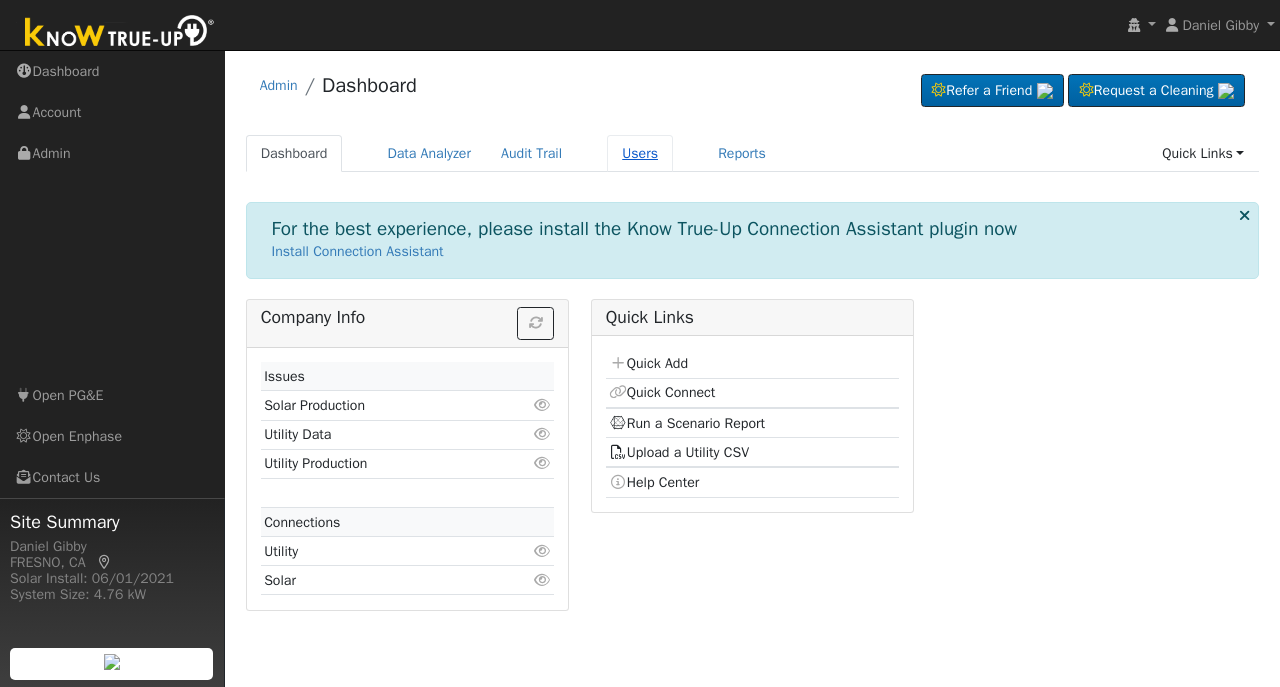 click on "Users" at bounding box center [640, 153] 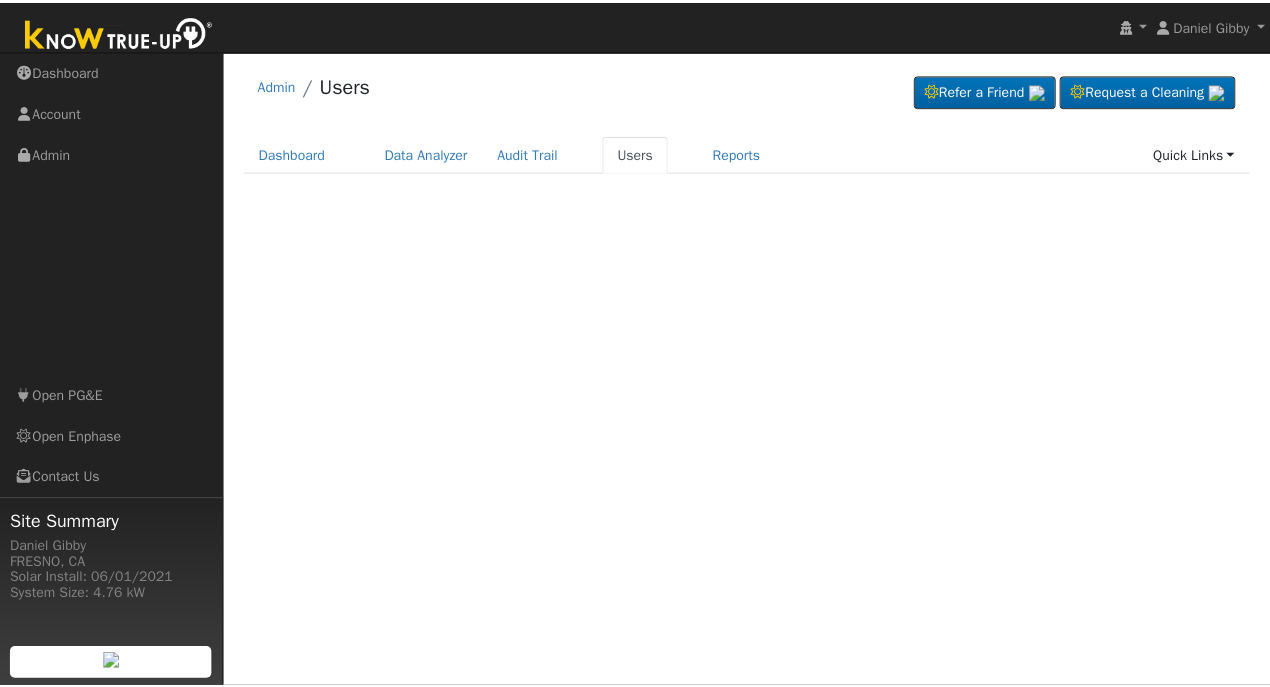 scroll, scrollTop: 0, scrollLeft: 0, axis: both 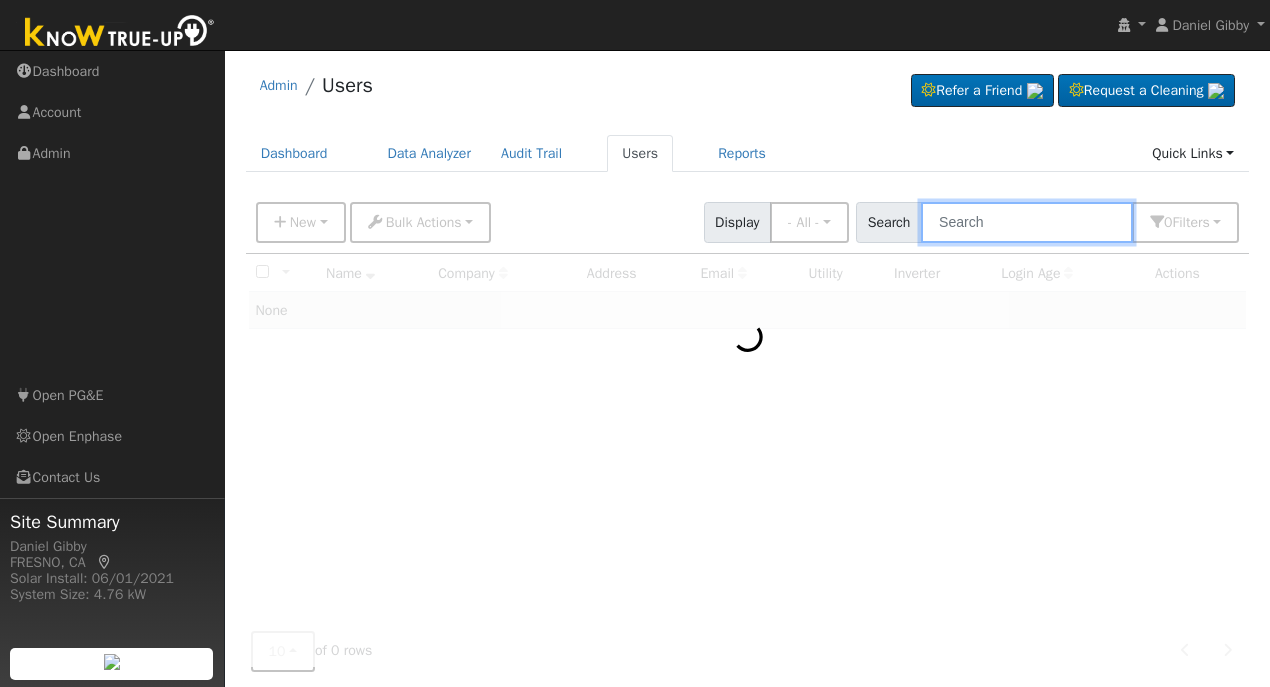 click at bounding box center [1027, 222] 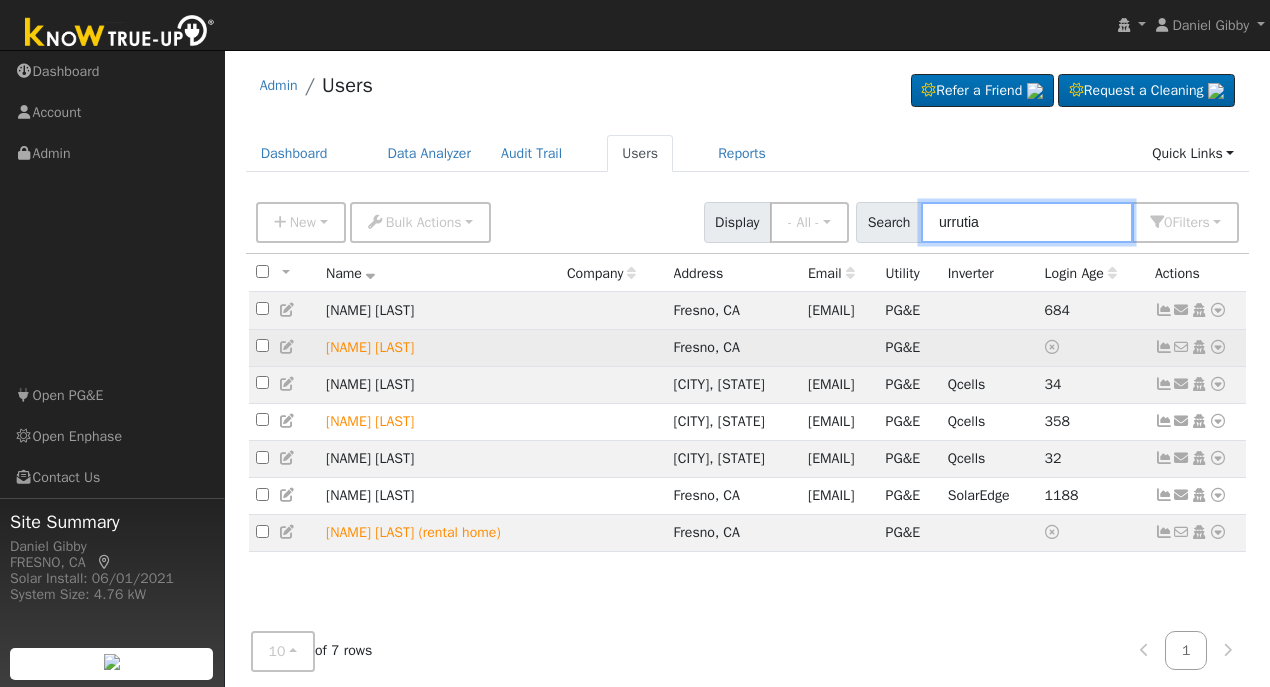 type on "urrutia" 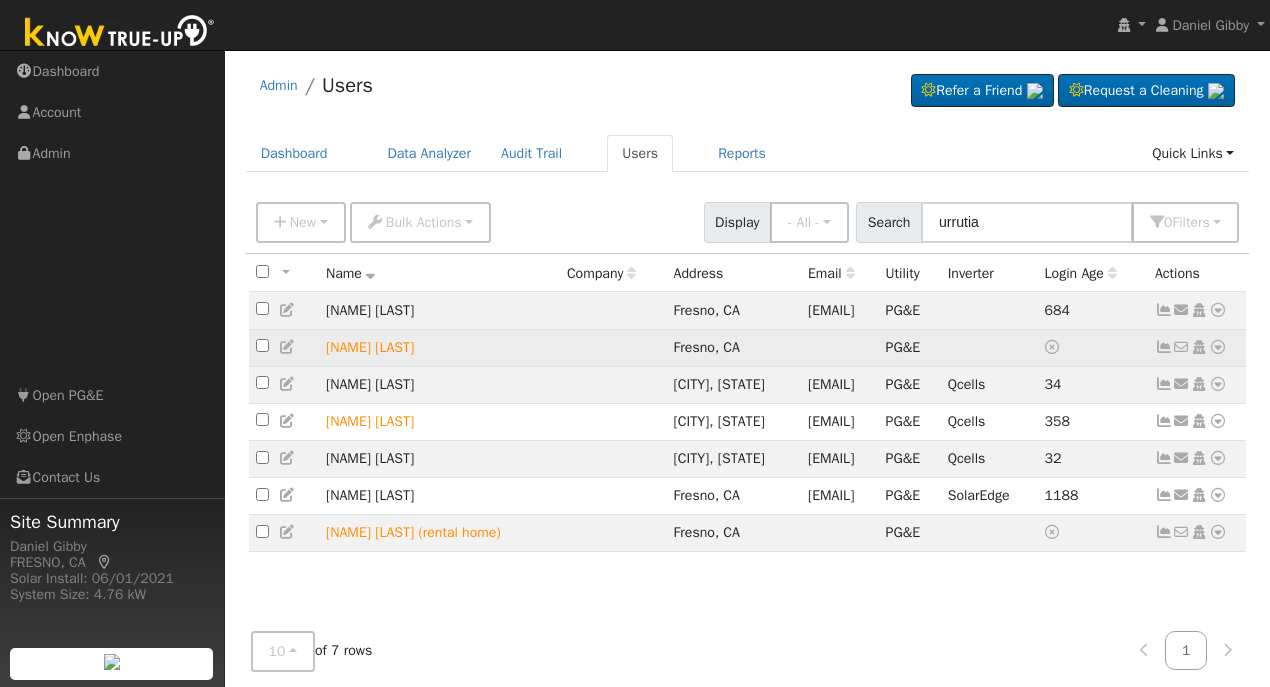 click at bounding box center (1218, 347) 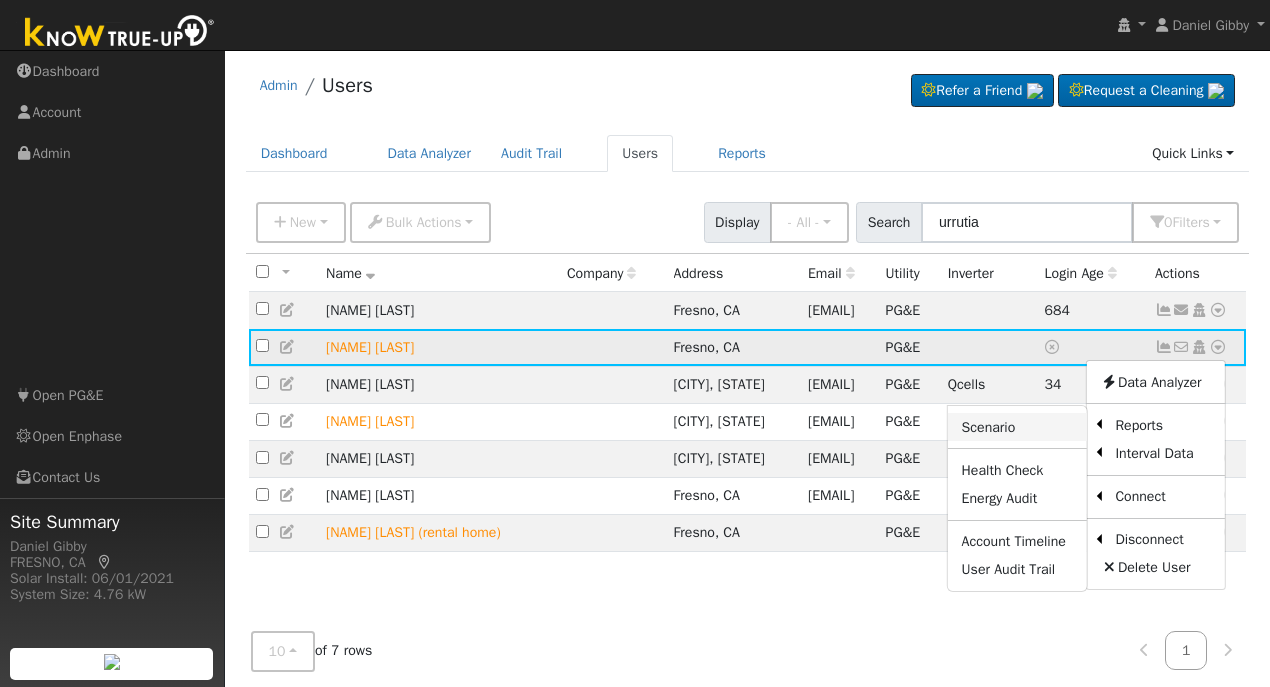 click on "Scenario" at bounding box center [1017, 427] 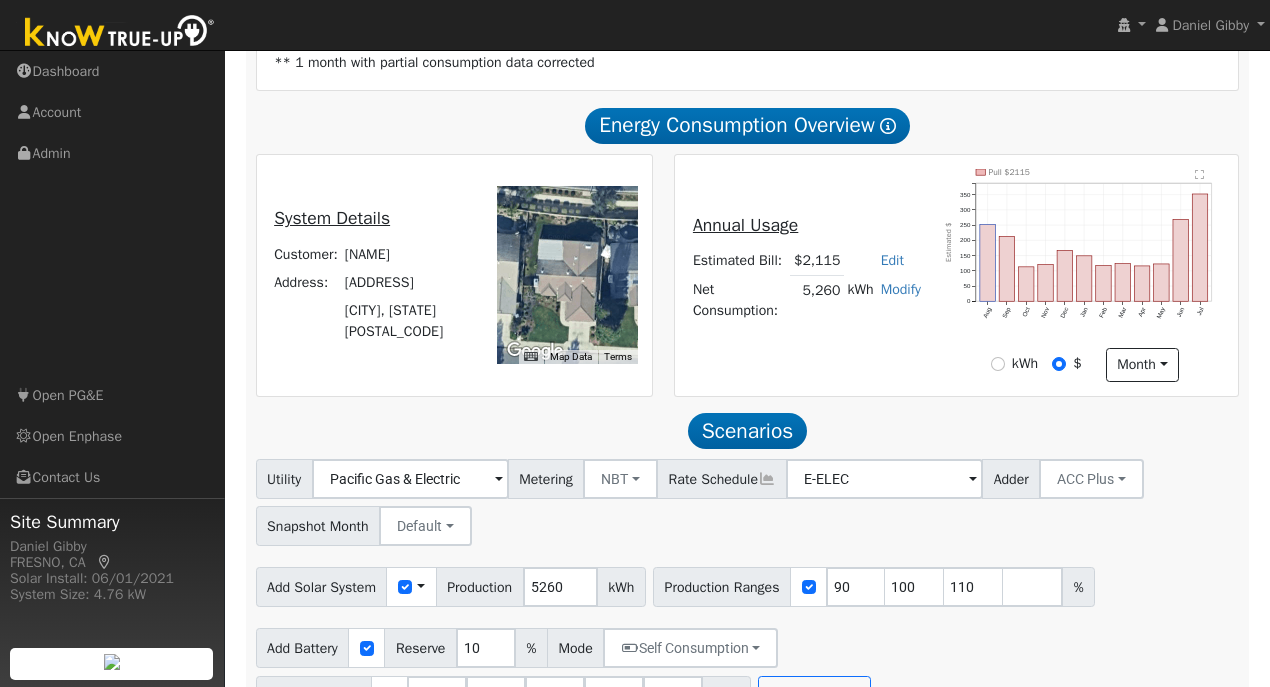 scroll, scrollTop: 486, scrollLeft: 0, axis: vertical 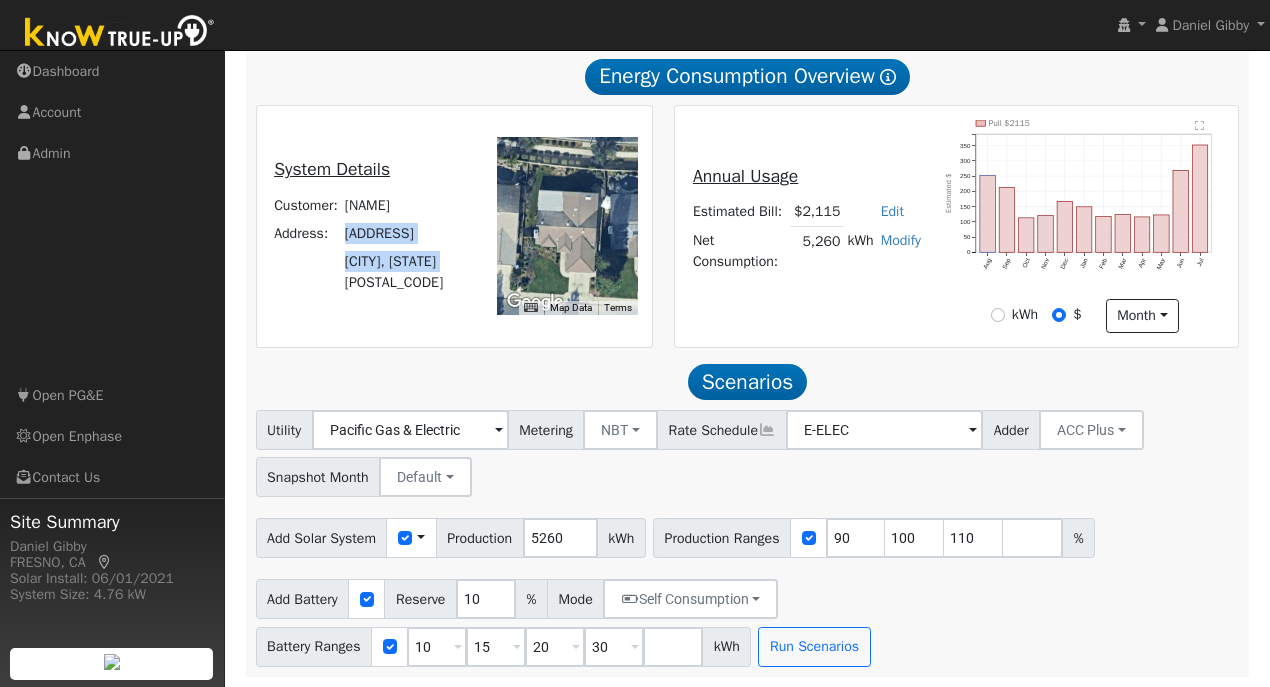 drag, startPoint x: 450, startPoint y: 280, endPoint x: 342, endPoint y: 236, distance: 116.61904 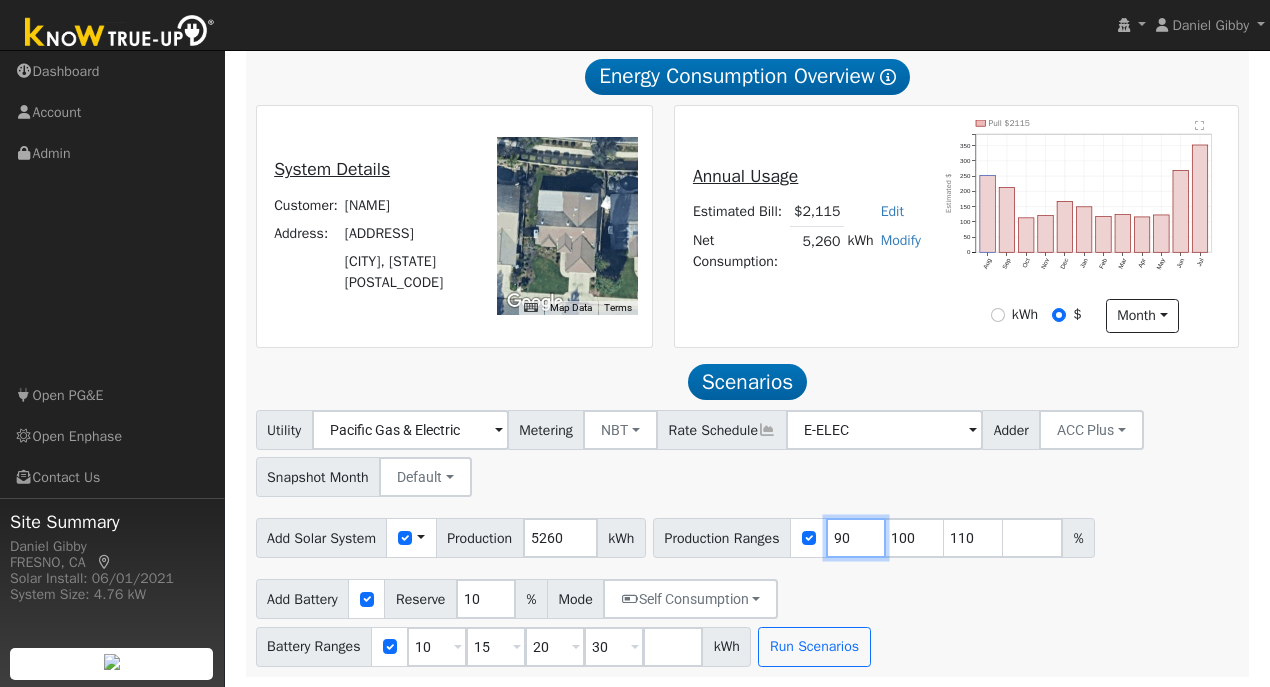 click on "90" at bounding box center [856, 538] 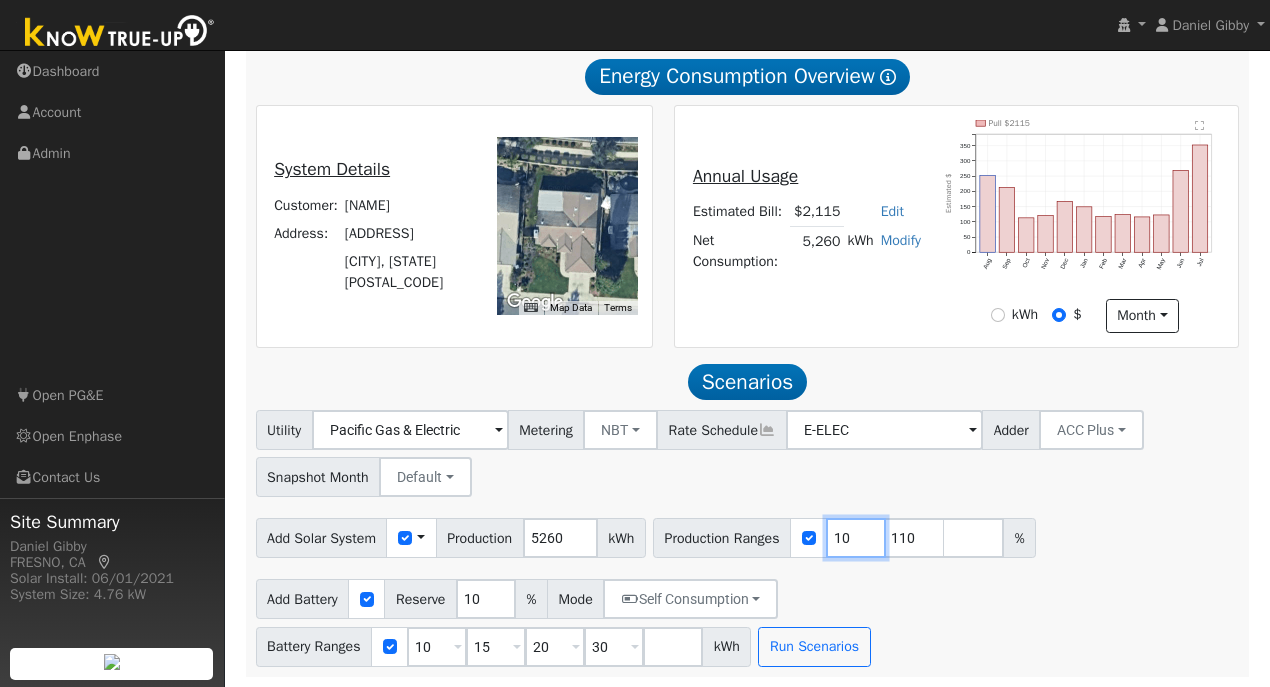 click on "10" at bounding box center (856, 538) 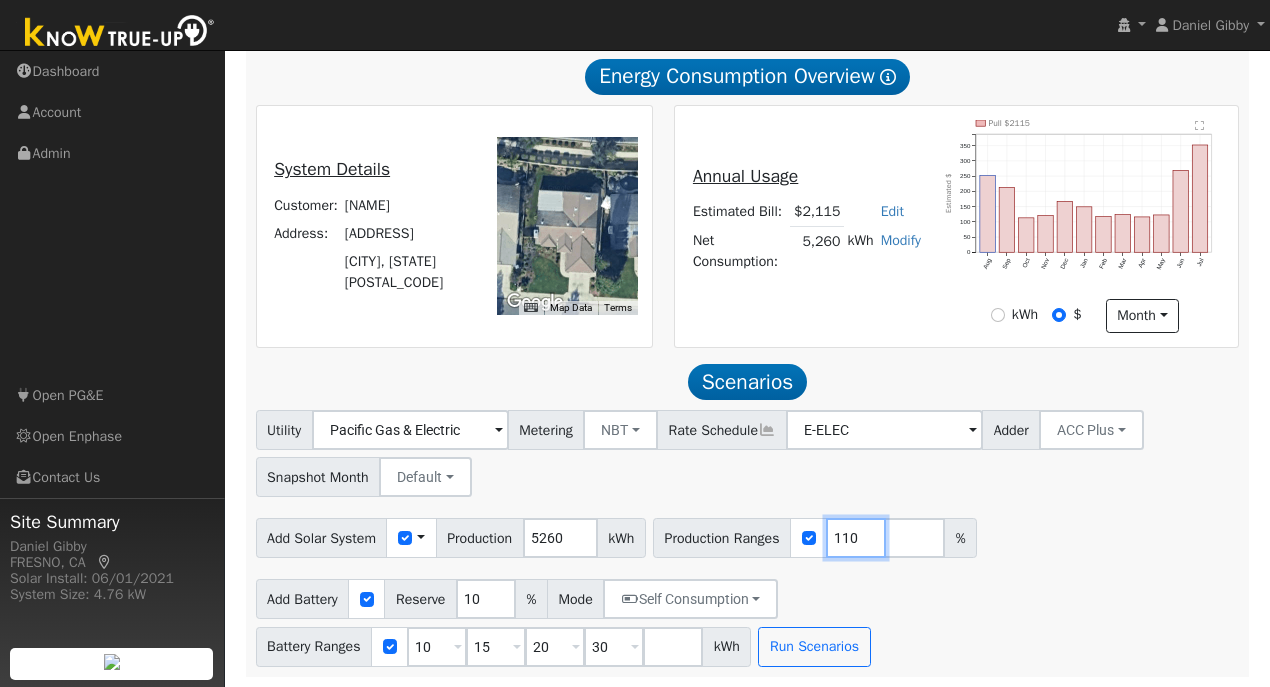 click on "110" at bounding box center [856, 538] 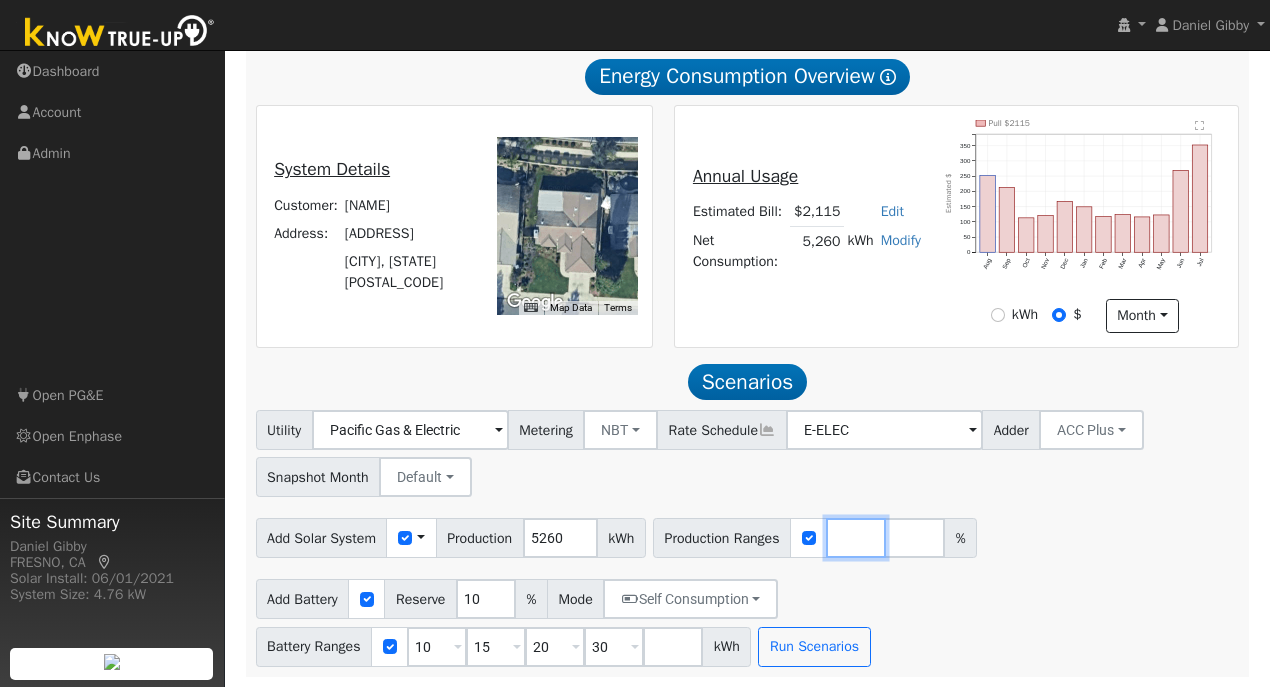 click at bounding box center [856, 538] 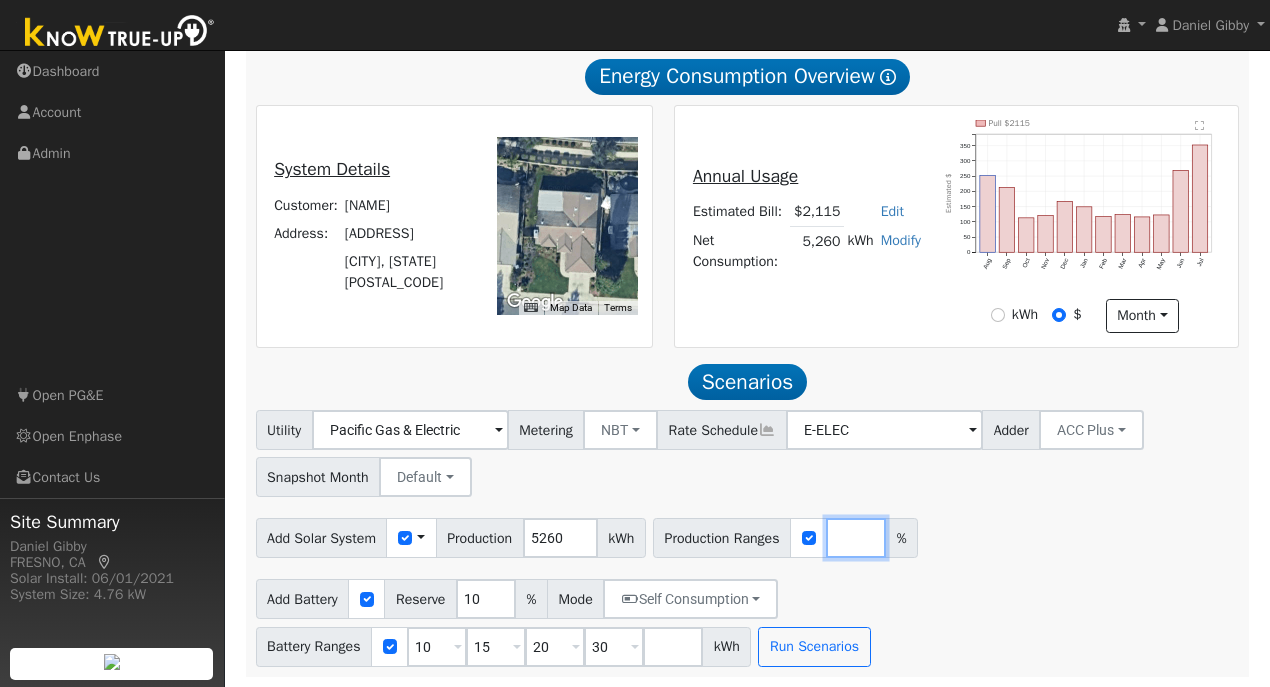 click at bounding box center [856, 538] 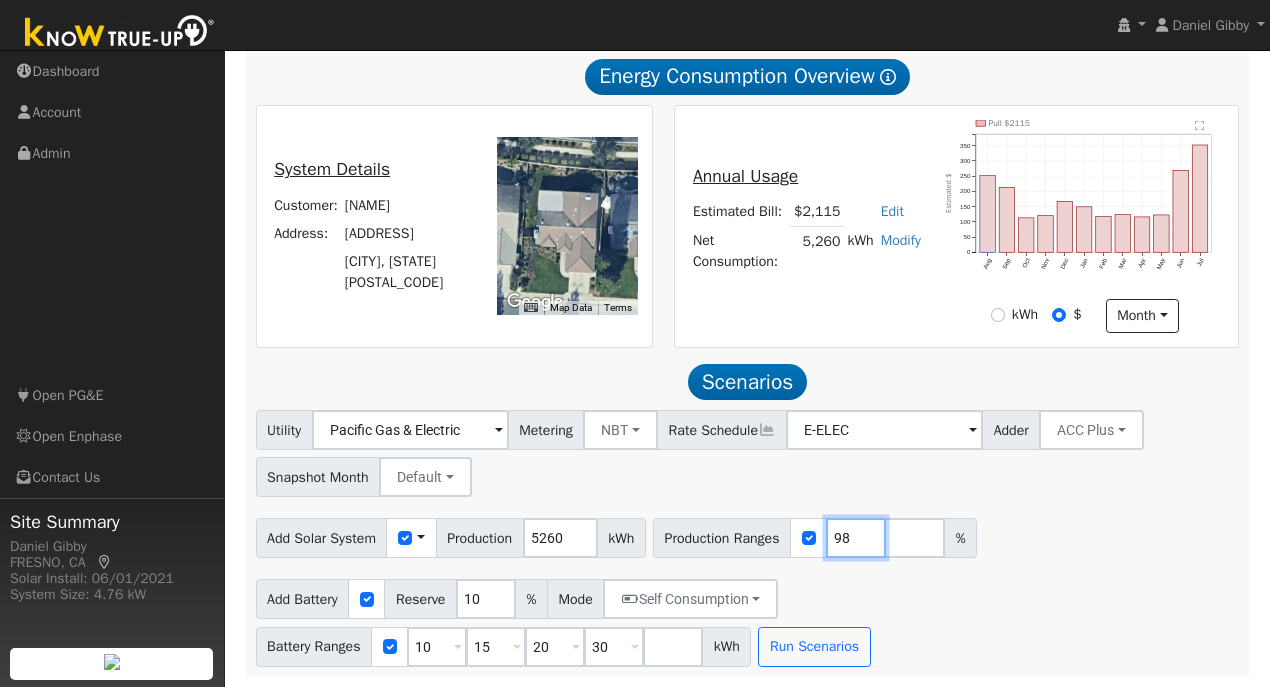 type on "98" 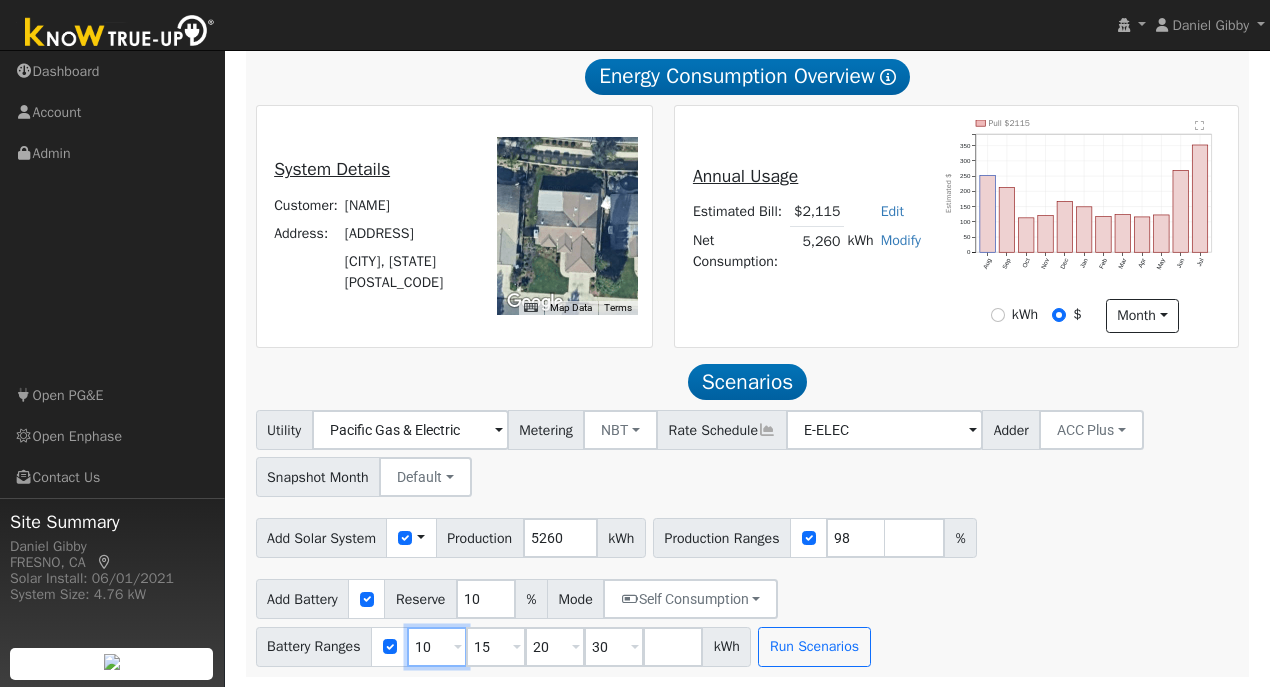 click on "10" at bounding box center (437, 647) 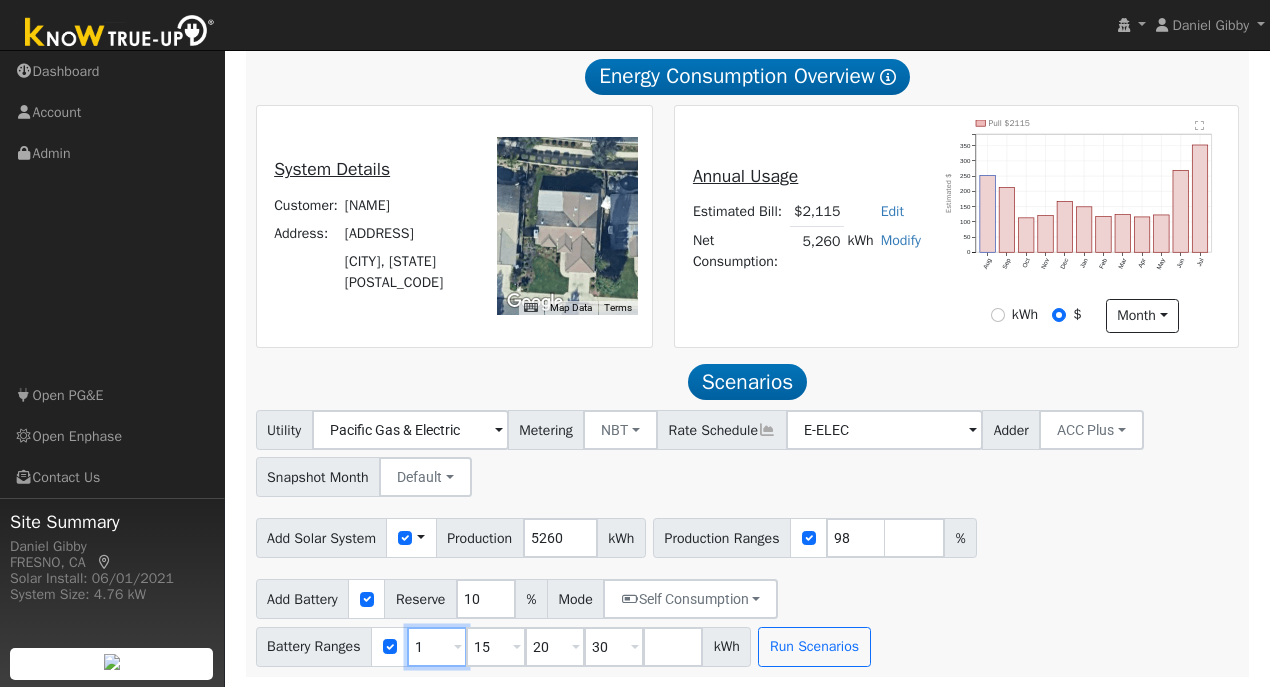 click on "1" at bounding box center (437, 647) 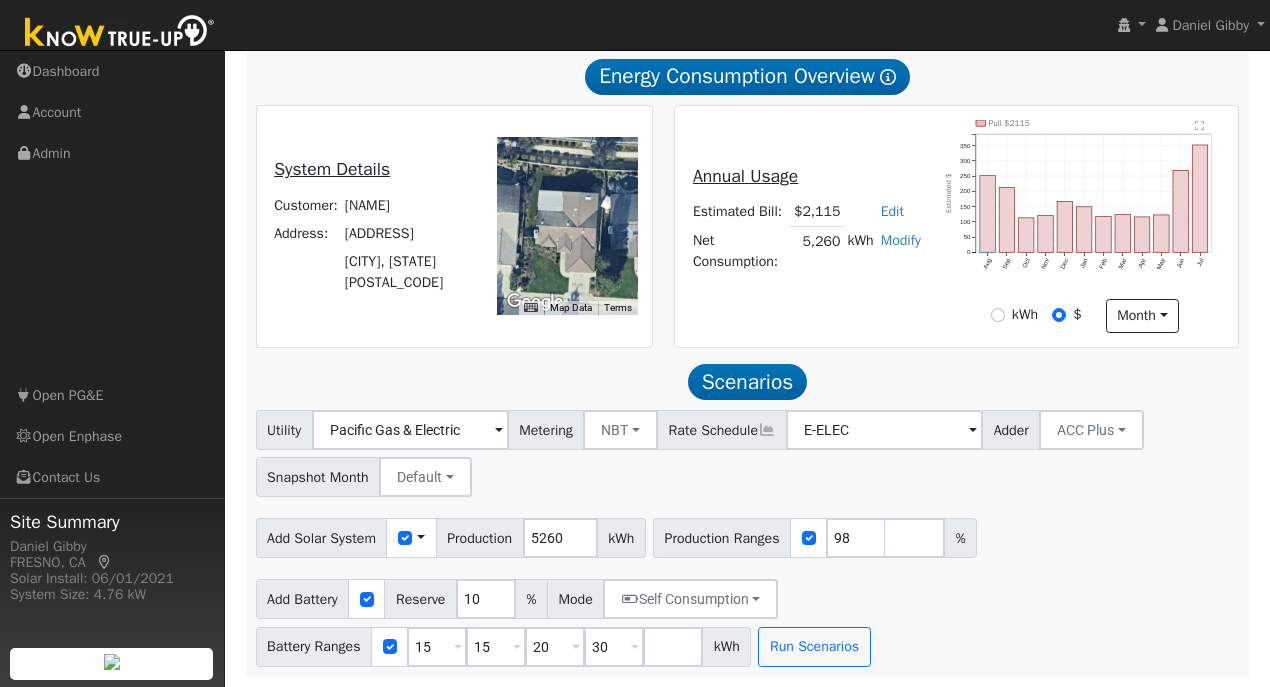 type on "20" 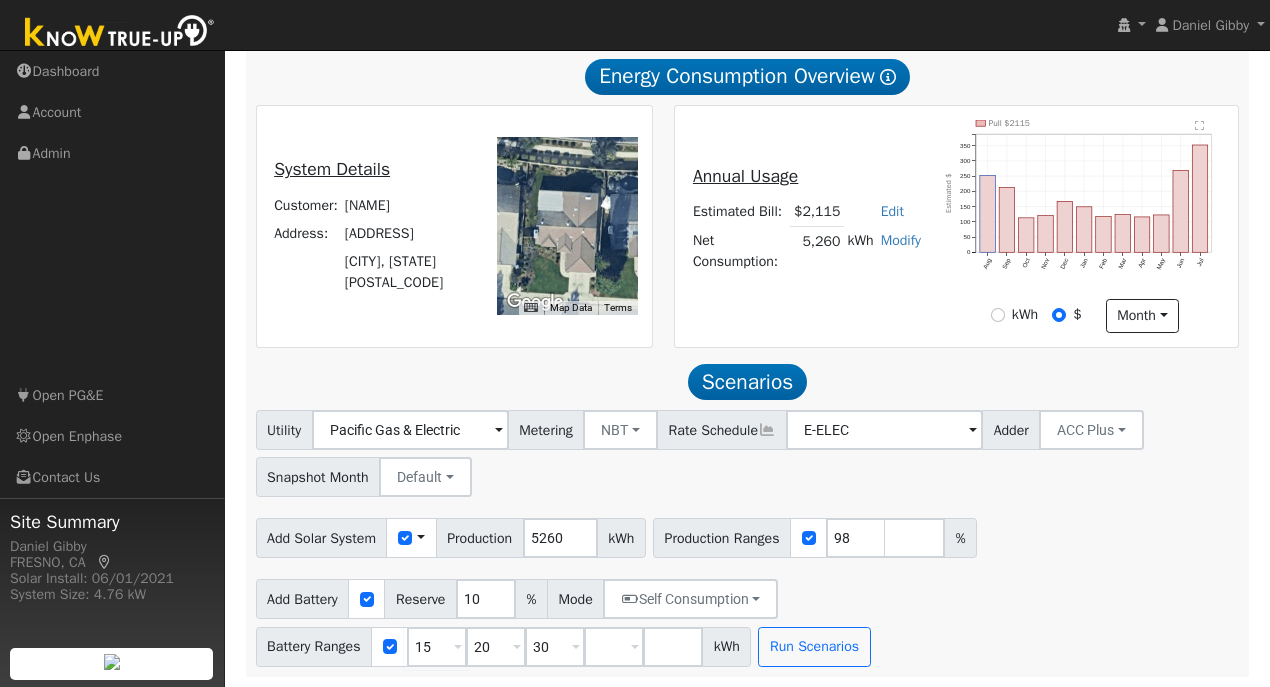 click on "Add Battery Reserve 10 % Mode  Self Consumption  Self Consumption  Peak Savings    ACC High Value Push    Backup Battery Ranges 15 Overrides Reserve % Mode  None None  Self Consumption  Peak Savings    ACC High Value Push    Backup 20 Overrides Reserve % Mode  None None  Self Consumption  Peak Savings    ACC High Value Push    Backup 30 Overrides Reserve % Mode  None None  Self Consumption  Peak Savings    ACC High Value Push    Backup Overrides Reserve % Mode  None None  Self Consumption  Peak Savings    ACC High Value Push    Backup kWh Run Scenarios" at bounding box center (747, 619) 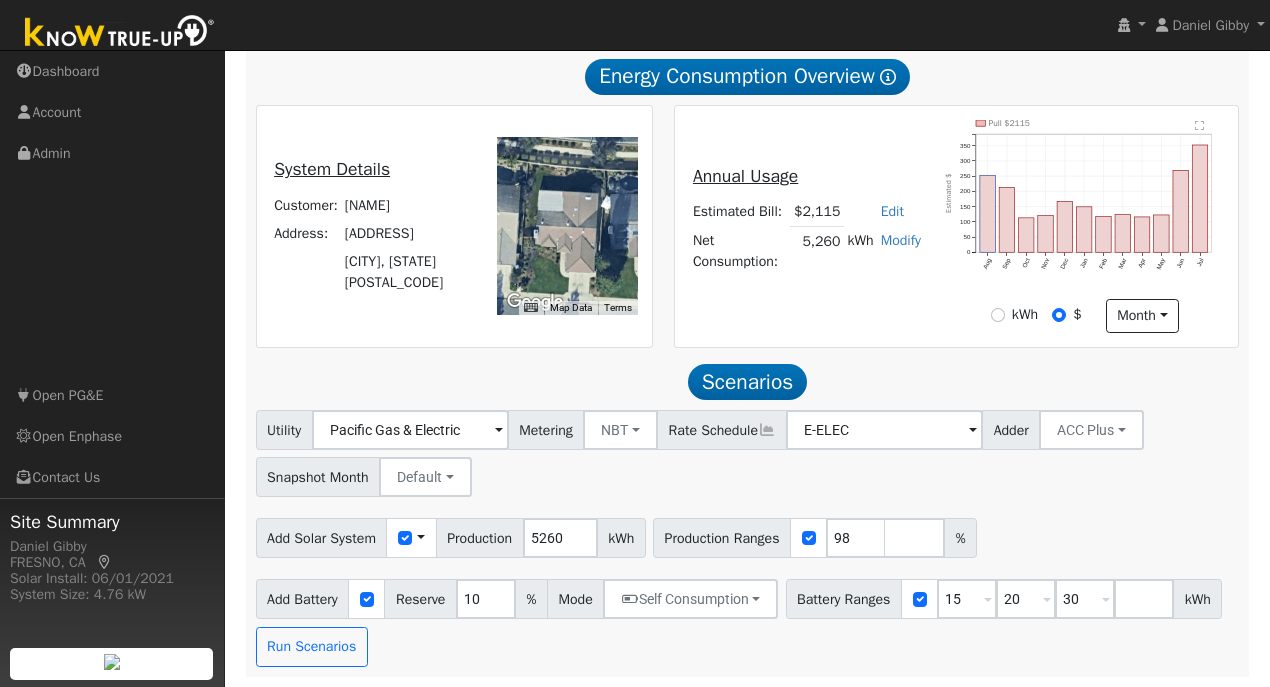 click on "Add Battery Reserve 10 % Mode  Self Consumption  Self Consumption  Peak Savings    ACC High Value Push    Backup Battery Ranges 15 Overrides Reserve % Mode  None None  Self Consumption  Peak Savings    ACC High Value Push    Backup 20 Overrides Reserve % Mode  None None  Self Consumption  Peak Savings    ACC High Value Push    Backup 30 Overrides Reserve % Mode  None None  Self Consumption  Peak Savings    ACC High Value Push    Backup kWh Run Scenarios" at bounding box center [747, 619] 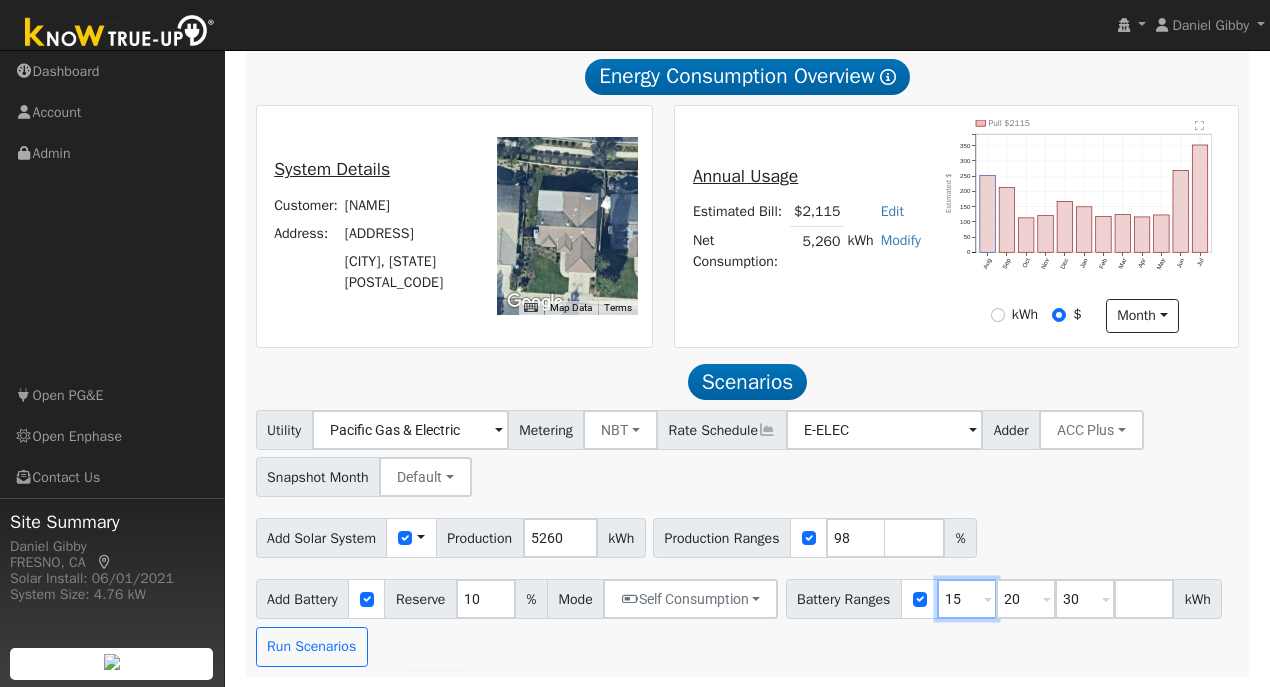 click on "15" at bounding box center (967, 599) 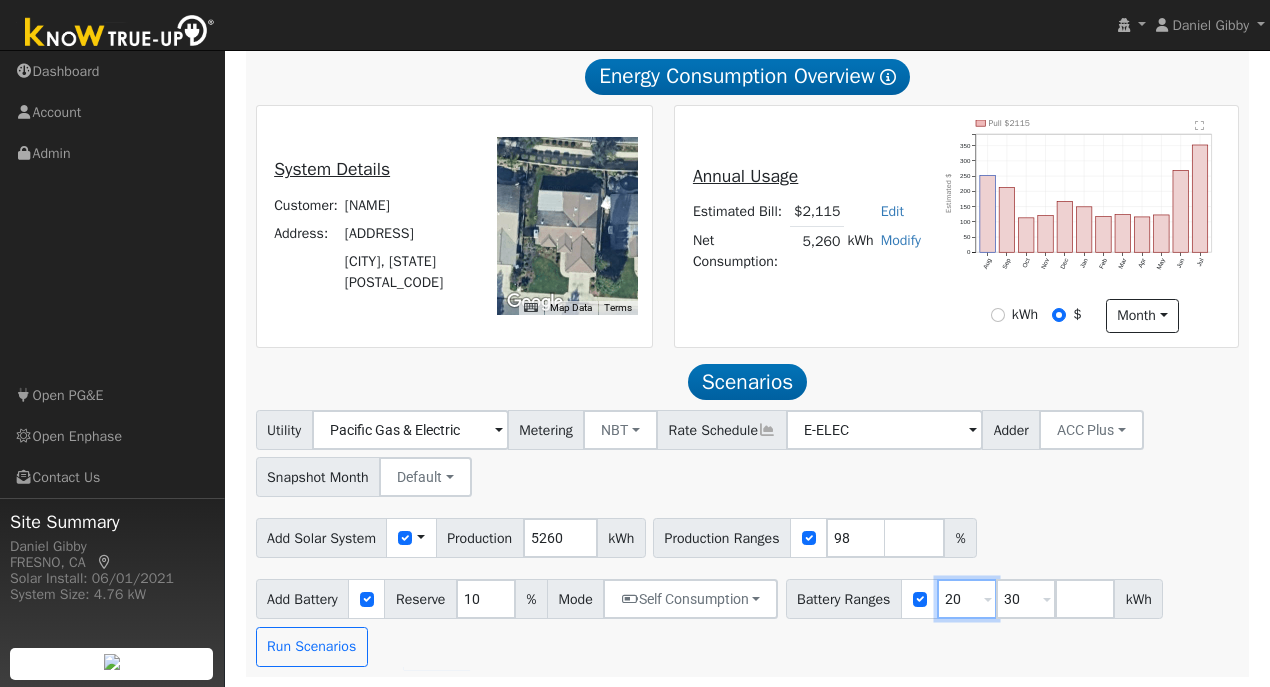 type on "30" 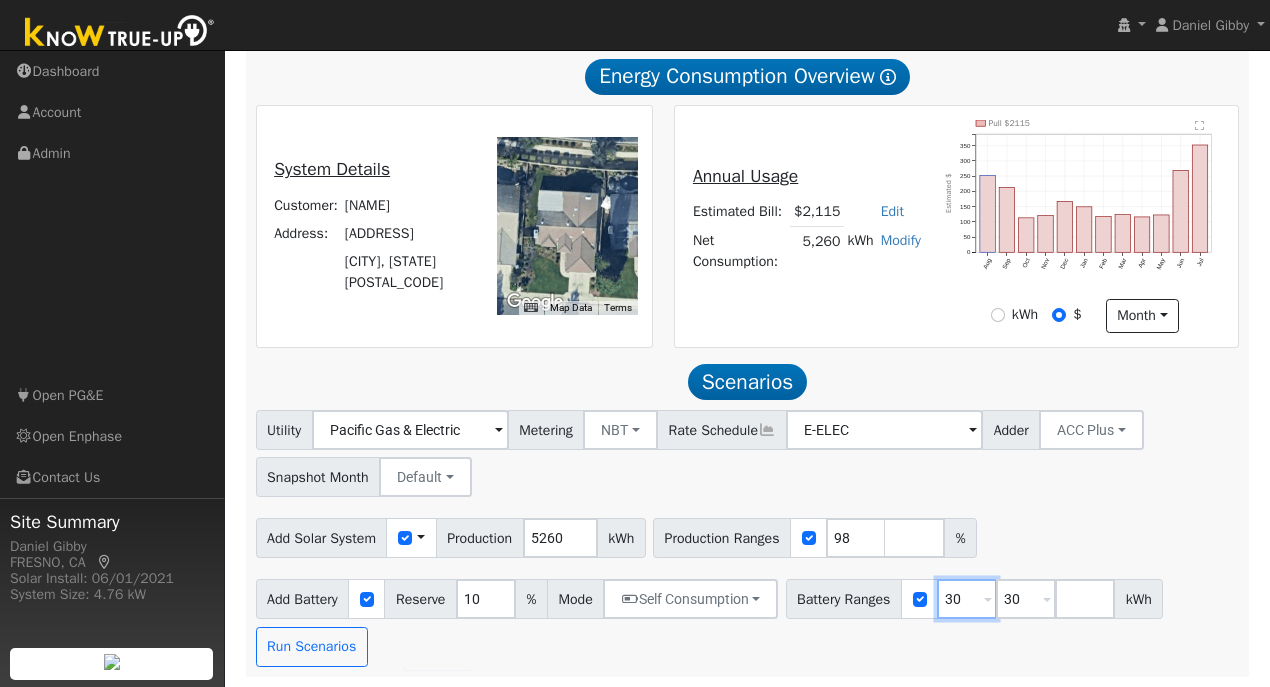 type 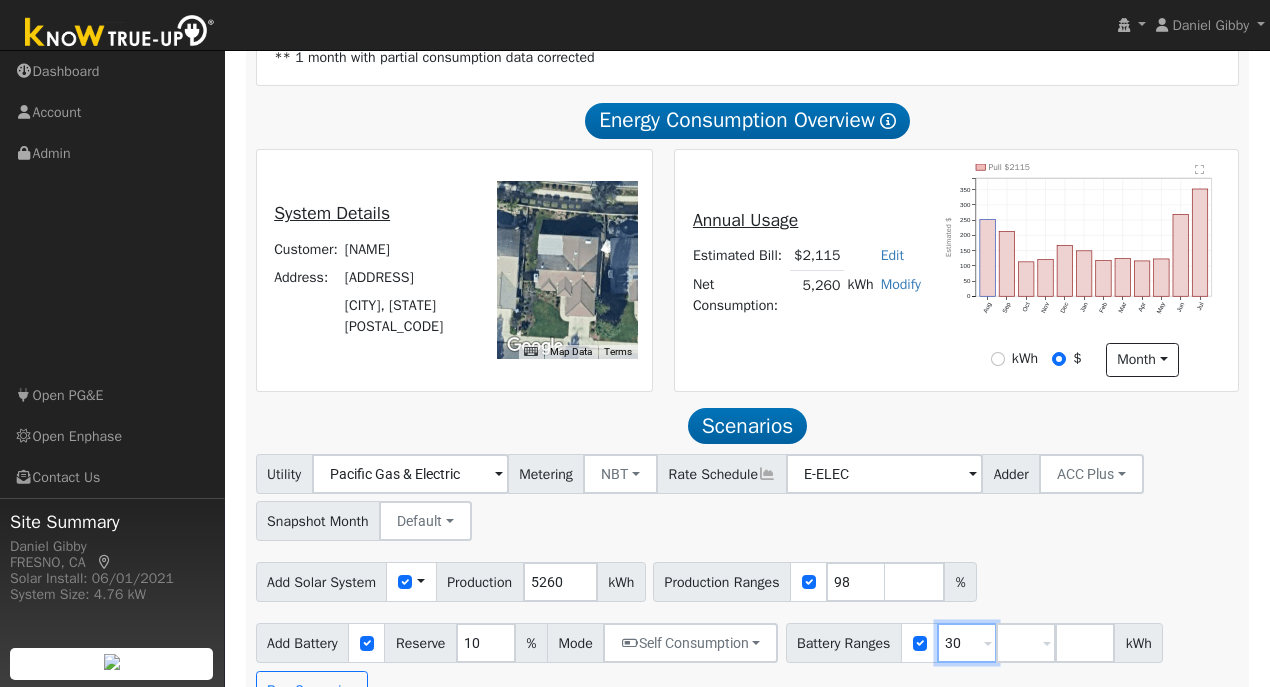 click on "Utility Pacific Gas & Electric Metering NBT NEM NBT  Rate Schedule  E-ELEC Adder ACC Plus - None - ACC Plus SB-535 Snapshot Month Default Jan Feb Mar Apr May Jun Jul Aug Sep Oct Nov Dec Add Solar System Use CSV Data Production 5260 kWh Production Ranges 98 % Add Battery Reserve 10 % Mode  Self Consumption  Self Consumption  Peak Savings    ACC High Value Push    Backup Battery Ranges 30 Overrides Reserve % Mode  None None  Self Consumption  Peak Savings    ACC High Value Push    Backup Overrides Reserve % Mode  None None  Self Consumption  Peak Savings    ACC High Value Push    Backup kWh Run Scenarios" at bounding box center (747, 582) 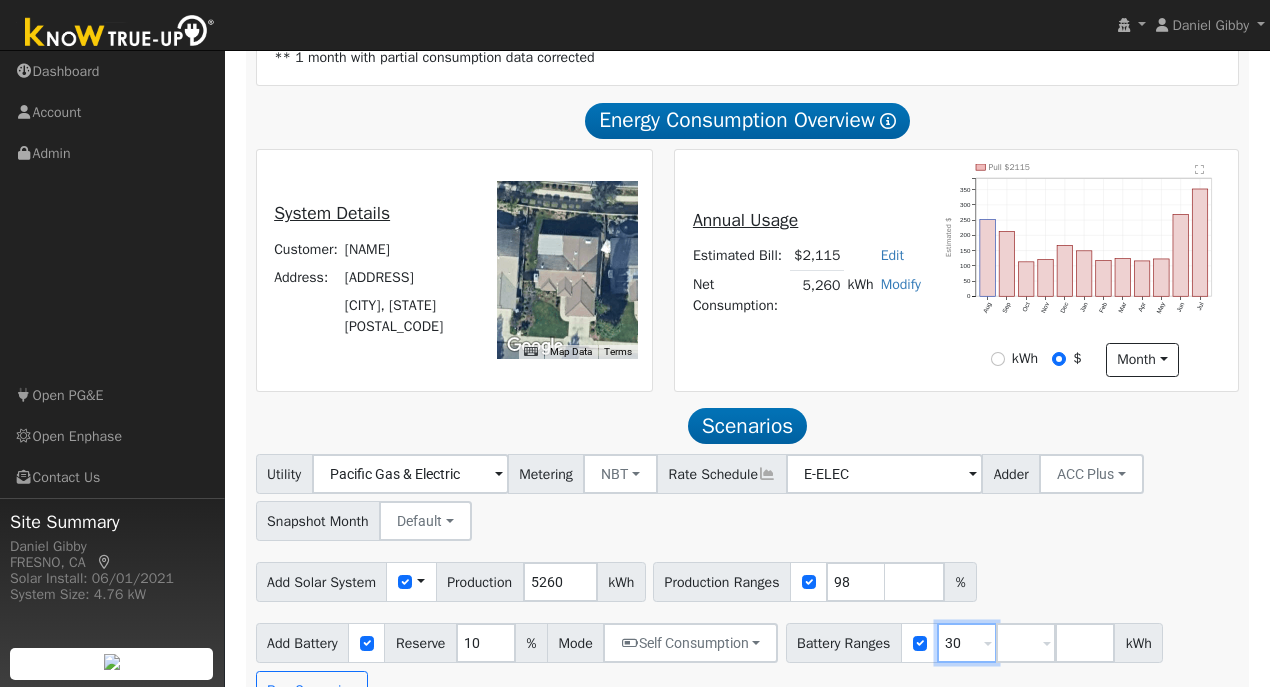 type on "30" 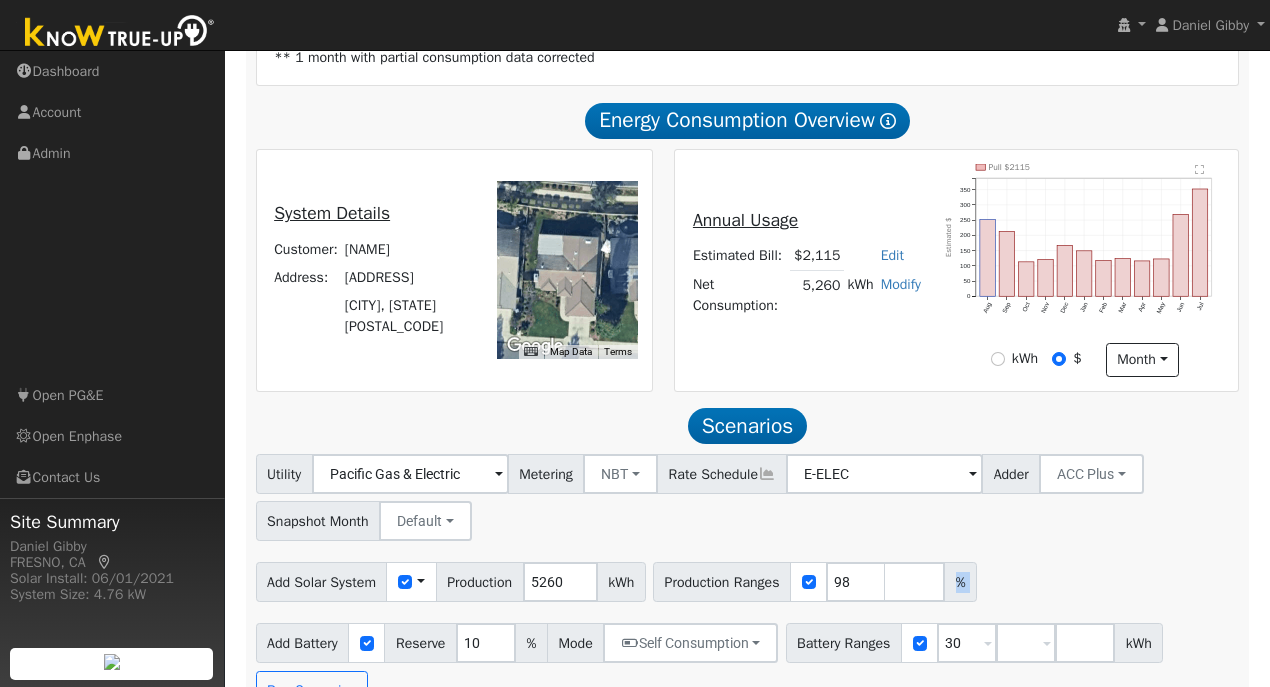 click on "%" at bounding box center [960, 582] 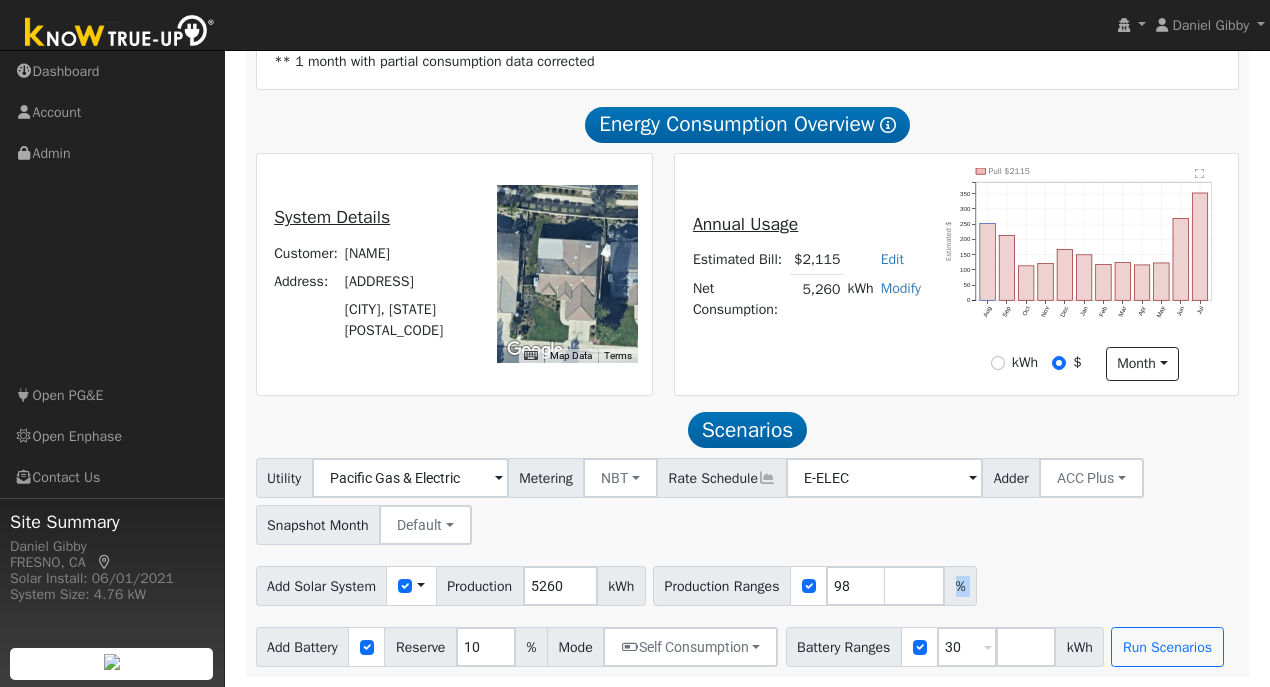 click on "%" at bounding box center [960, 586] 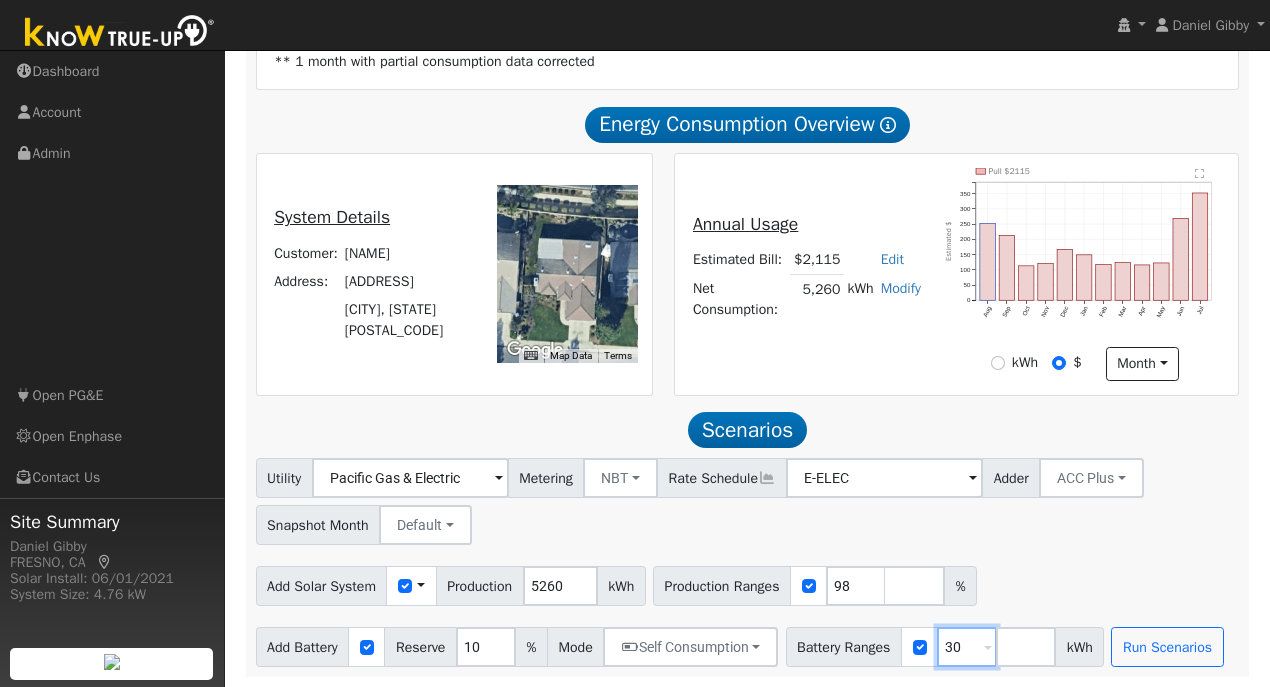 click on "30" at bounding box center [967, 647] 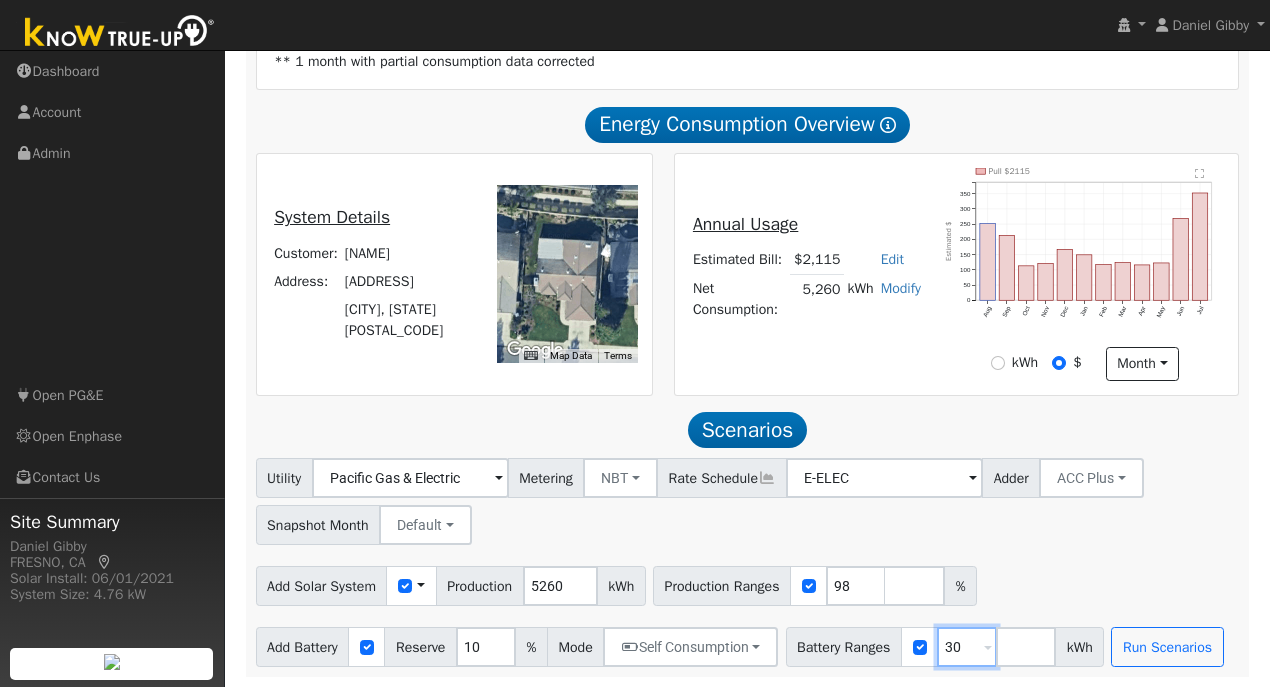 click on "30" at bounding box center [967, 647] 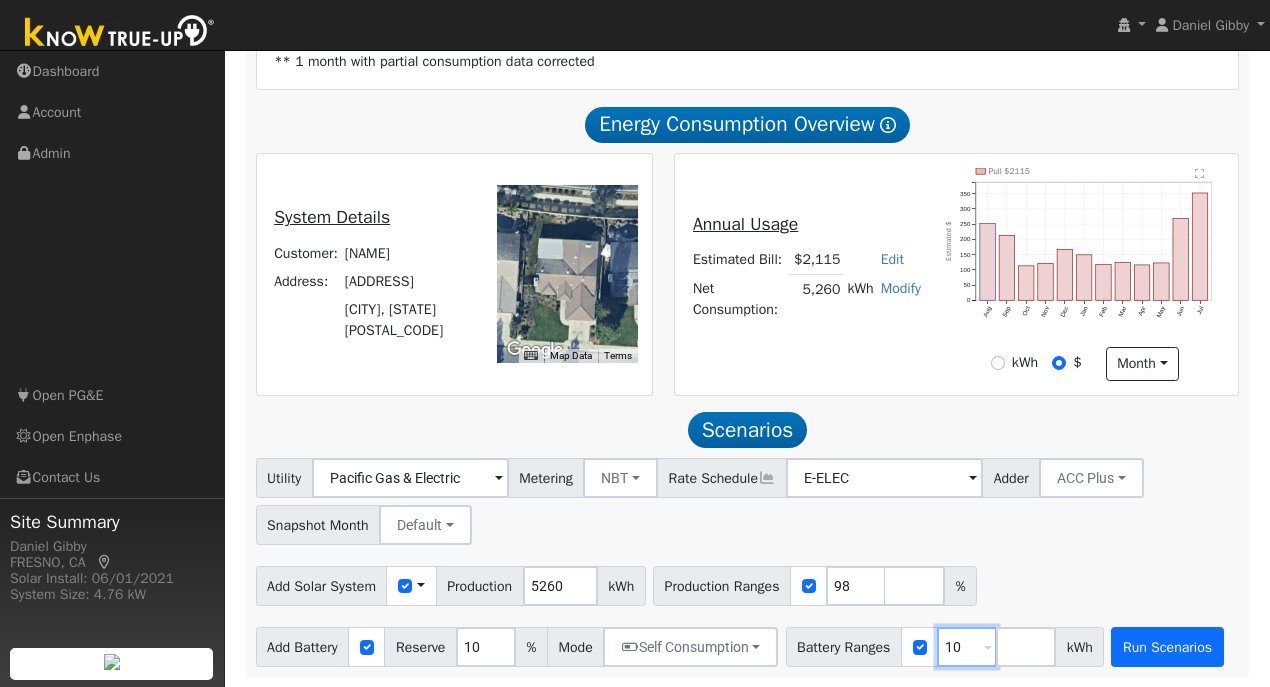 type on "10" 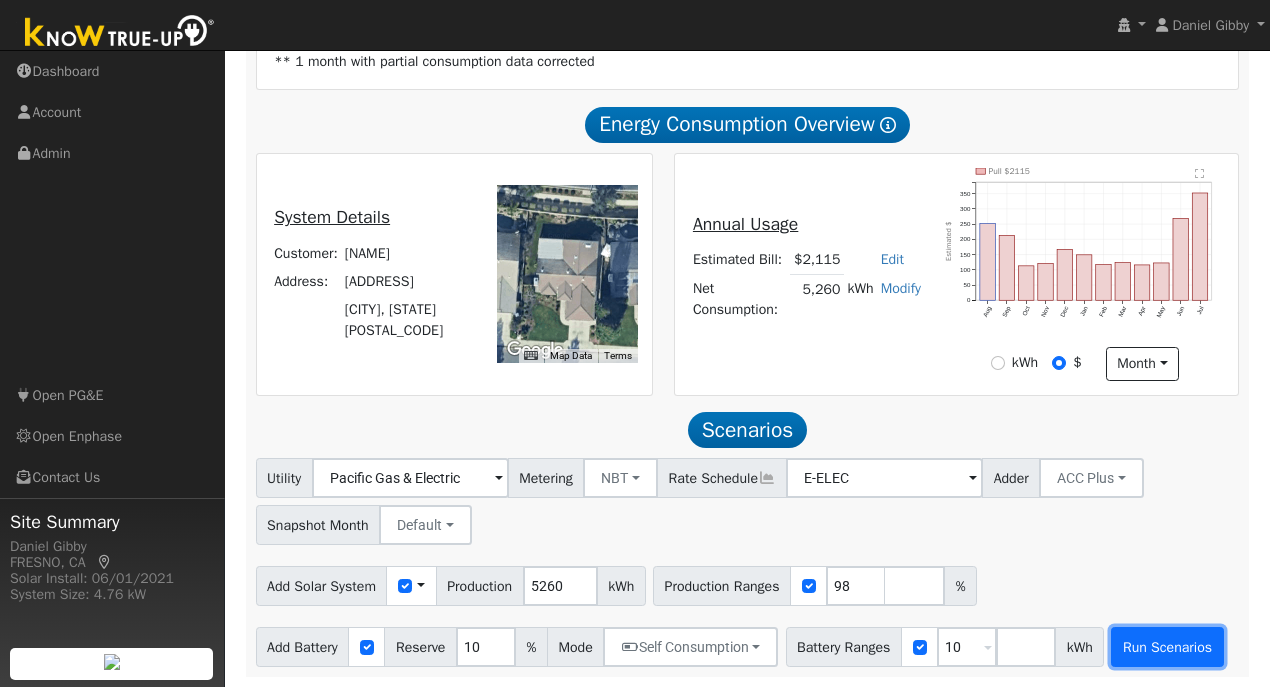 click on "Run Scenarios" at bounding box center (1167, 647) 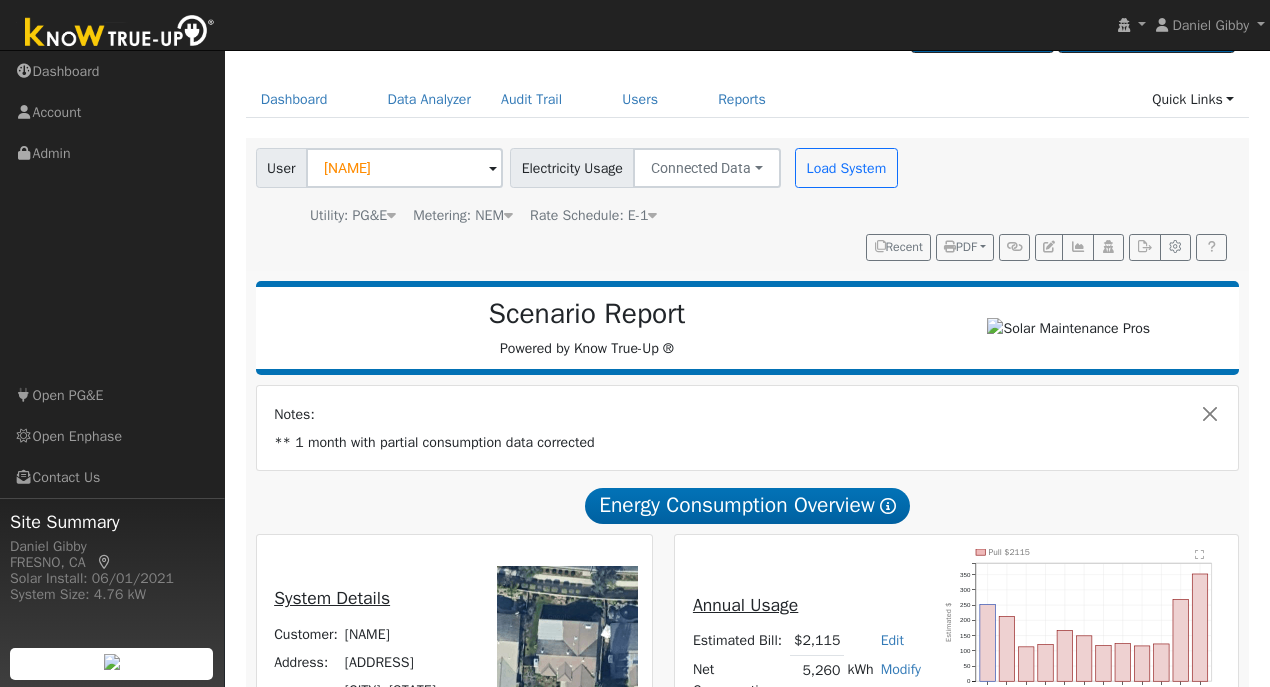 scroll, scrollTop: 0, scrollLeft: 0, axis: both 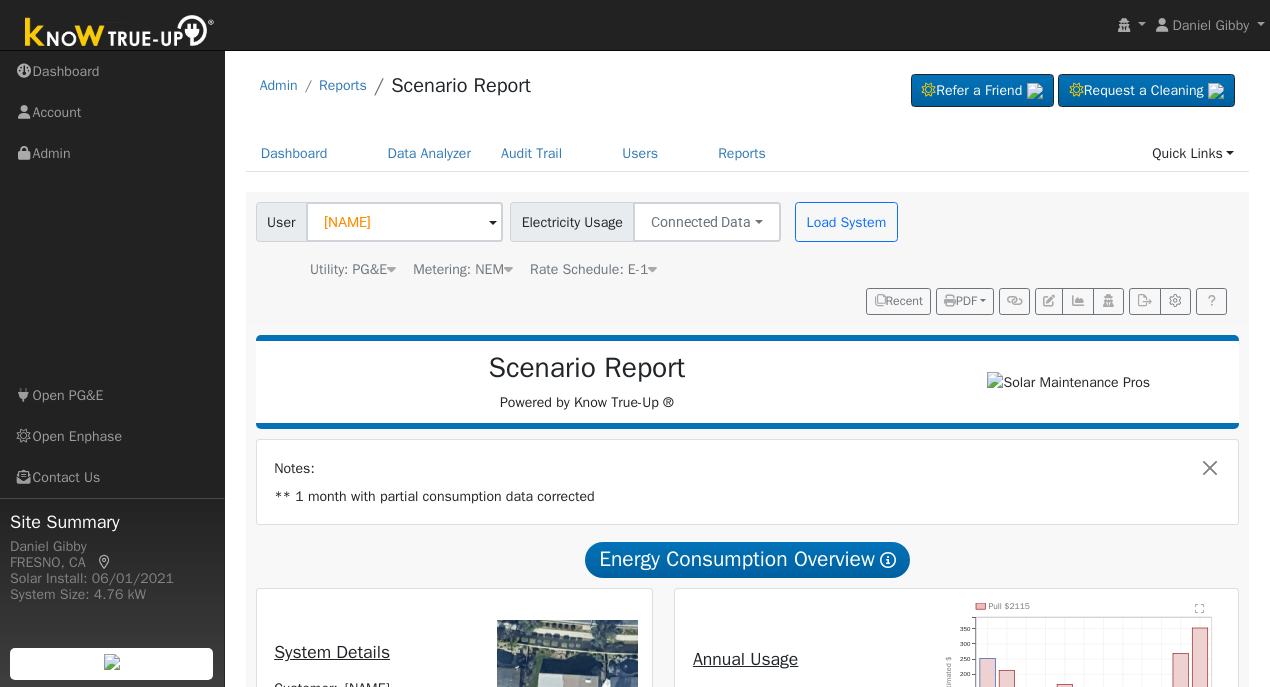click at bounding box center [652, 269] 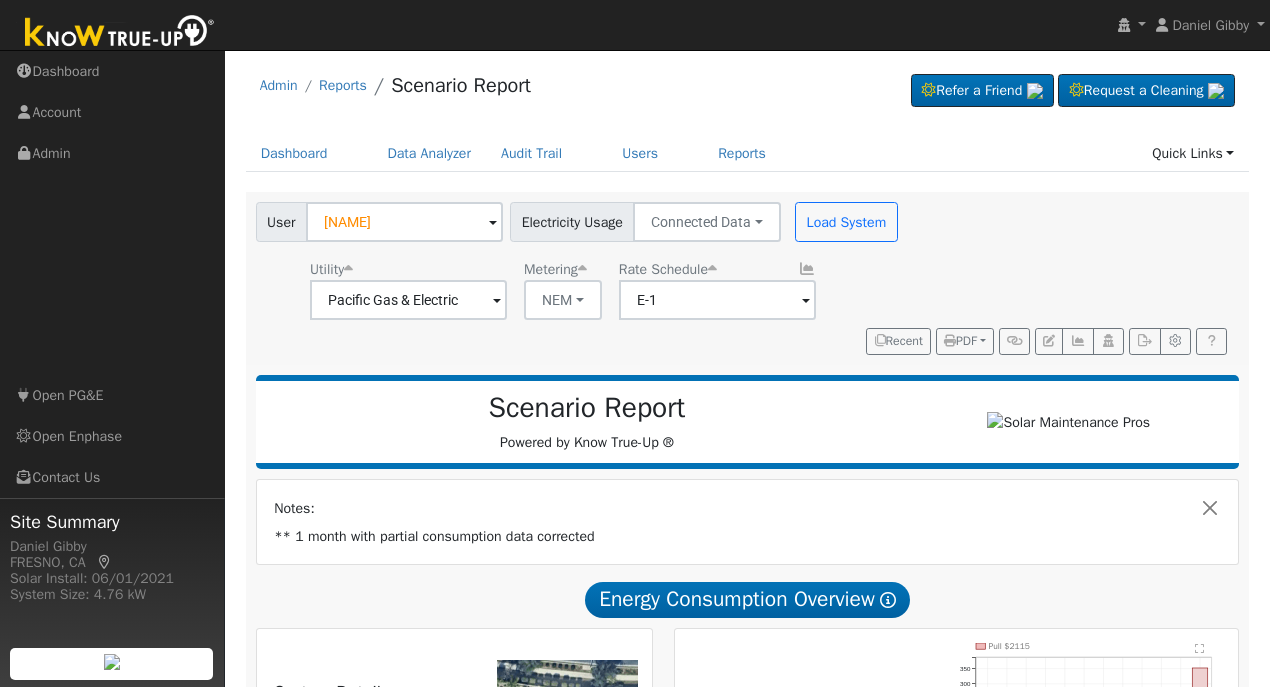 click on "User Jeff Urrutia Account   Default Account Default Account 2084 East Rush Avenue, Fresno, CA 93730 Primary Account Electricity Usage Connected Data Connected Data Estimated Data CSV Data Load System  Utility  Pacific Gas & Electric  Metering  NEM NEM NBT  Rate Schedule  E-1  Recent  PDF Print to PDF Selected Scenario All Scenarios Both Download PDF Email PDF To me To Jeff Urrutia To email address Email PDF Cancel Send" at bounding box center (744, 275) 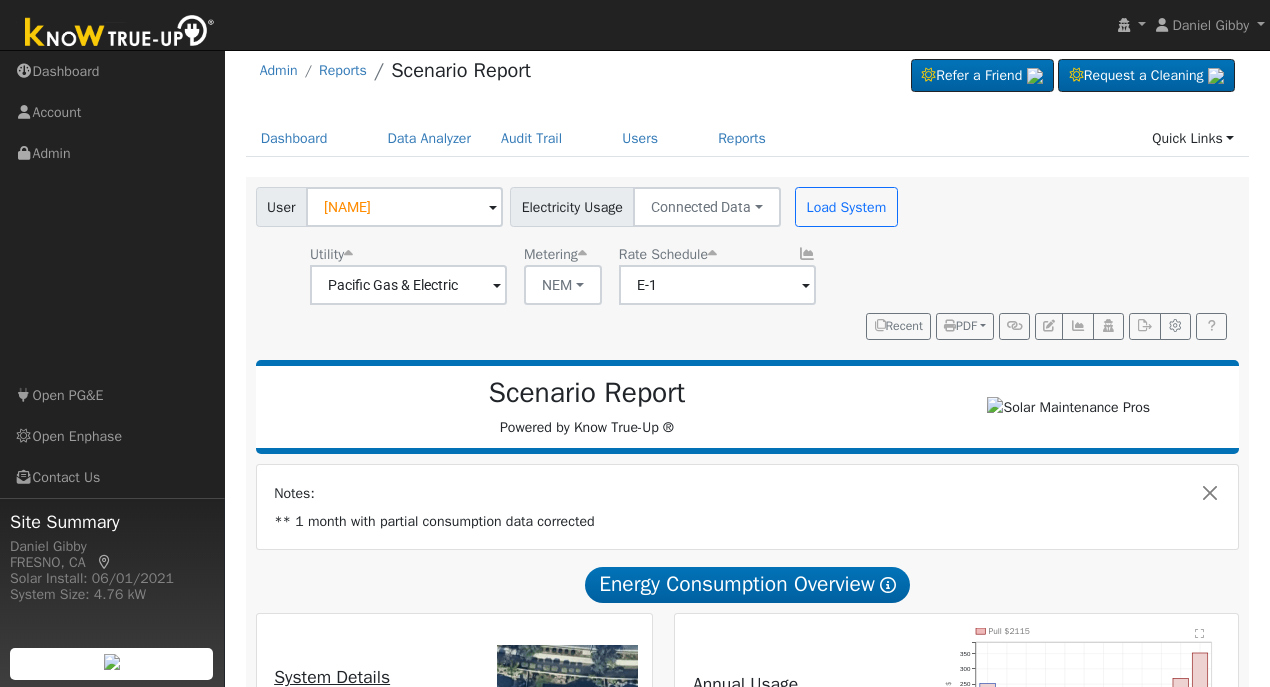 scroll, scrollTop: 0, scrollLeft: 0, axis: both 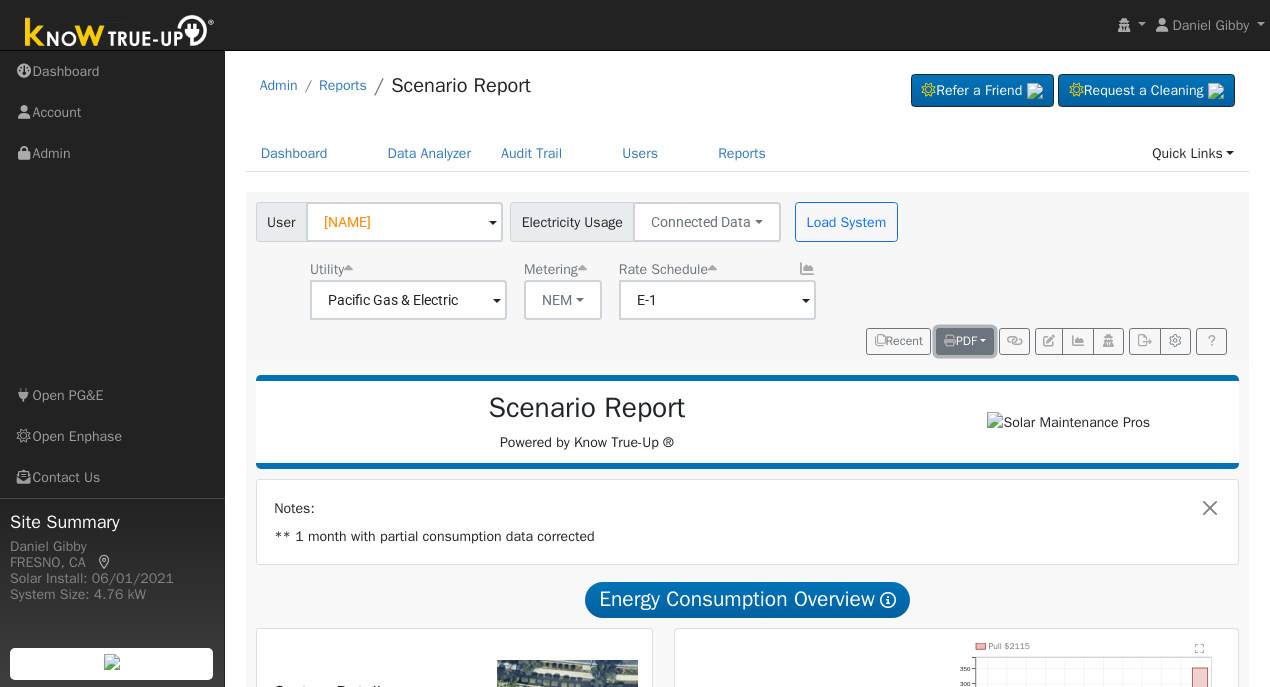 click on "PDF" at bounding box center [960, 341] 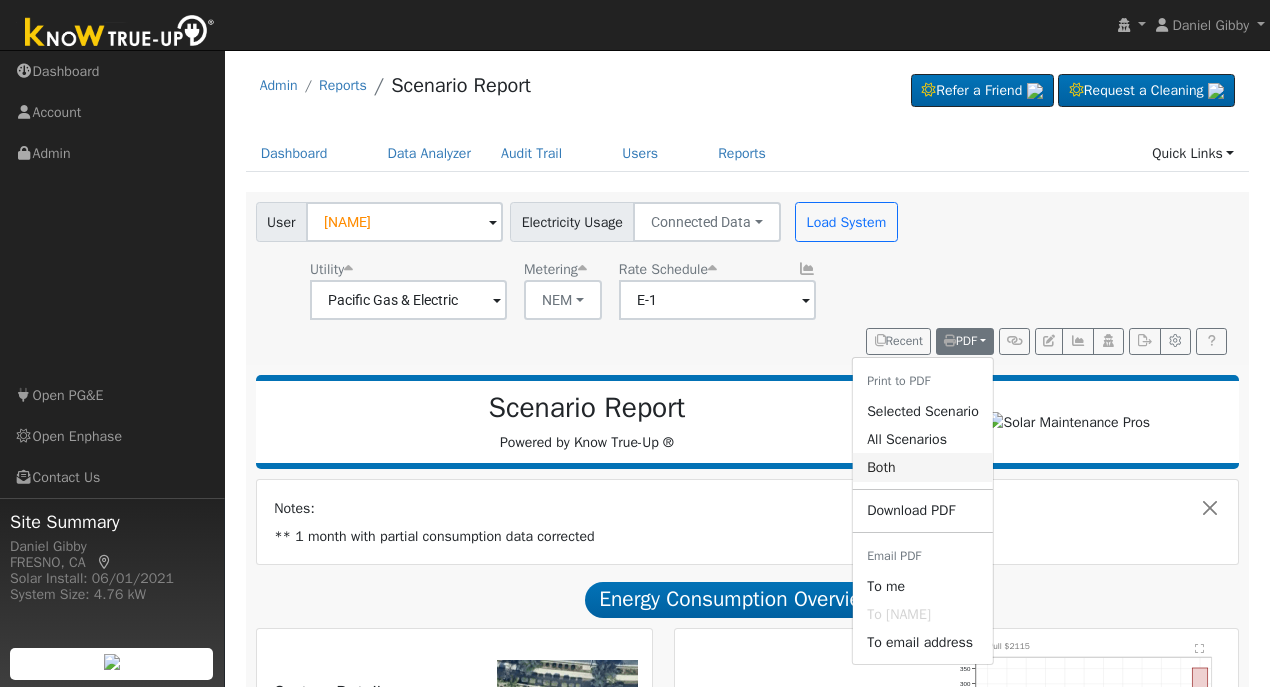 click on "Both" at bounding box center (923, 467) 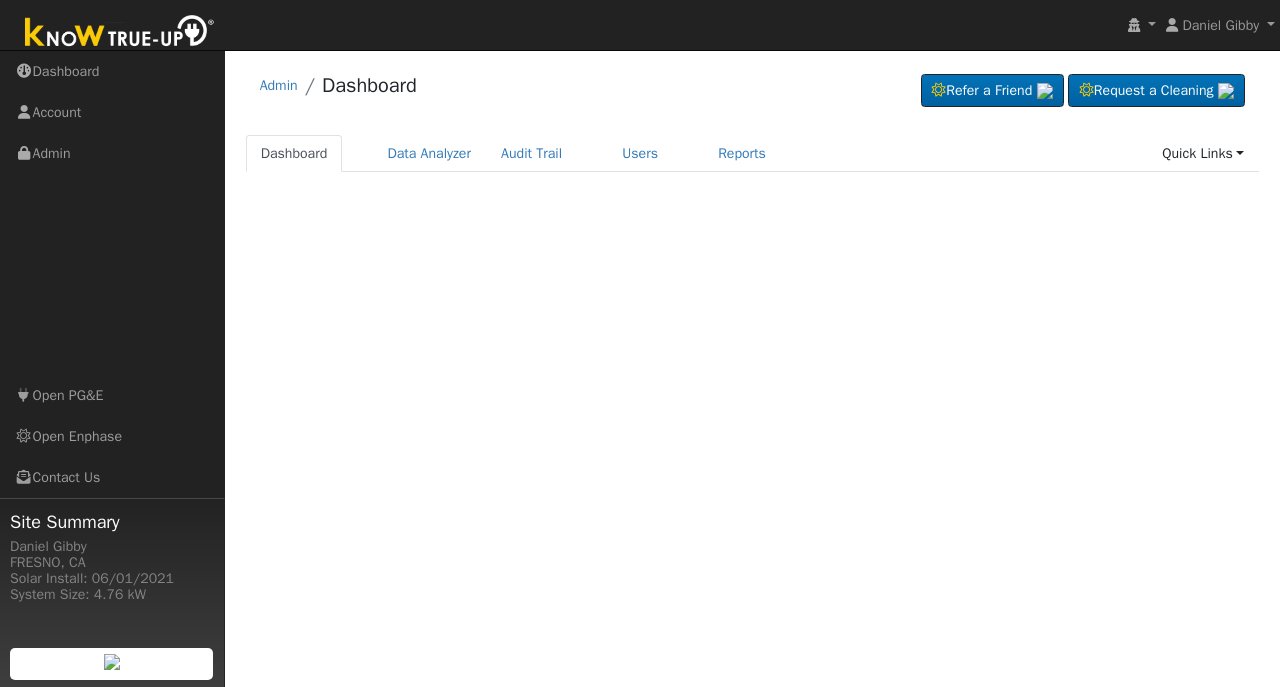 scroll, scrollTop: 0, scrollLeft: 0, axis: both 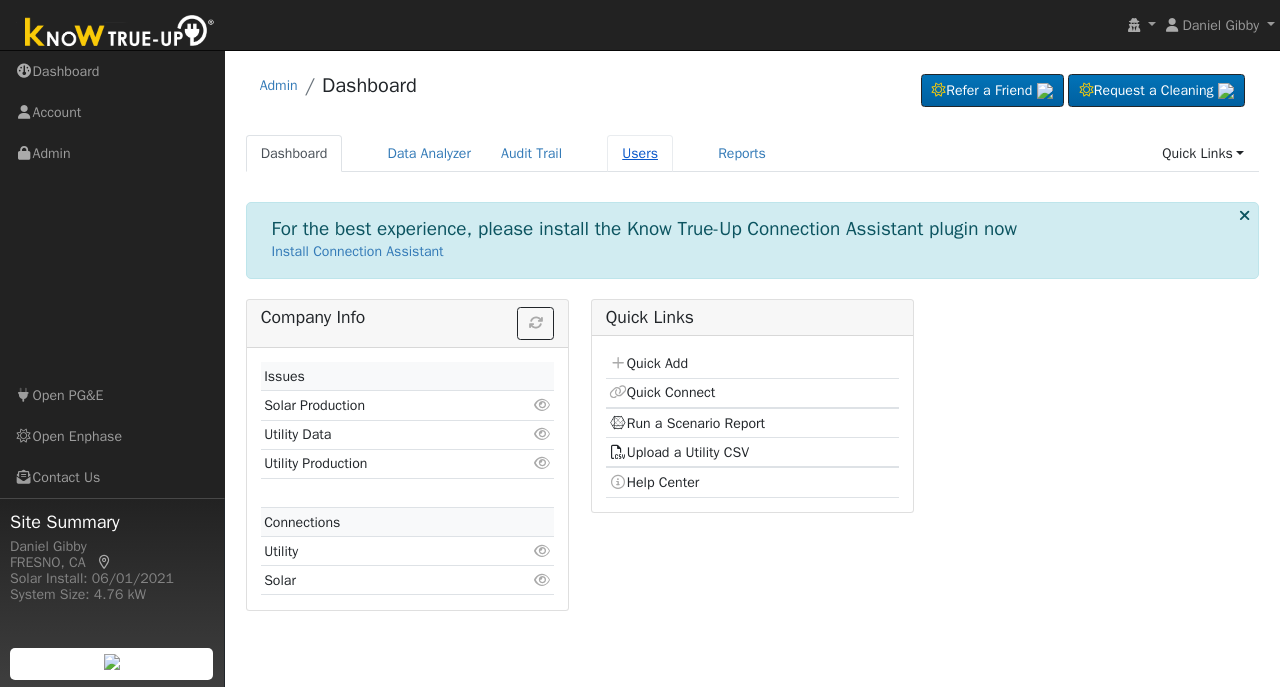 click on "Users" at bounding box center [640, 153] 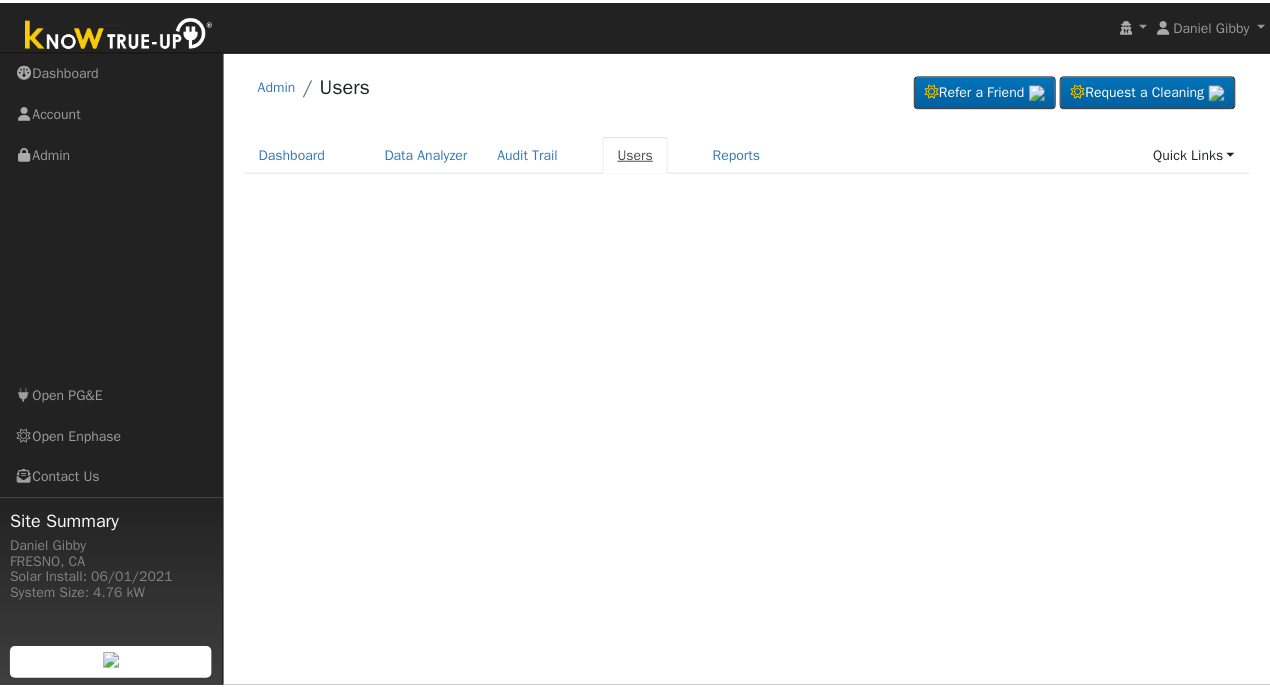 scroll, scrollTop: 0, scrollLeft: 0, axis: both 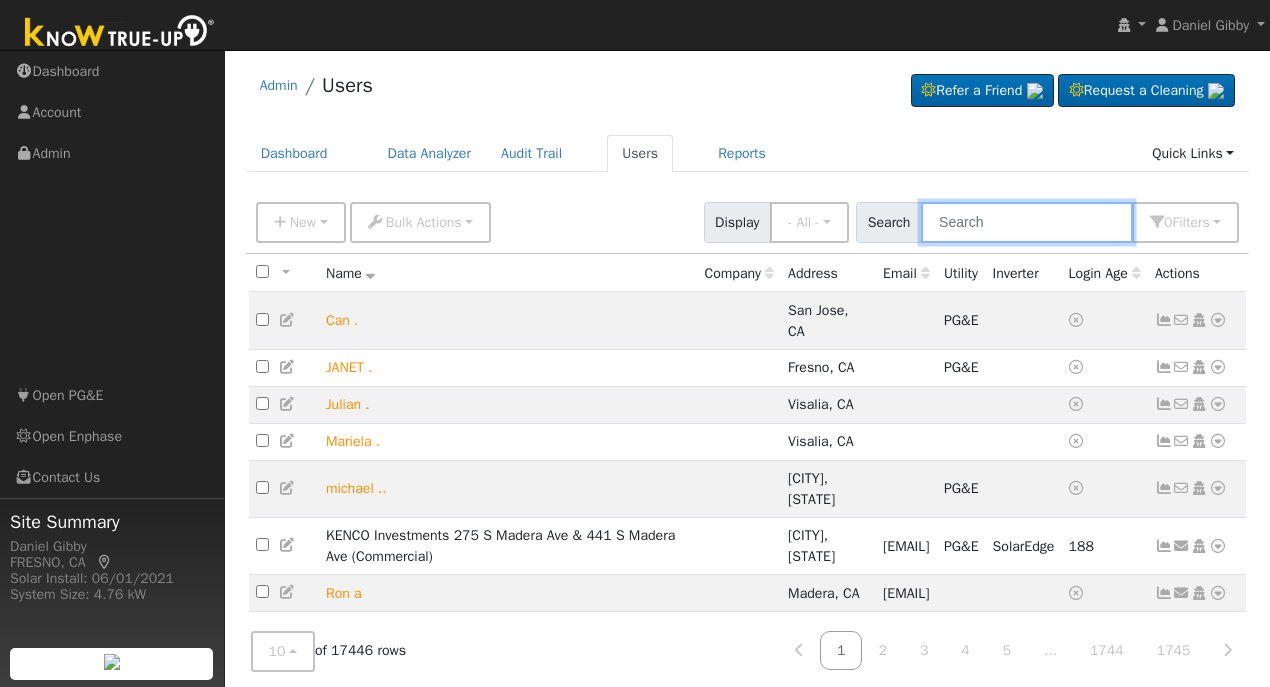 click at bounding box center (1027, 222) 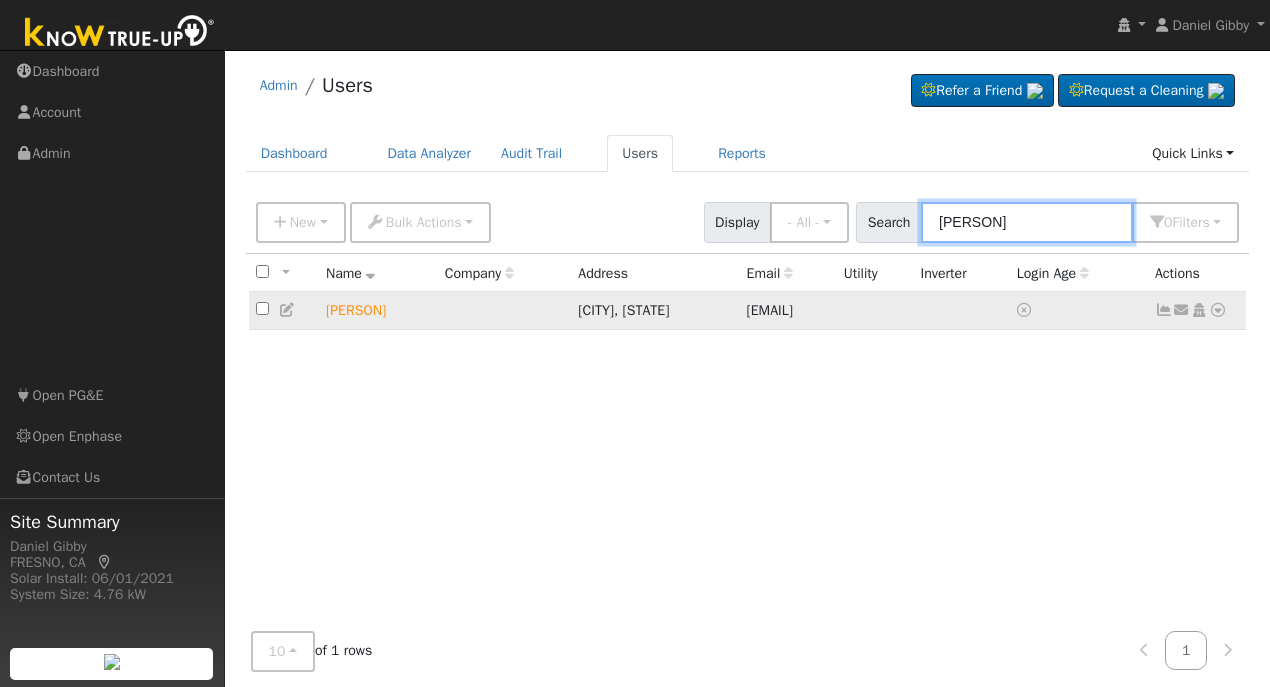 type on "broc maffia" 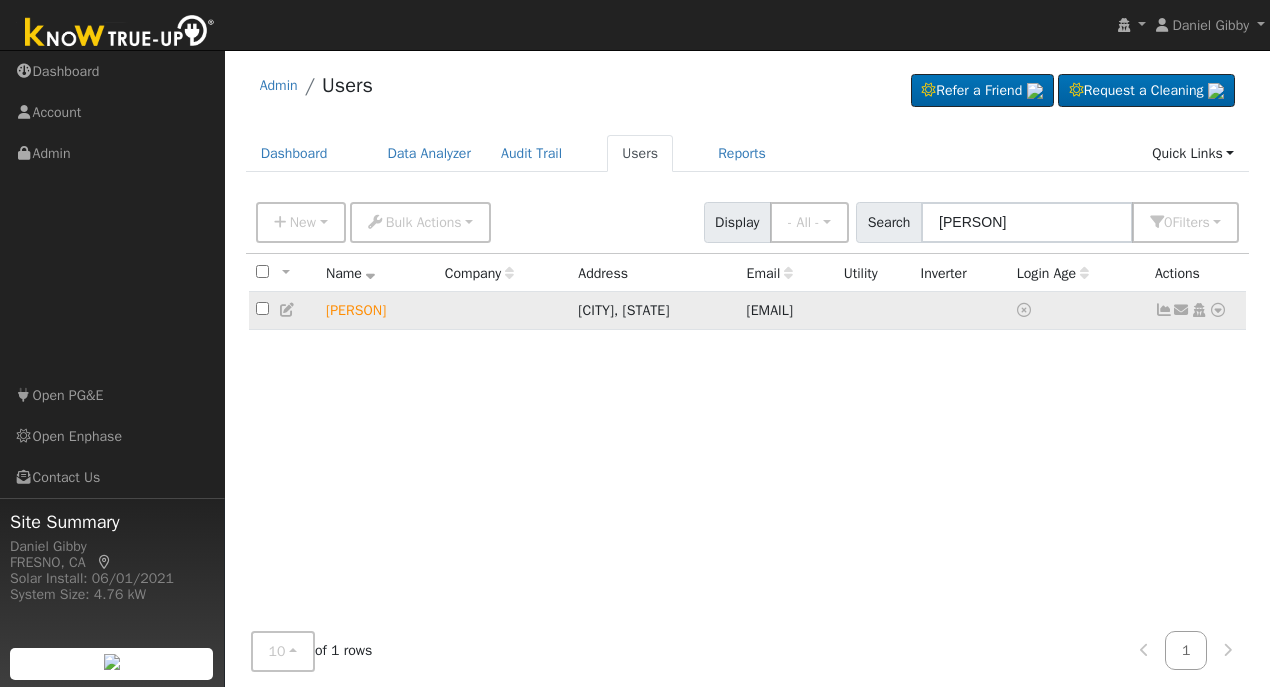 click at bounding box center [1218, 310] 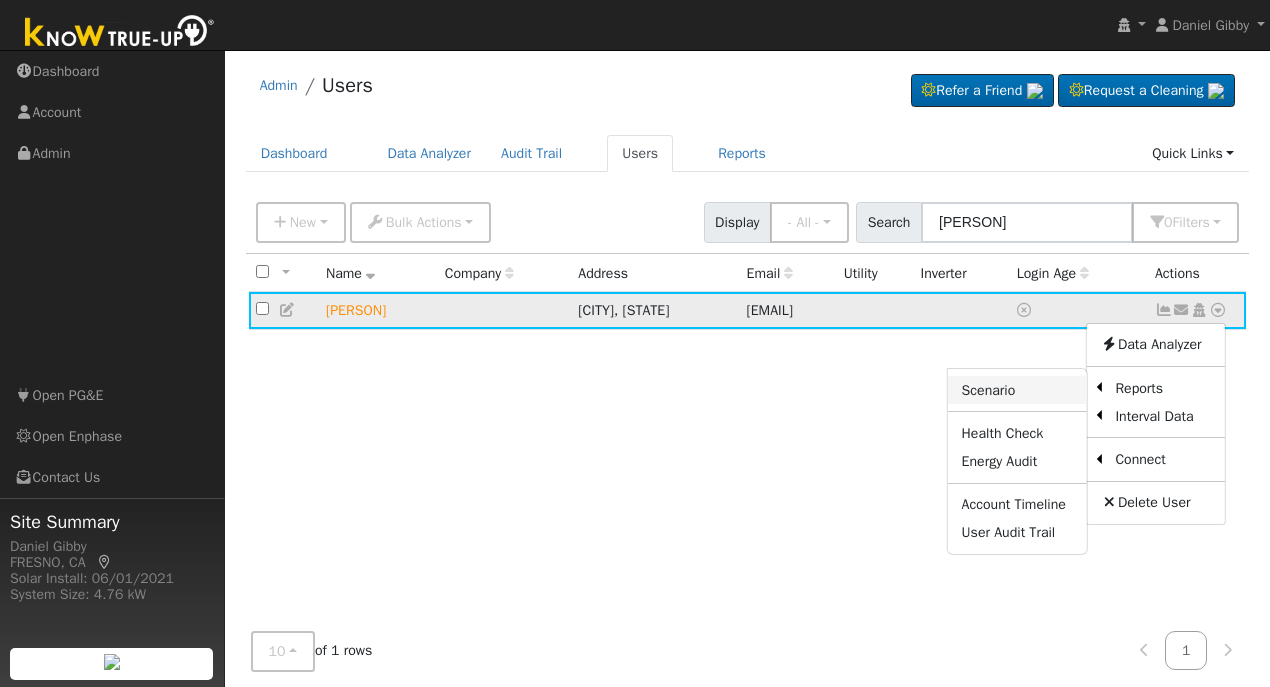 click on "Scenario" at bounding box center [1017, 390] 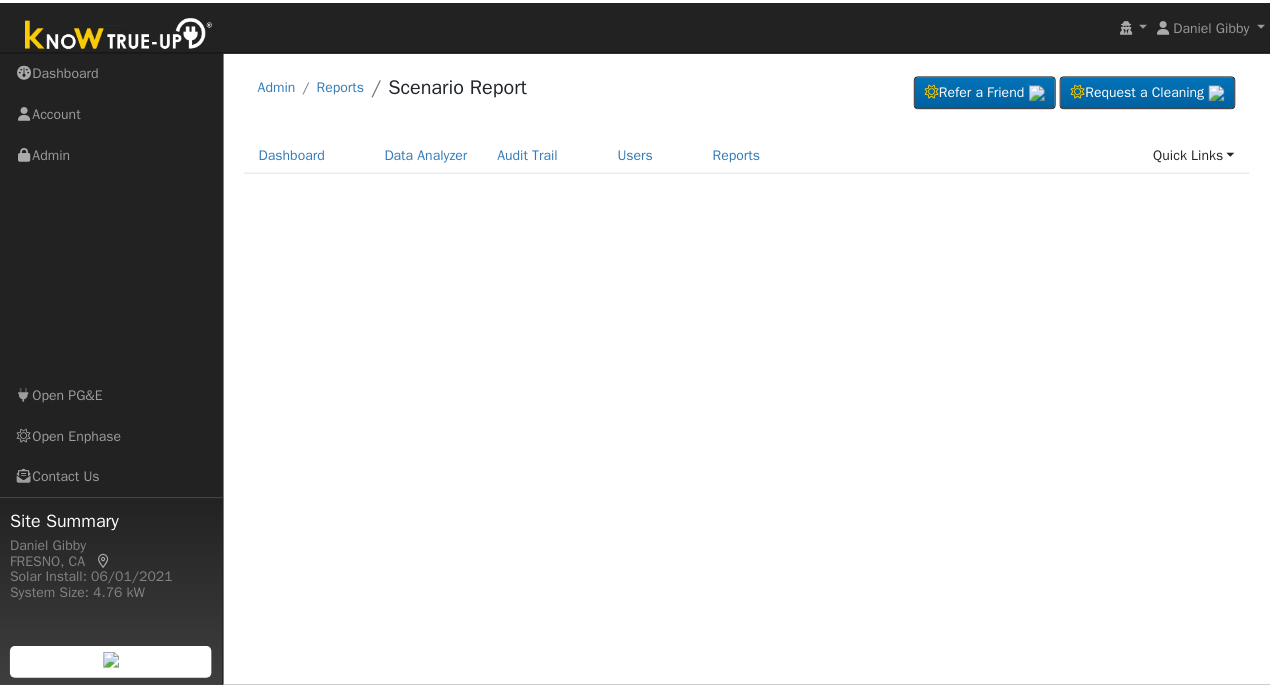 scroll, scrollTop: 0, scrollLeft: 0, axis: both 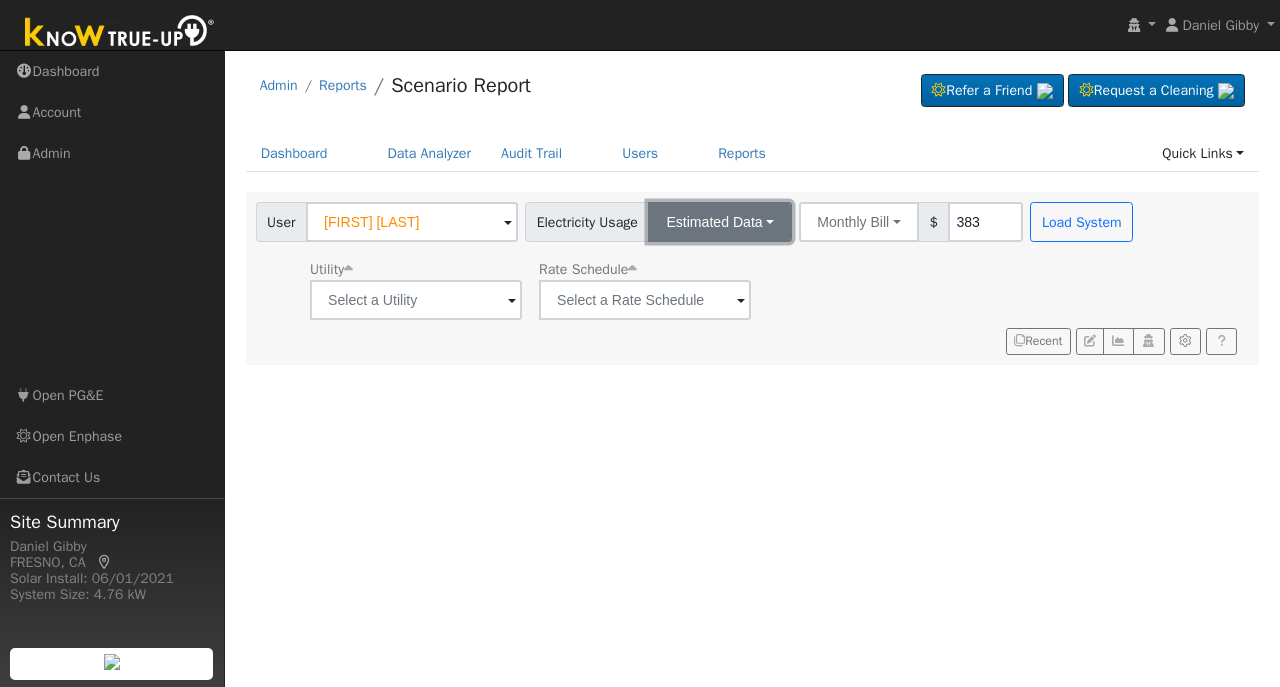 click on "Estimated Data" at bounding box center [720, 222] 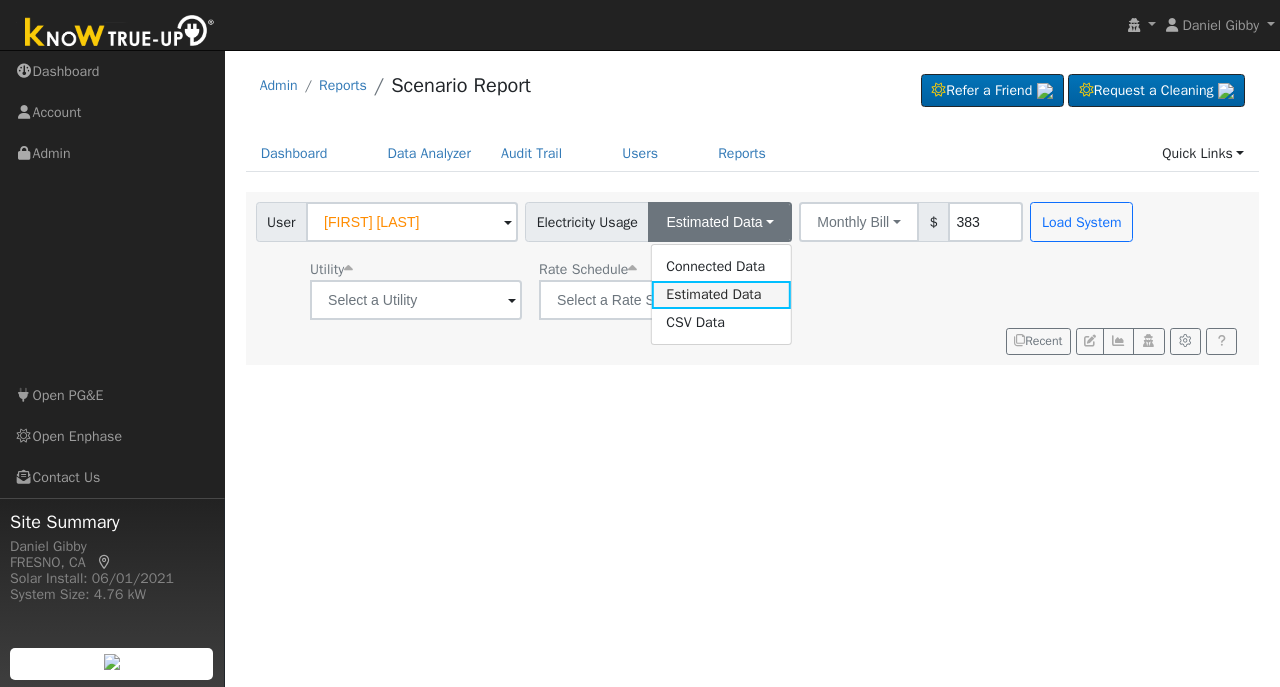 click on "Estimated Data" at bounding box center (721, 295) 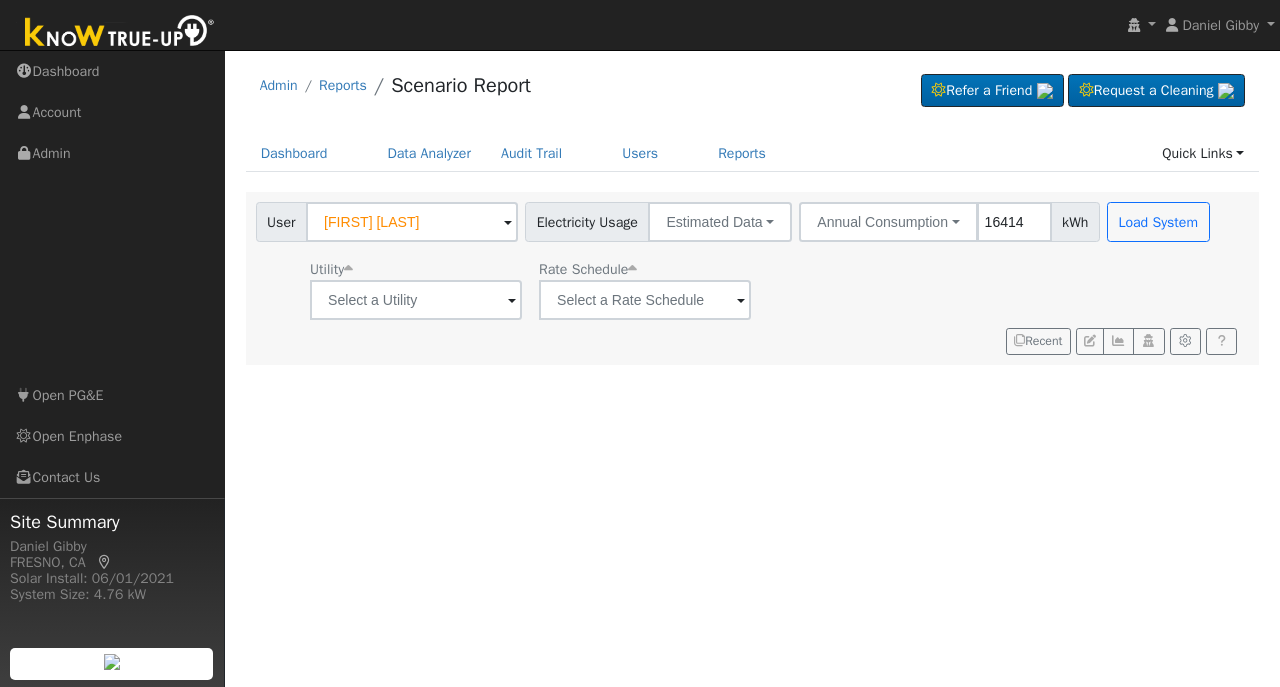 type on "16414" 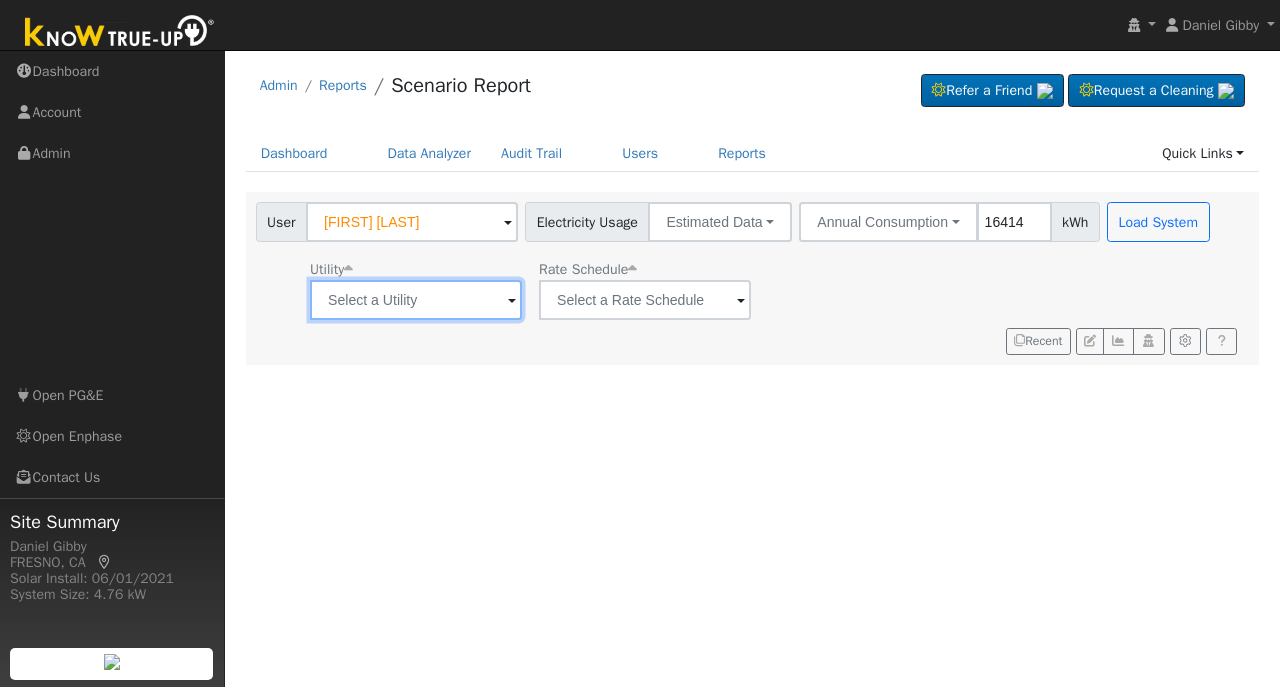 click at bounding box center [416, 300] 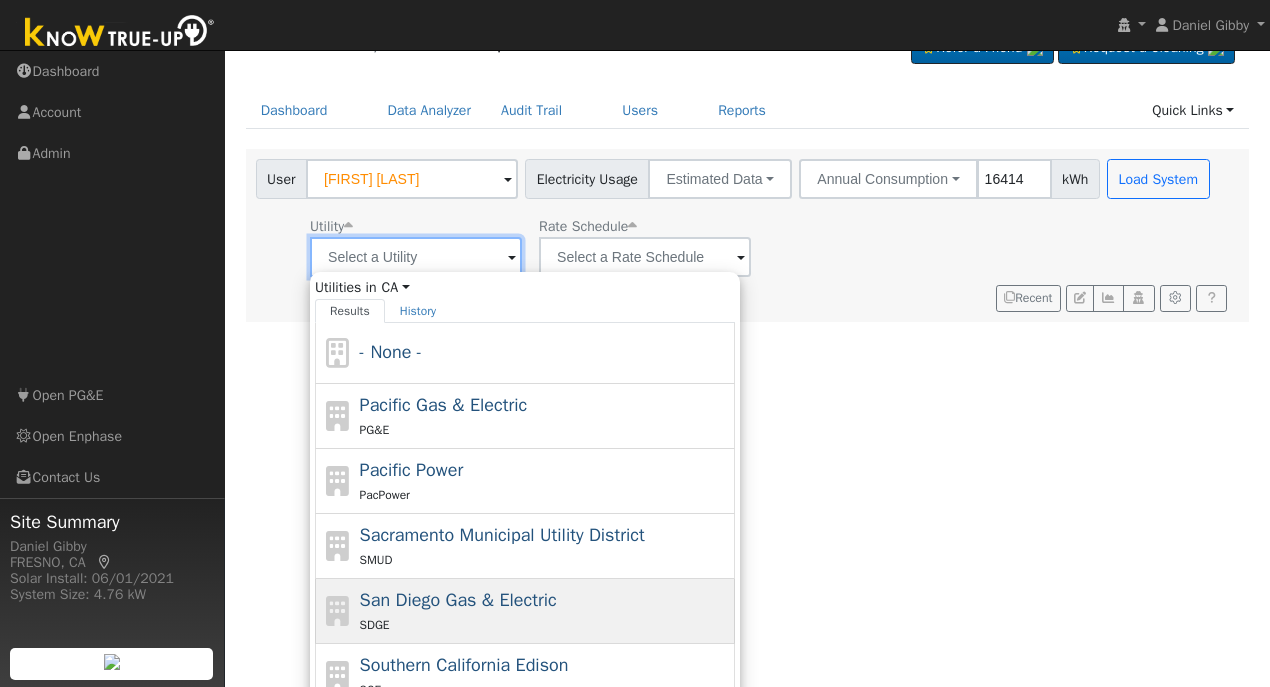 scroll, scrollTop: 66, scrollLeft: 0, axis: vertical 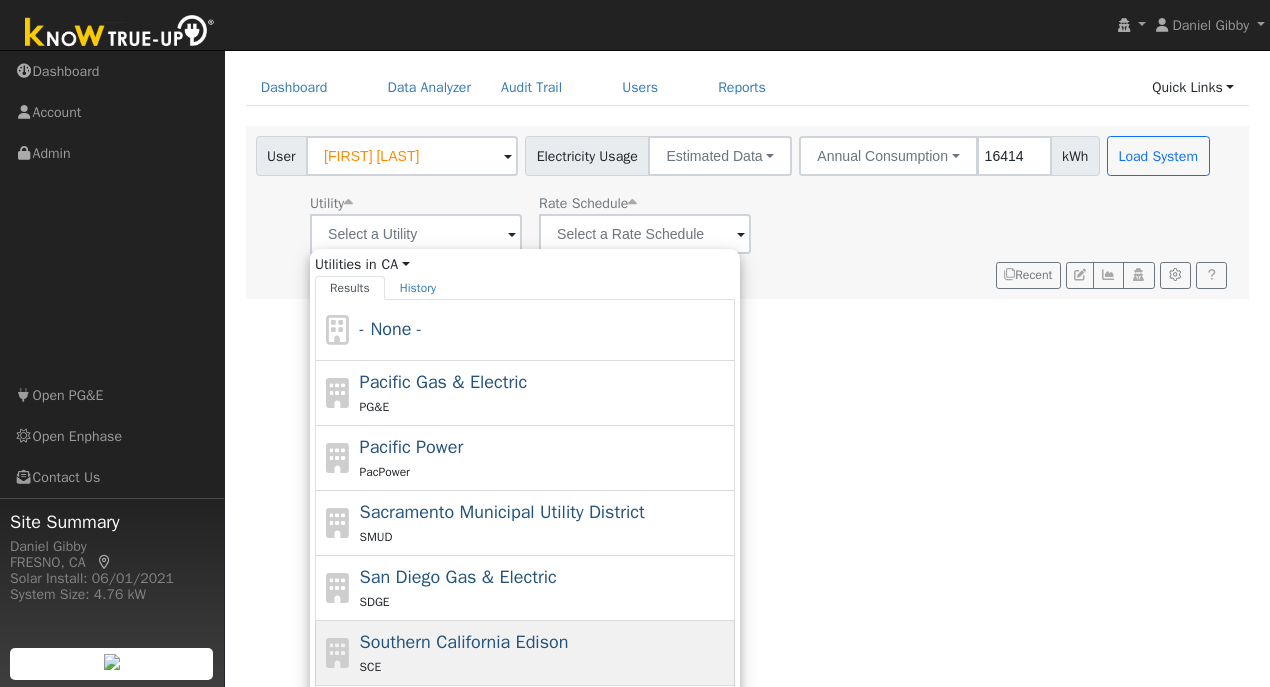 click on "Southern California Edison" at bounding box center (464, 642) 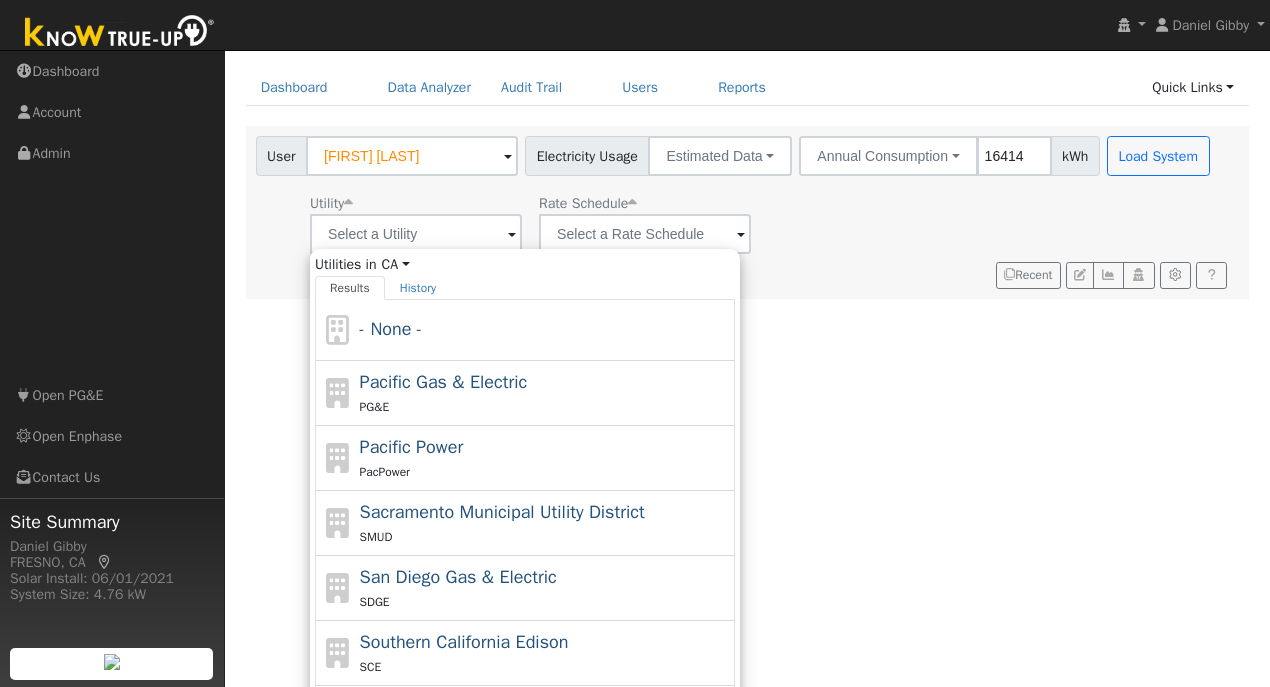 type on "Southern California Edison" 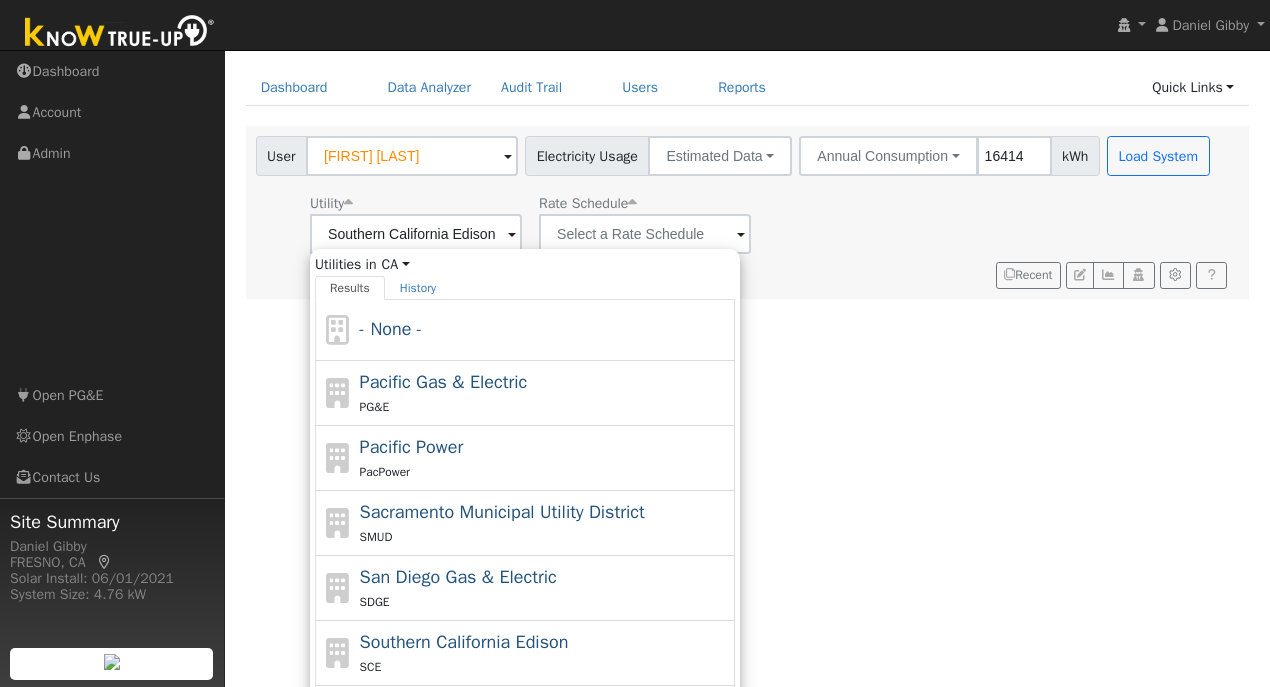 scroll, scrollTop: 0, scrollLeft: 0, axis: both 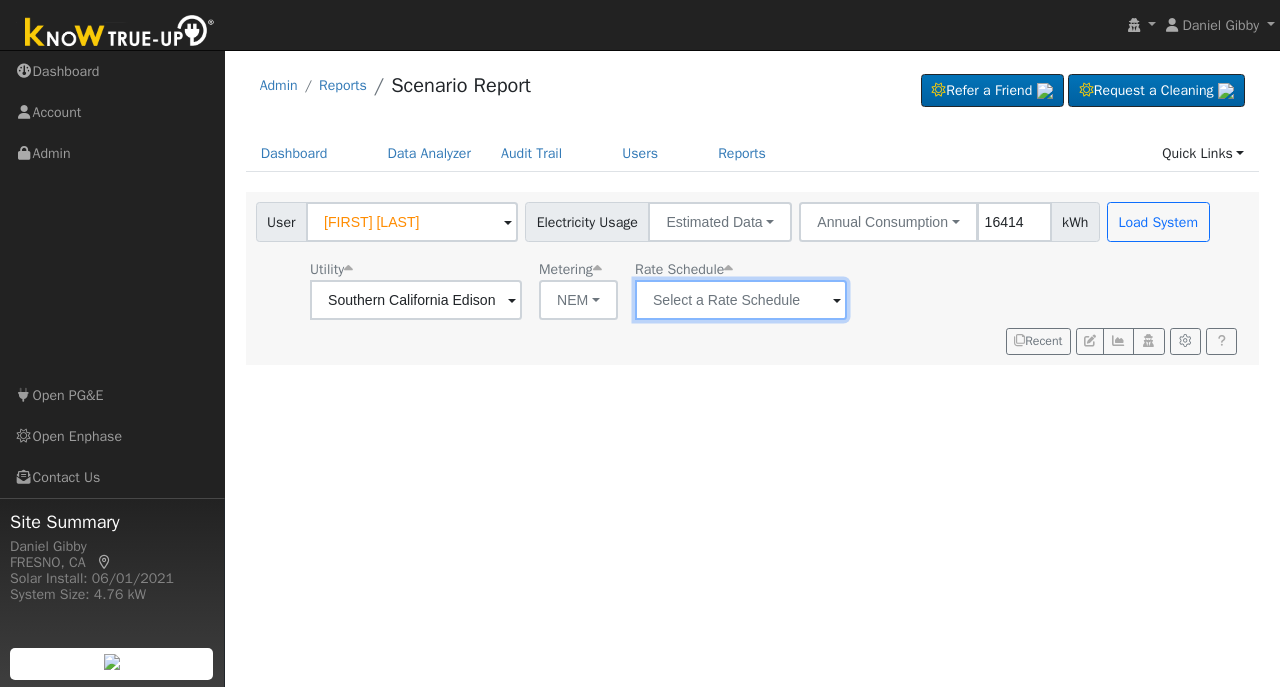 click at bounding box center [416, 300] 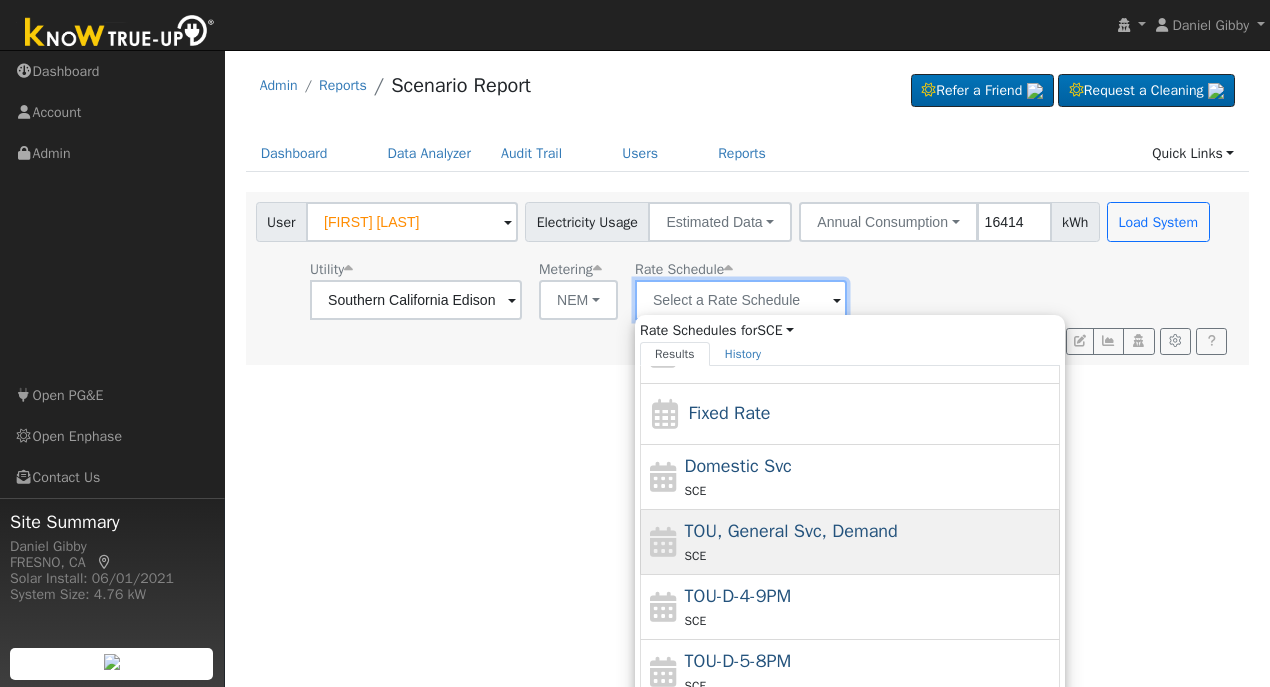 scroll, scrollTop: 66, scrollLeft: 0, axis: vertical 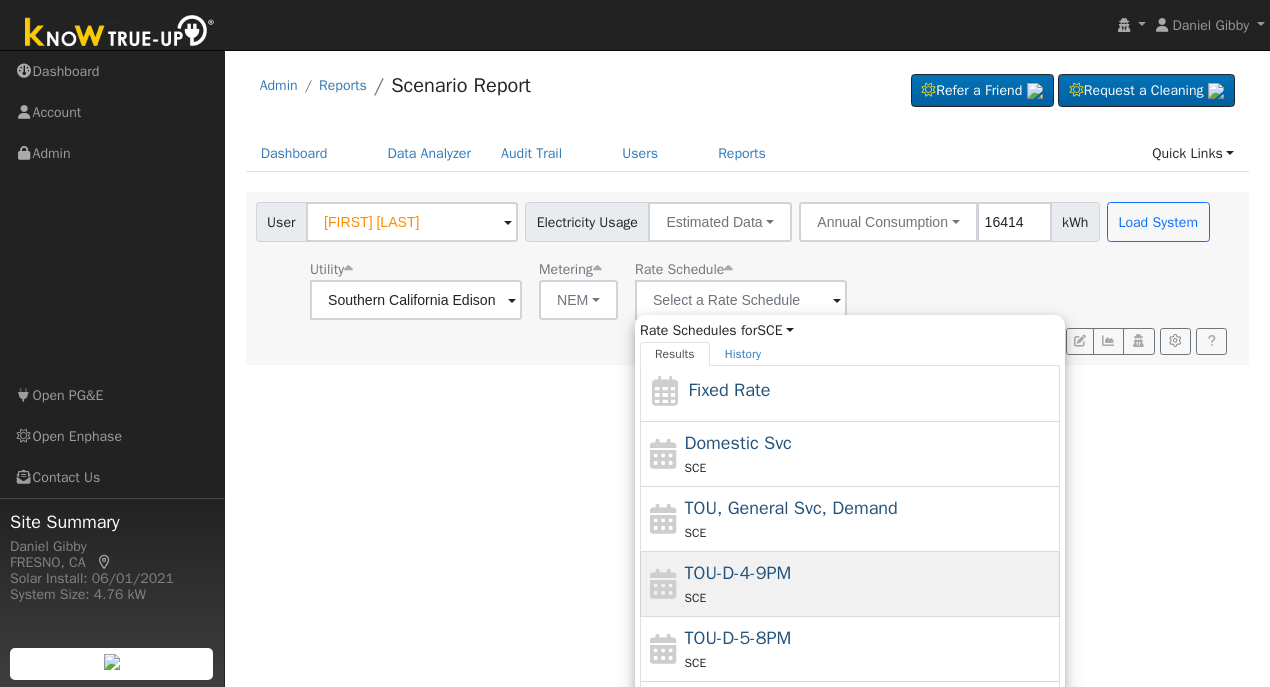 click on "TOU-D-4-9PM" at bounding box center [738, 573] 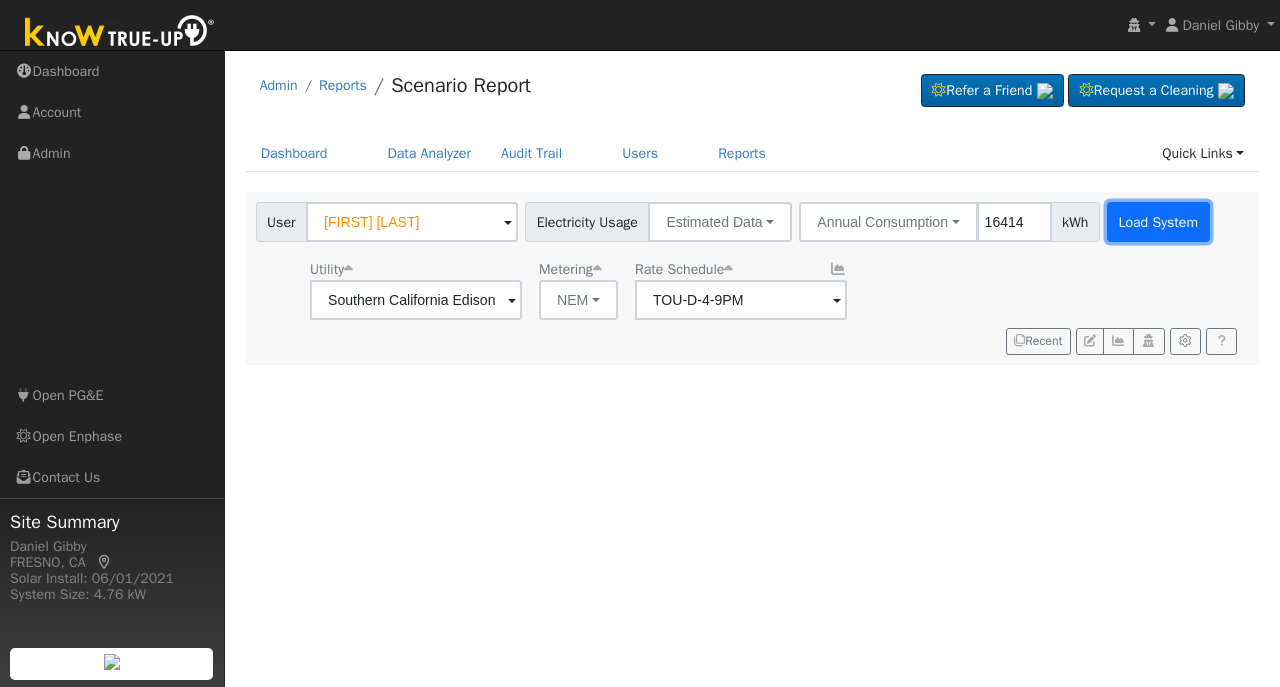 click on "Load System" at bounding box center [1158, 222] 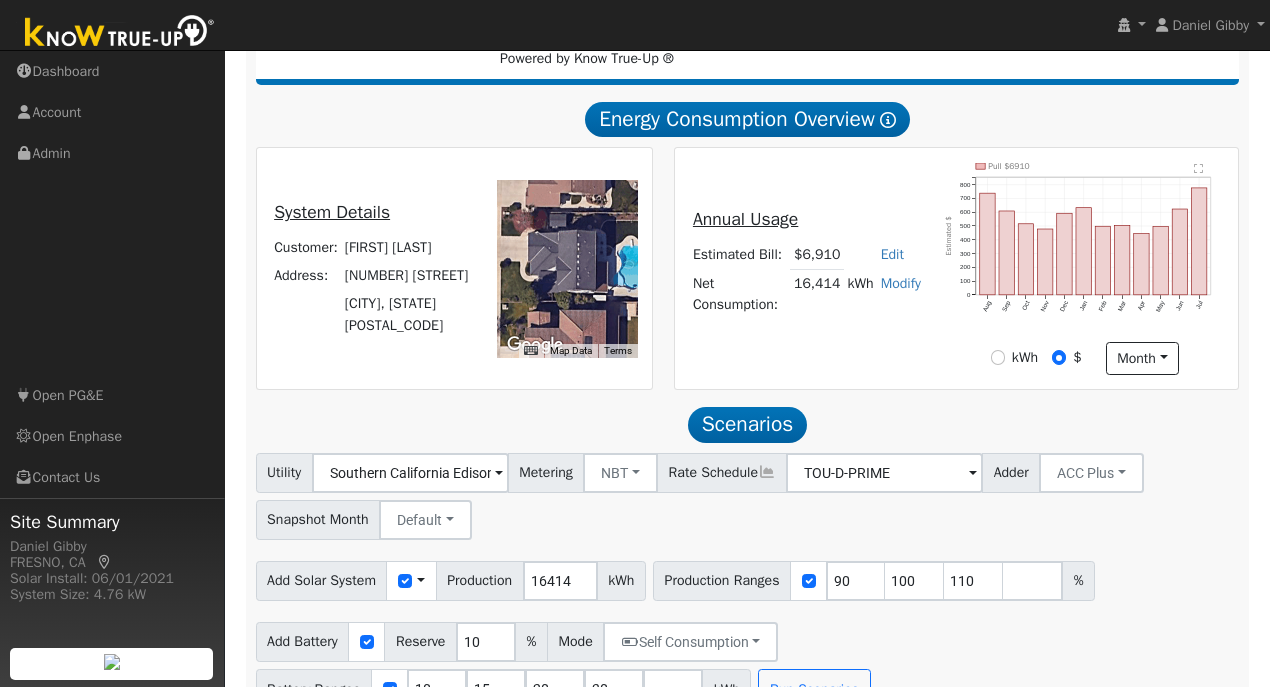 scroll, scrollTop: 390, scrollLeft: 0, axis: vertical 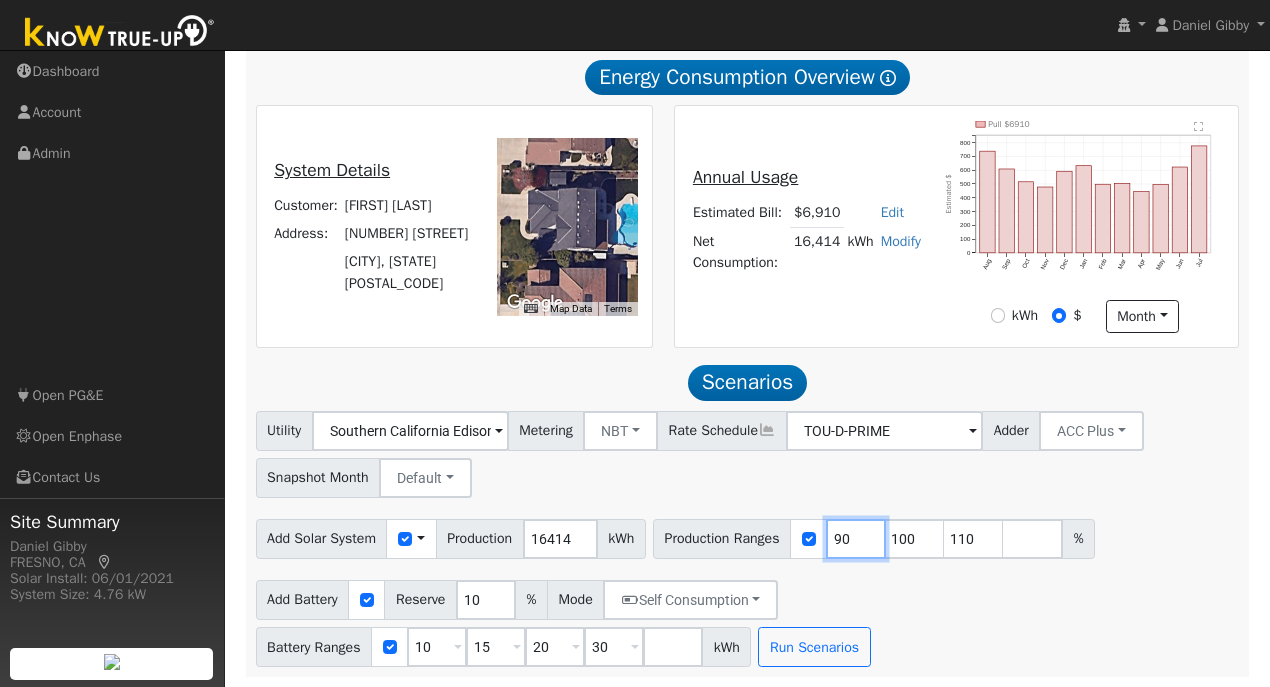 click on "90" at bounding box center [856, 539] 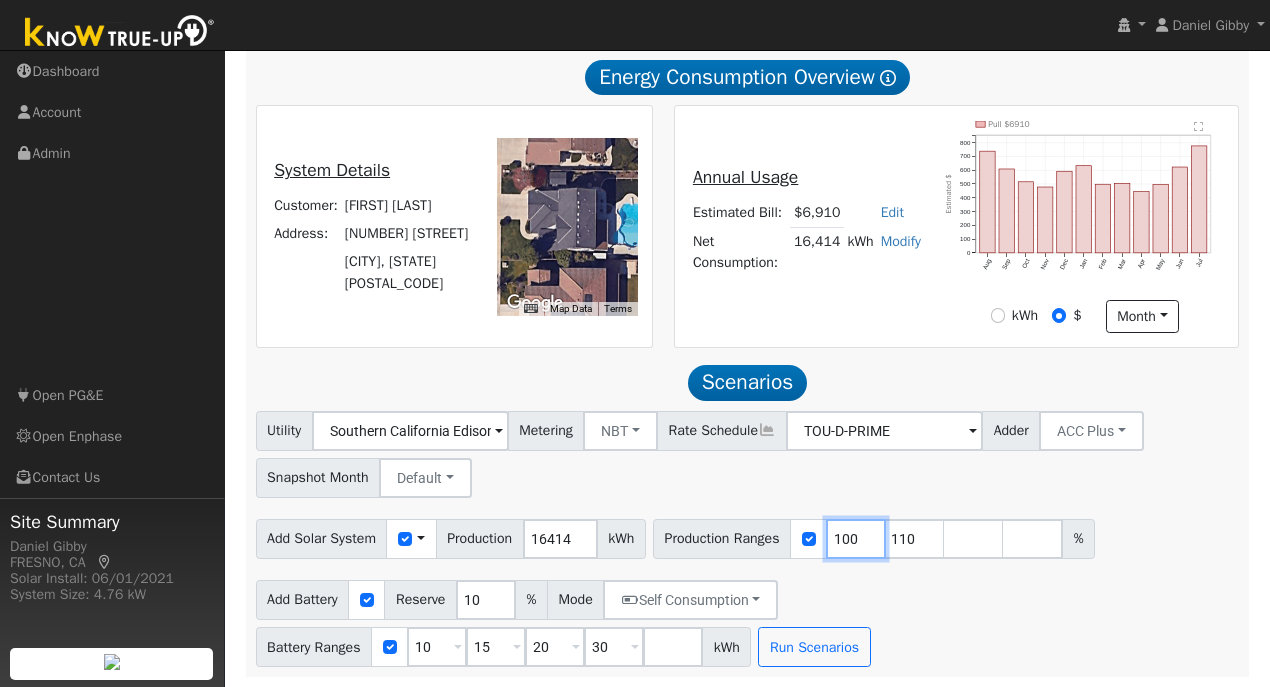 click on "100" at bounding box center [856, 539] 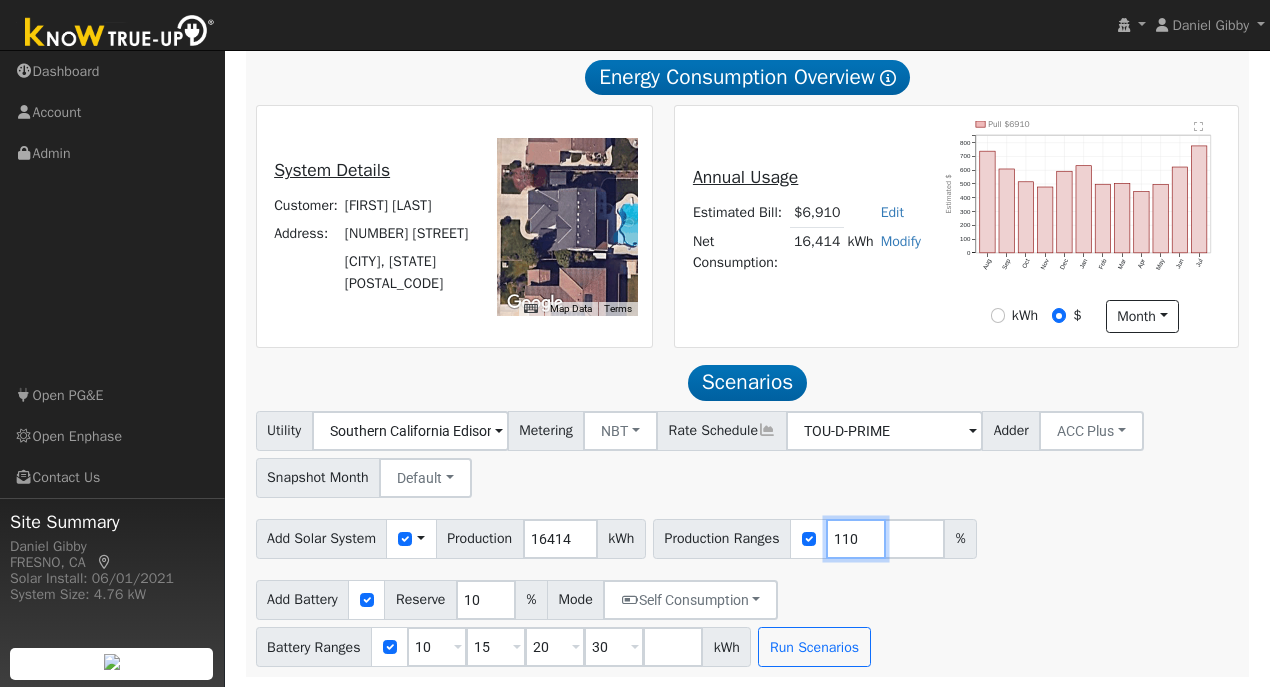 click on "110" at bounding box center [856, 539] 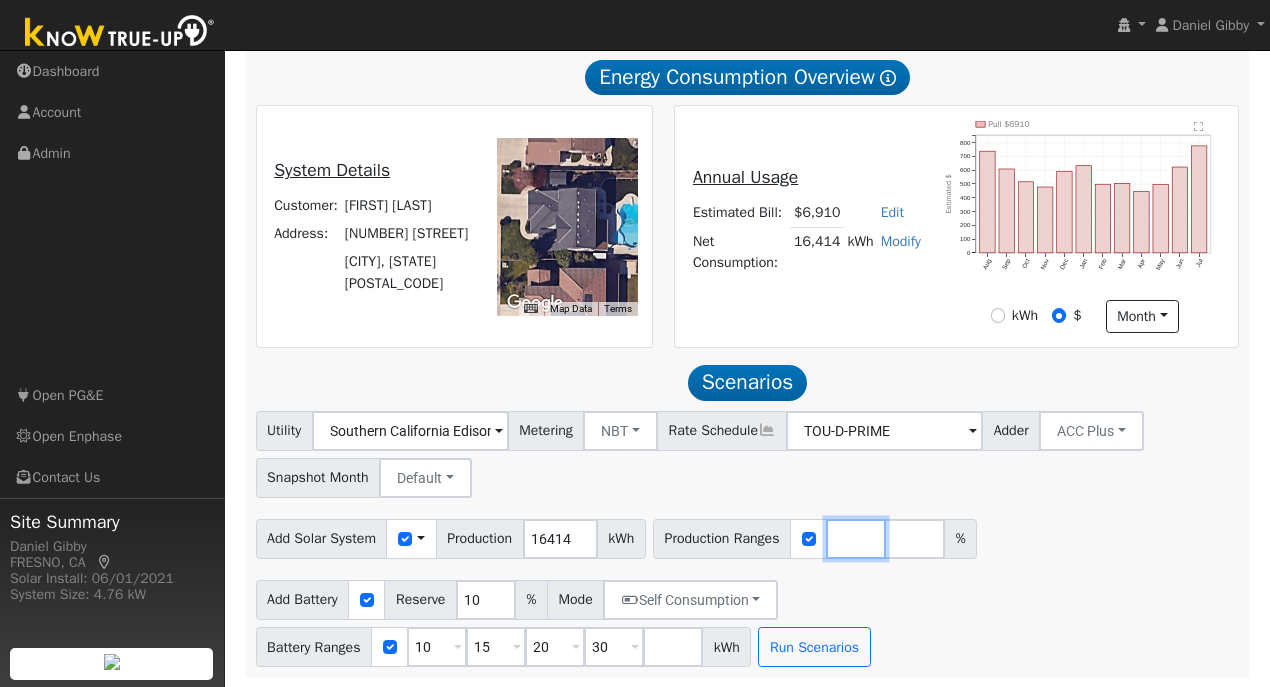 click at bounding box center [856, 539] 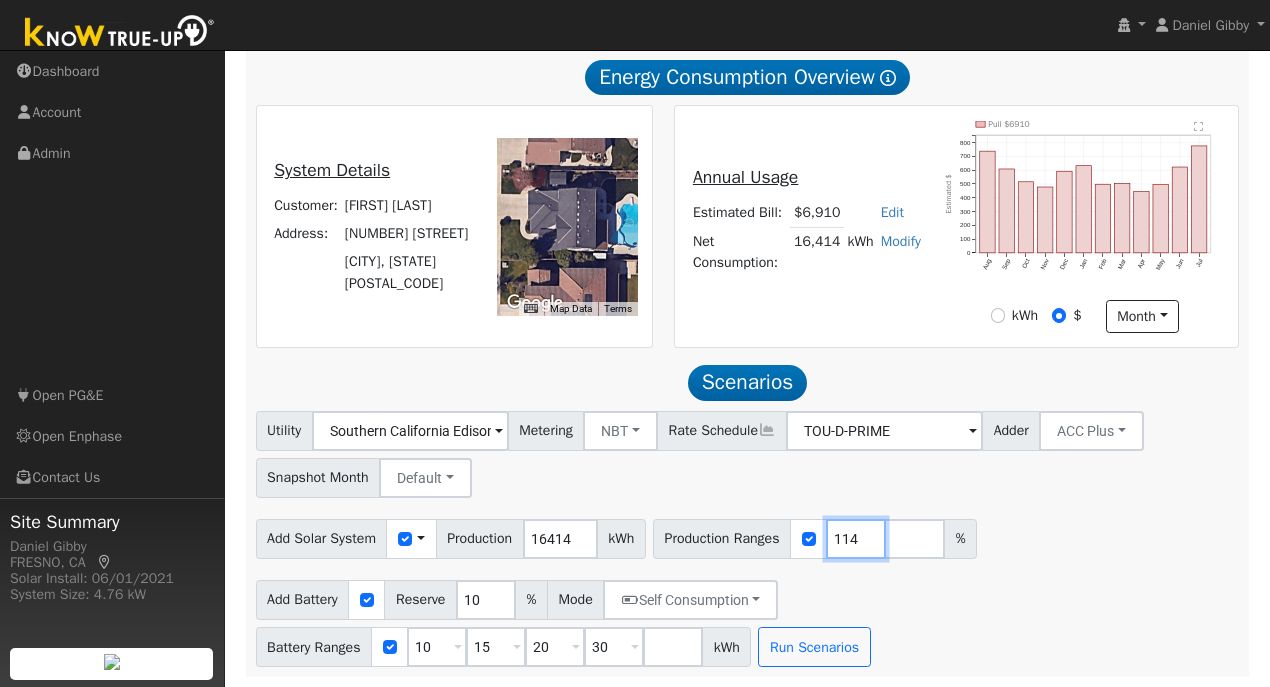 type on "114" 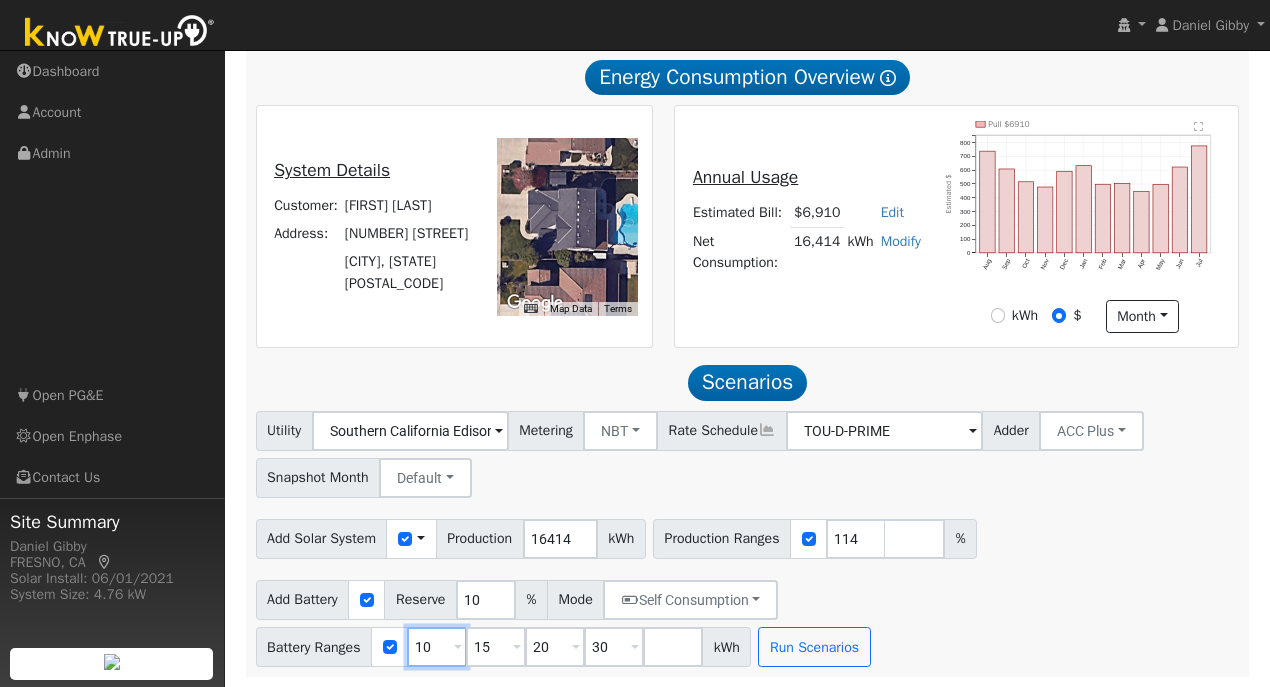 click on "10" at bounding box center [437, 647] 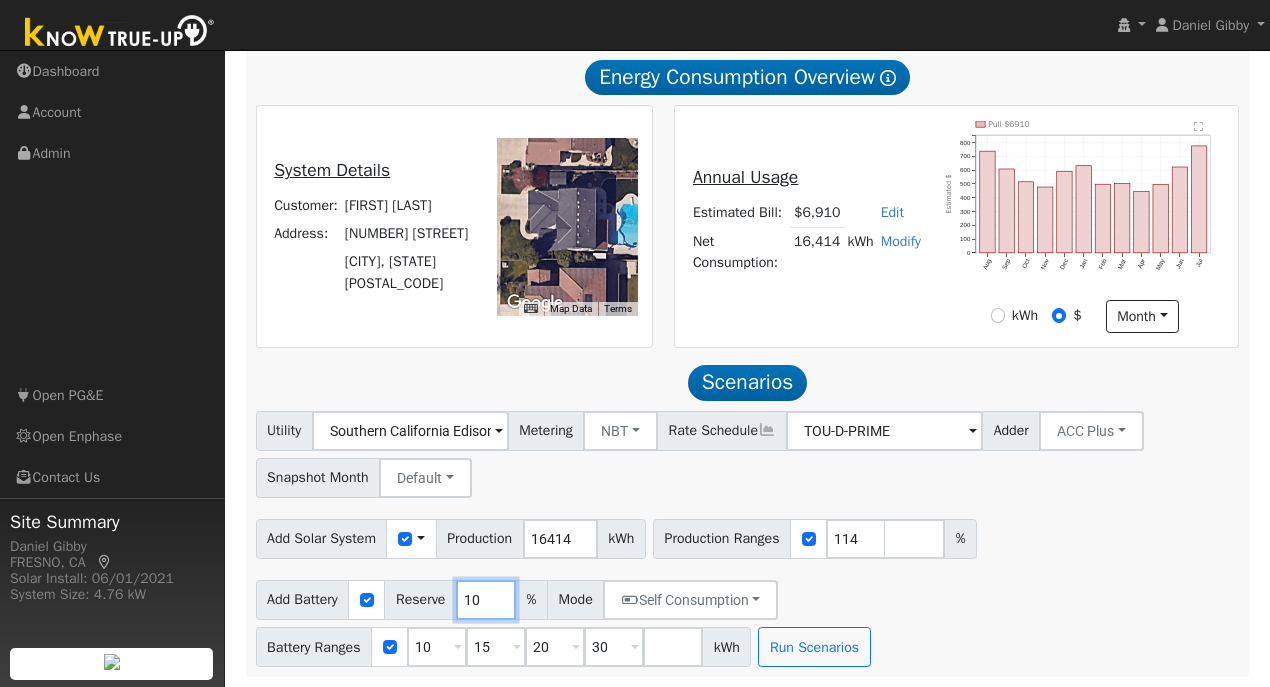 click on "10" at bounding box center (486, 600) 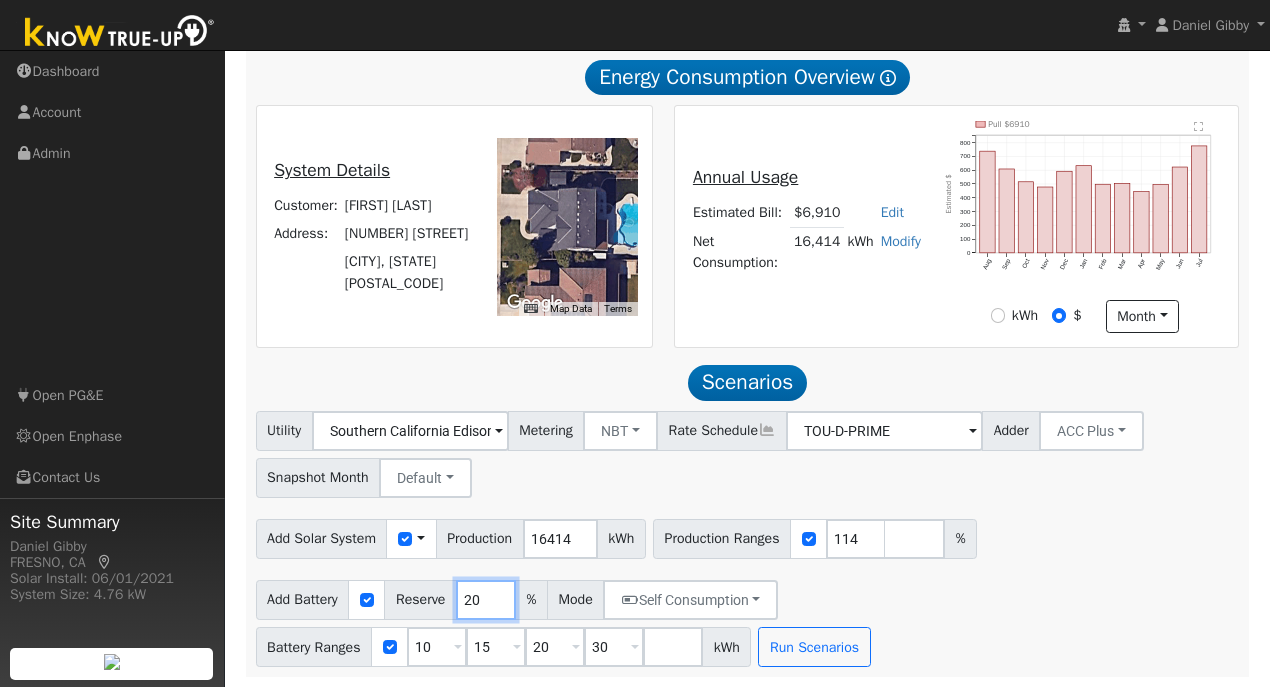 type on "20" 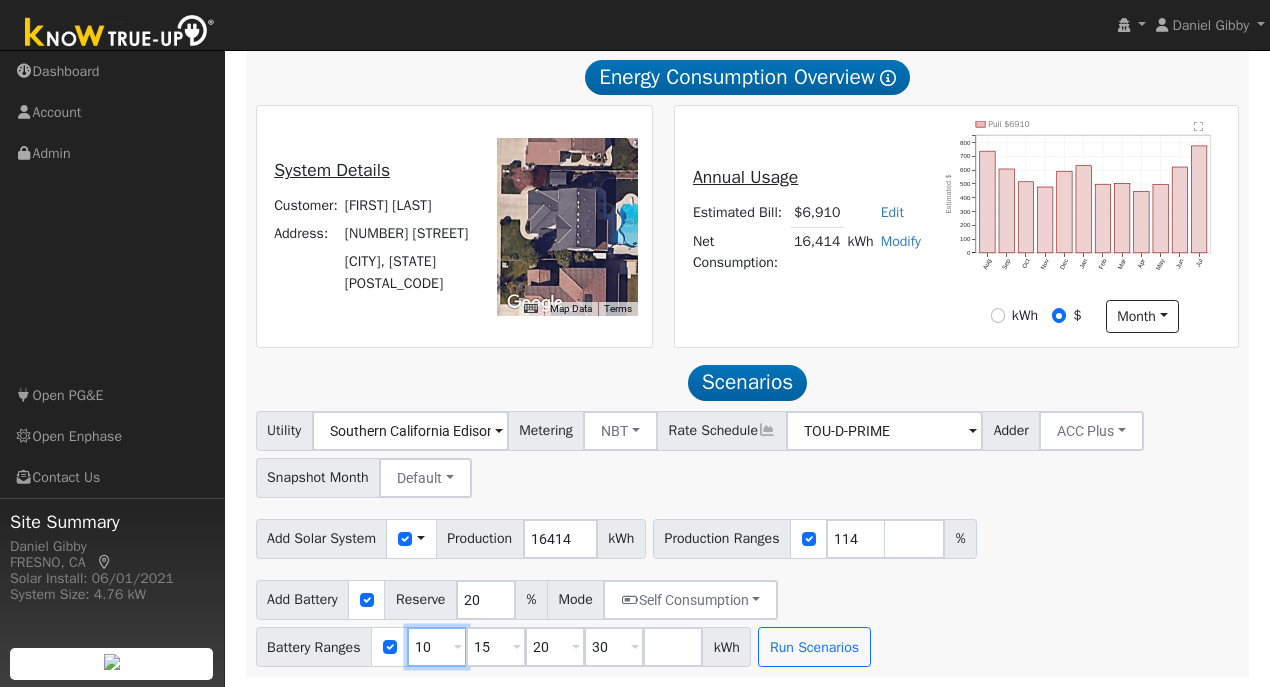 click on "10" at bounding box center [437, 647] 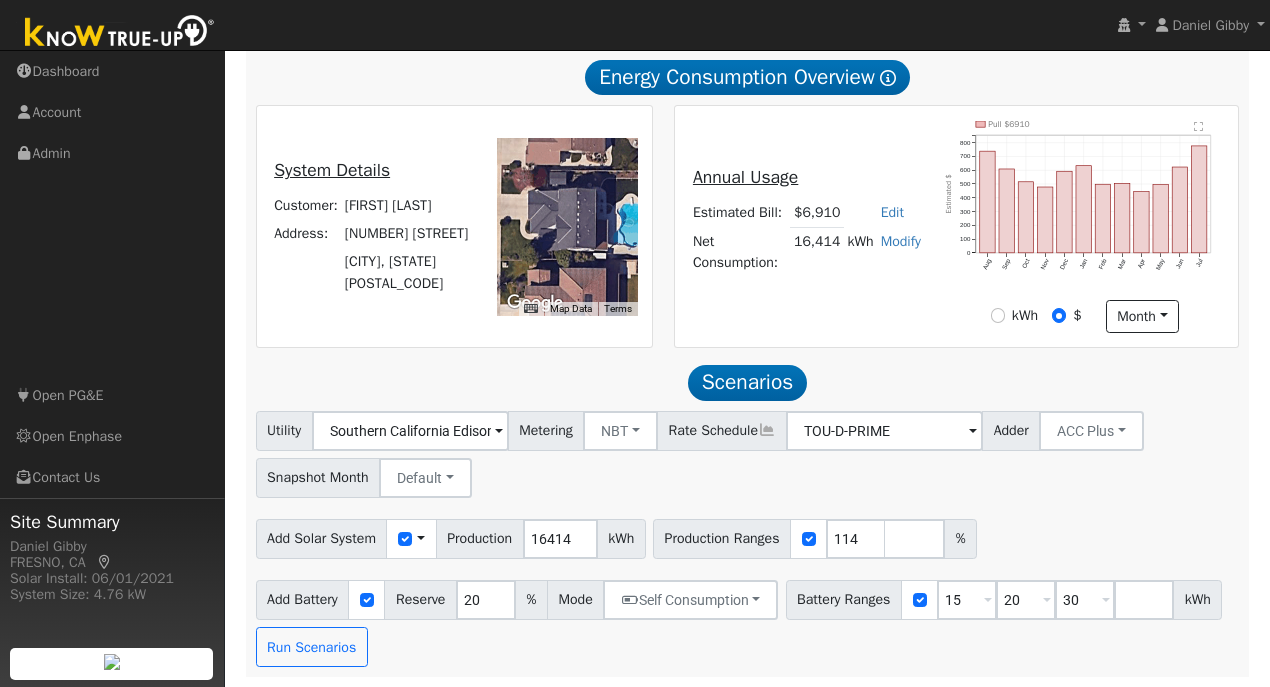 click on "Add Battery Reserve 20 % Mode  Self Consumption  Self Consumption  Peak Savings    ACC High Value Push    Backup Battery Ranges 15 Overrides Reserve % Mode  None None  Self Consumption  Peak Savings    ACC High Value Push    Backup 20 Overrides Reserve % Mode  None None  Self Consumption  Peak Savings    ACC High Value Push    Backup 30 Overrides Reserve % Mode  None None  Self Consumption  Peak Savings    ACC High Value Push    Backup kWh Run Scenarios" at bounding box center [747, 620] 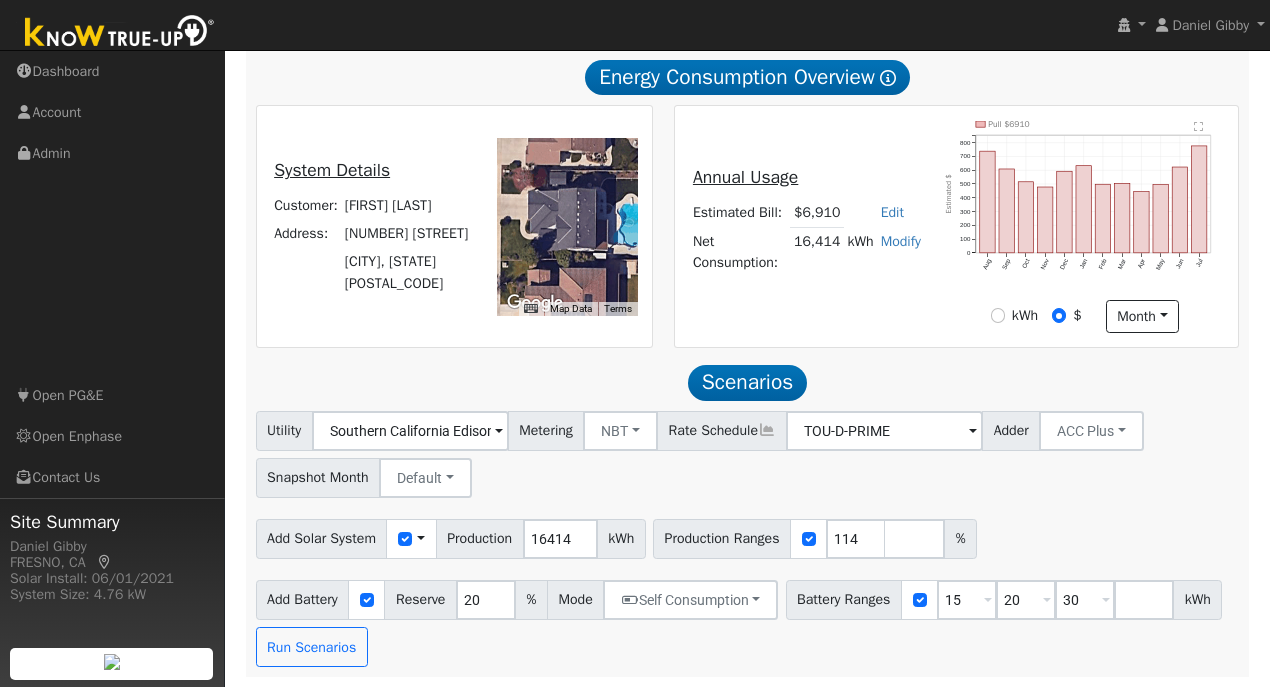 click on "Add Battery Reserve 20 % Mode  Self Consumption  Self Consumption  Peak Savings    ACC High Value Push    Backup Battery Ranges 15 Overrides Reserve % Mode  None None  Self Consumption  Peak Savings    ACC High Value Push    Backup 20 Overrides Reserve % Mode  None None  Self Consumption  Peak Savings    ACC High Value Push    Backup 30 Overrides Reserve % Mode  None None  Self Consumption  Peak Savings    ACC High Value Push    Backup kWh Run Scenarios" at bounding box center (747, 620) 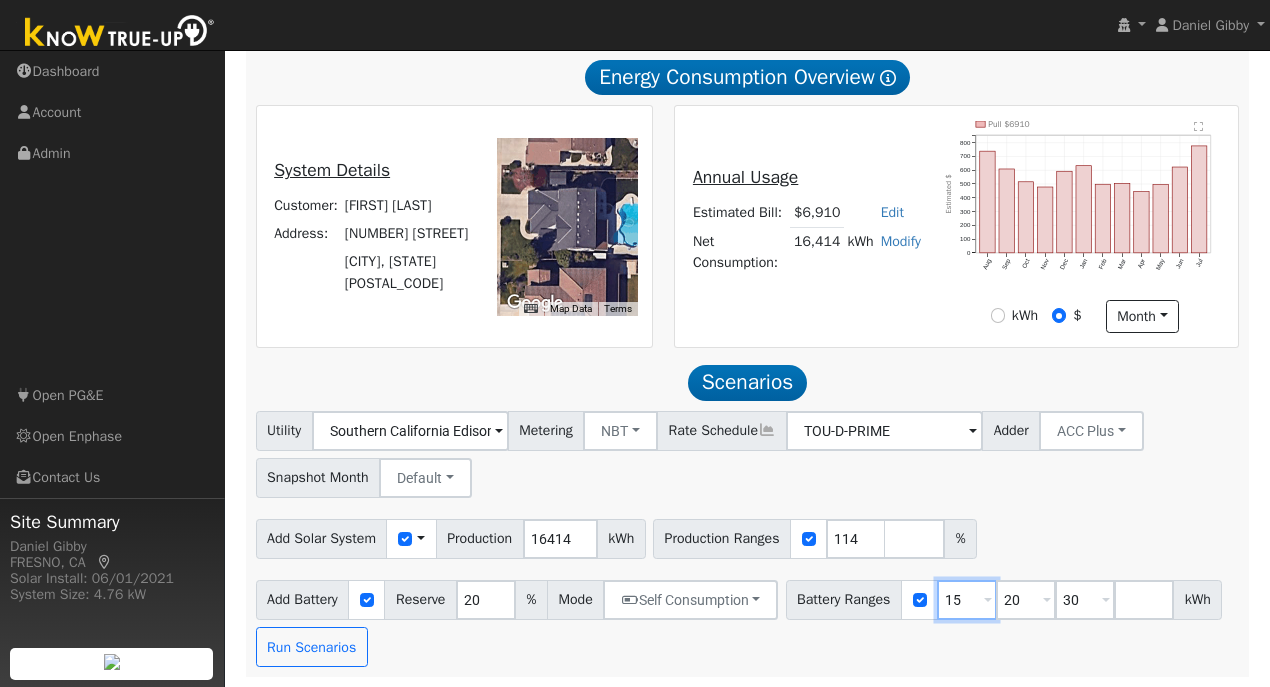 click on "15" at bounding box center (967, 600) 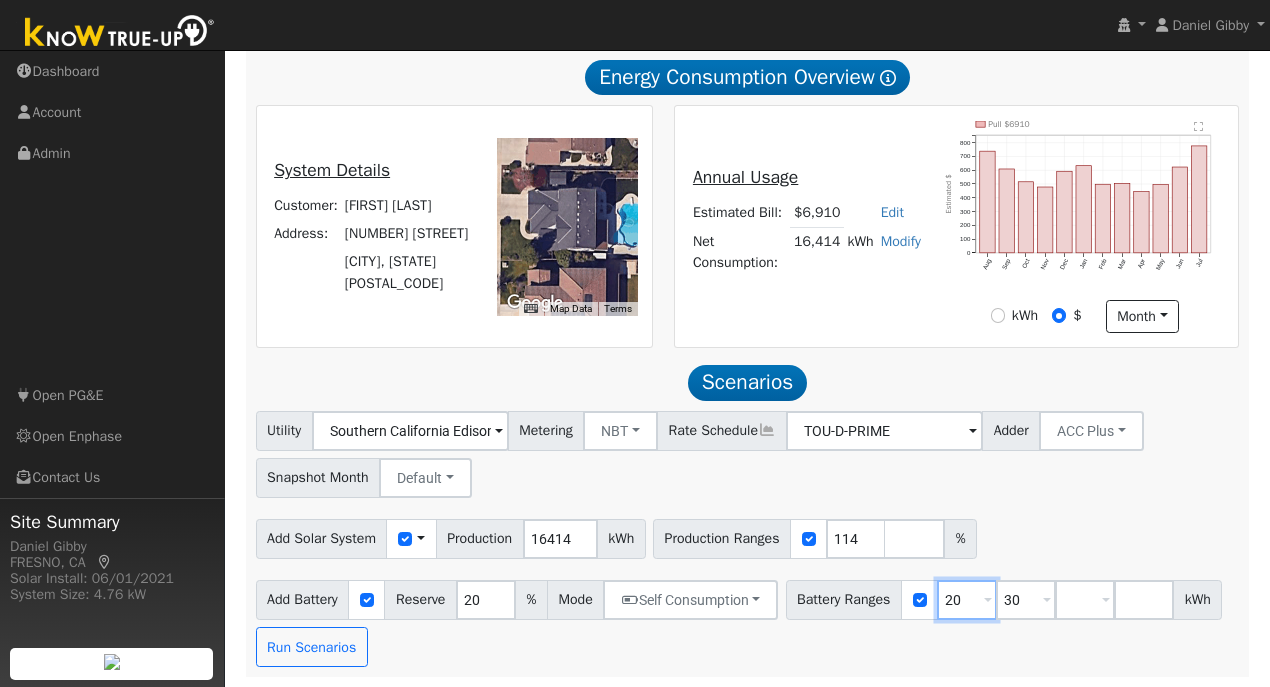 click on "20" at bounding box center [967, 600] 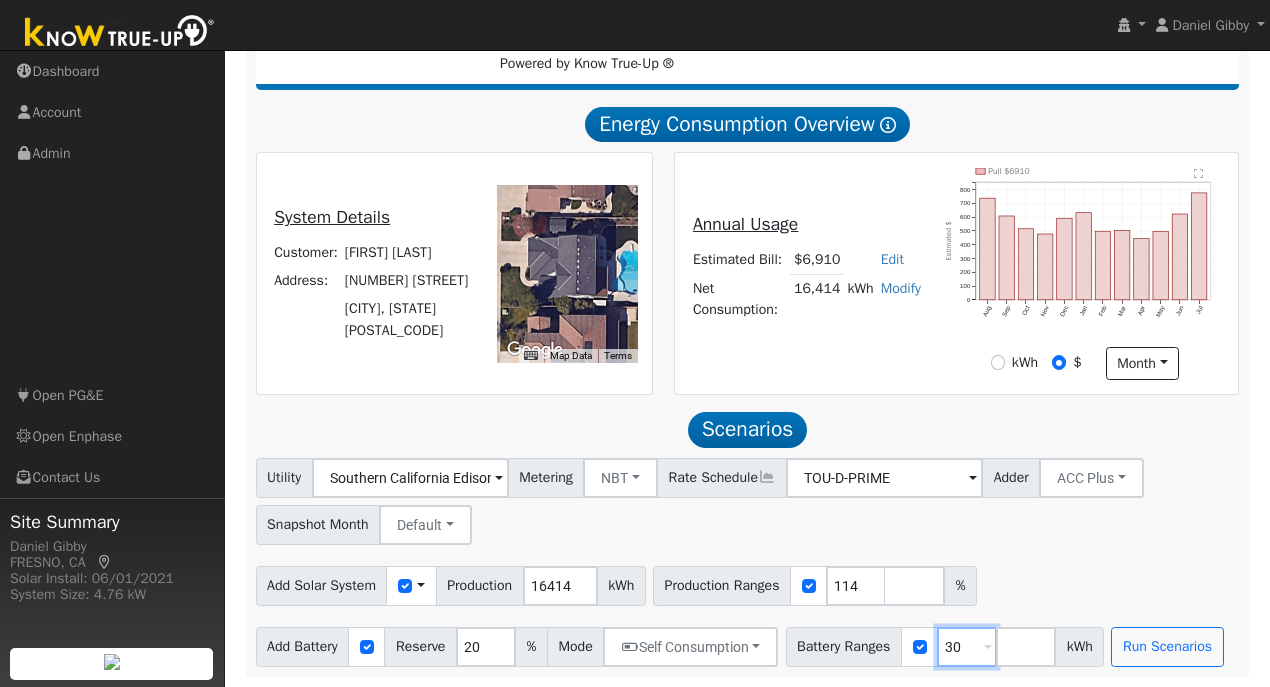 scroll, scrollTop: 343, scrollLeft: 0, axis: vertical 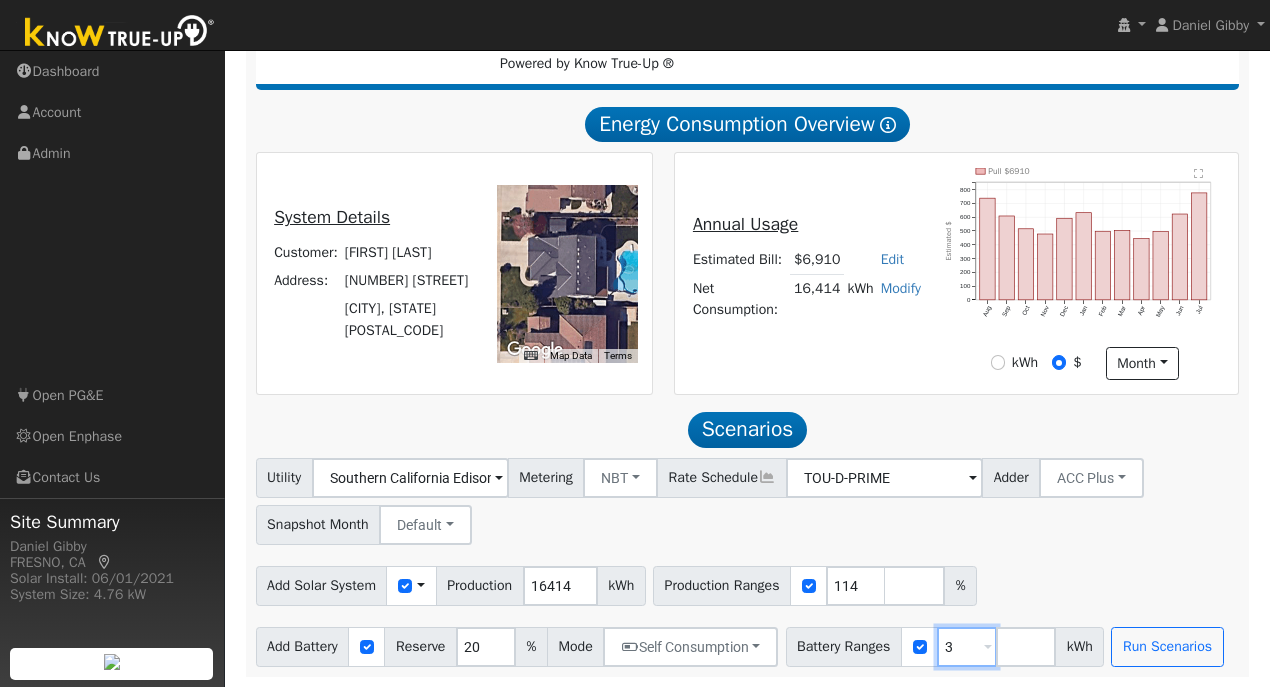 click on "Utility Southern California Edison Metering NBT NEM NBT  Rate Schedule  TOU-D-PRIME Adder ACC Plus - None - ACC Plus SB-535 Snapshot Month Default Jan Feb Mar Apr May Jun Jul Aug Sep Oct Nov Dec Add Solar System Use CSV Data Production 16414 kWh Production Ranges 114 % Add Battery Reserve 20 % Mode  Self Consumption  Self Consumption  Peak Savings    ACC High Value Push    Backup Battery Ranges 3 Overrides Reserve % Mode  None None  Self Consumption  Peak Savings    ACC High Value Push    Backup kWh Run Scenarios" at bounding box center (747, 562) 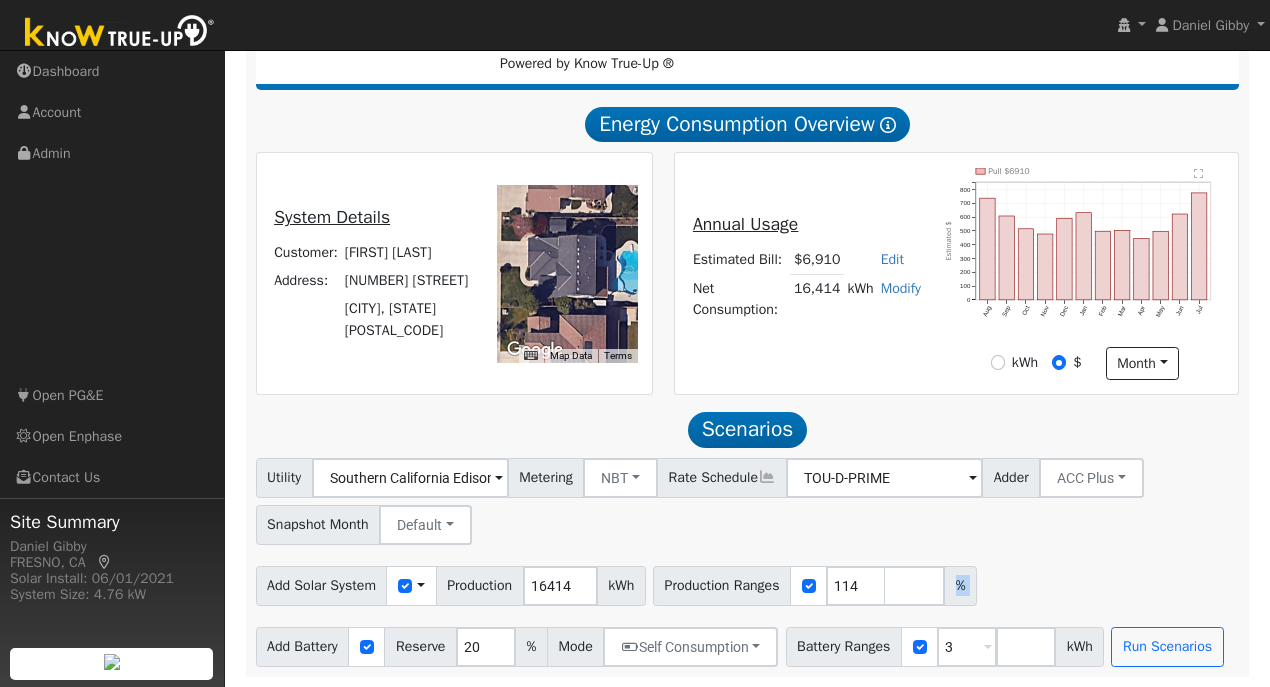 click on "%" at bounding box center (960, 586) 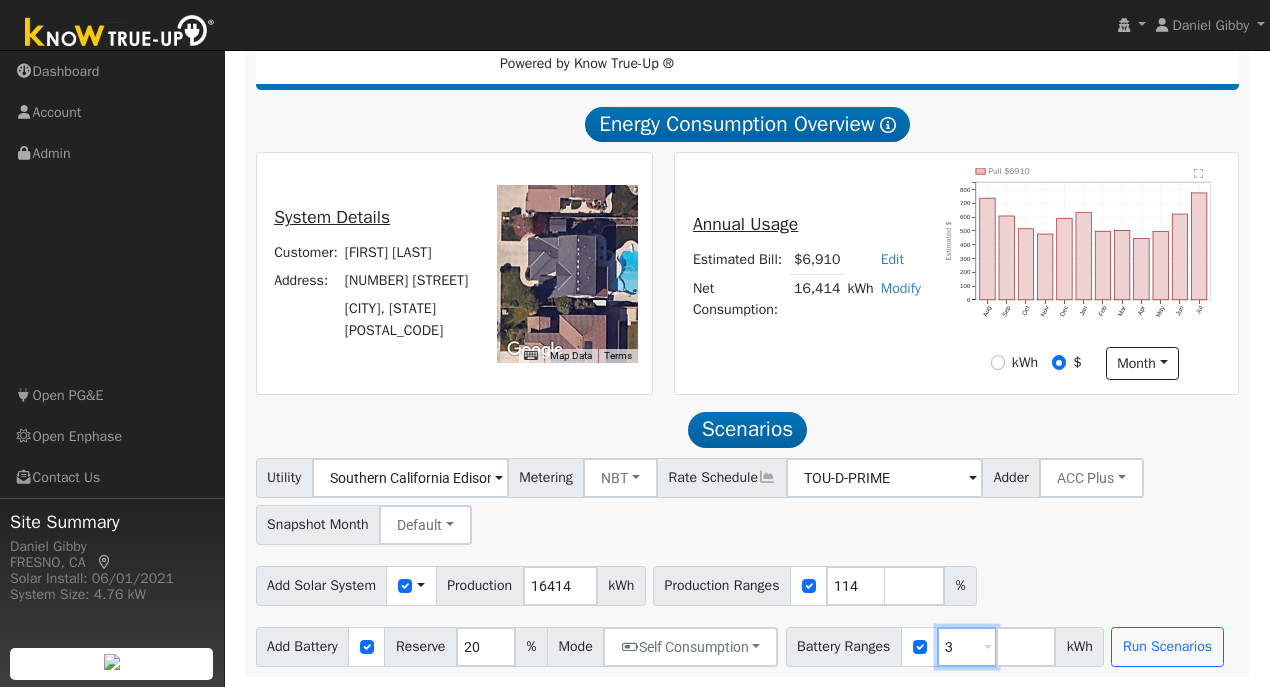 click on "3" at bounding box center [967, 647] 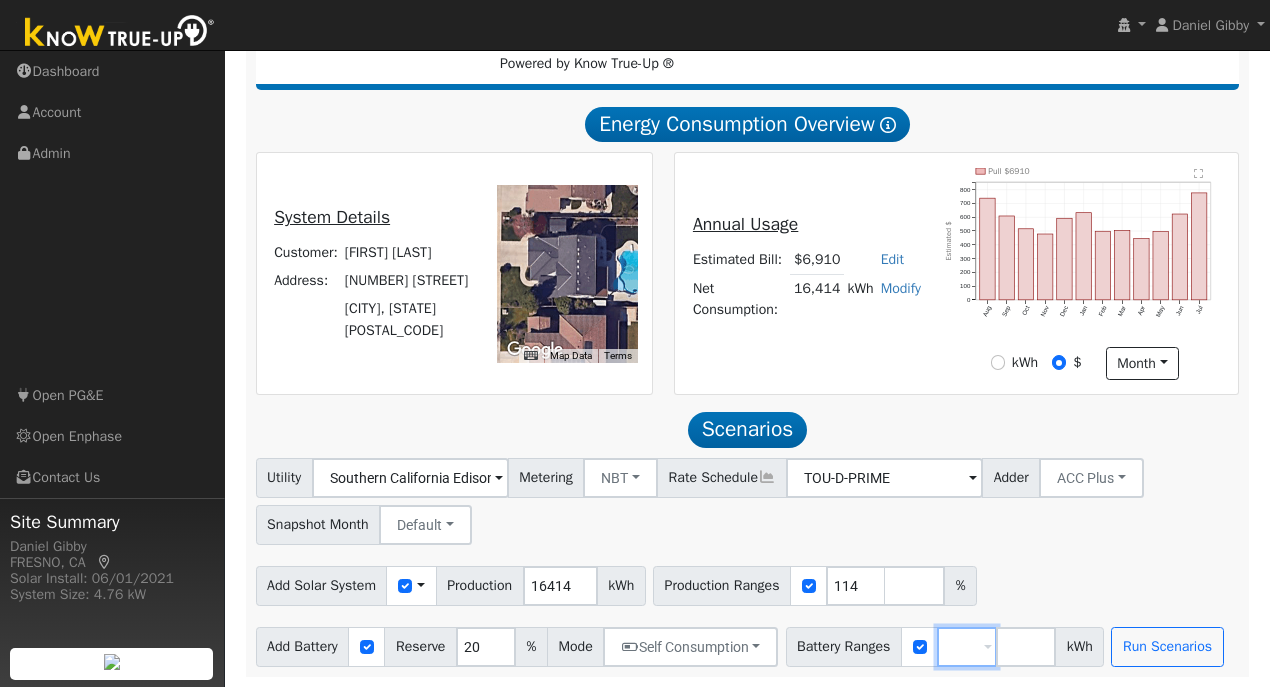 click at bounding box center (967, 647) 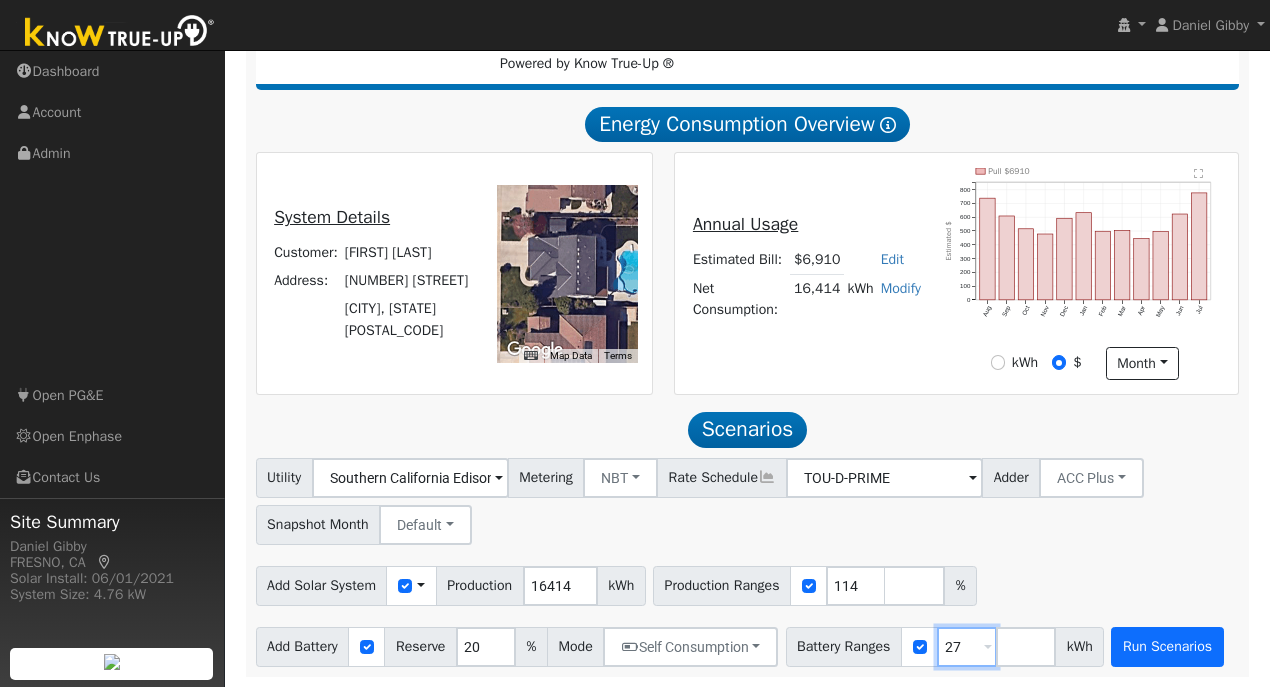 type on "27" 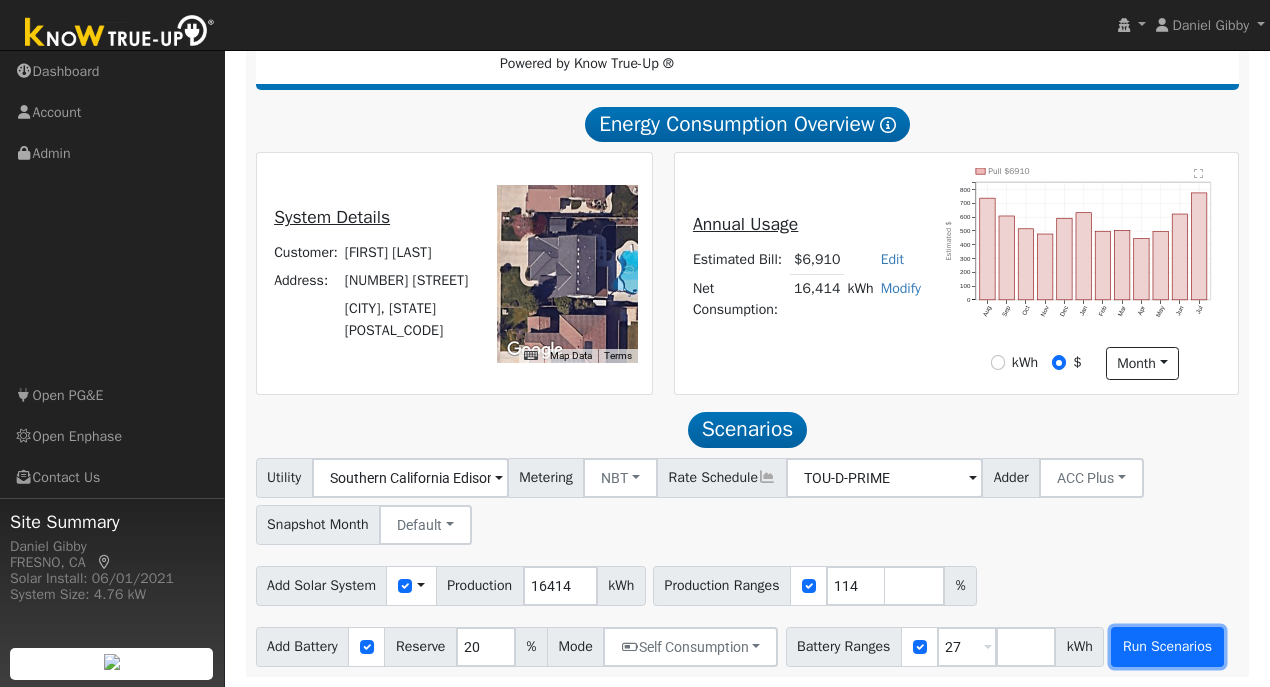 click on "Run Scenarios" at bounding box center [1167, 647] 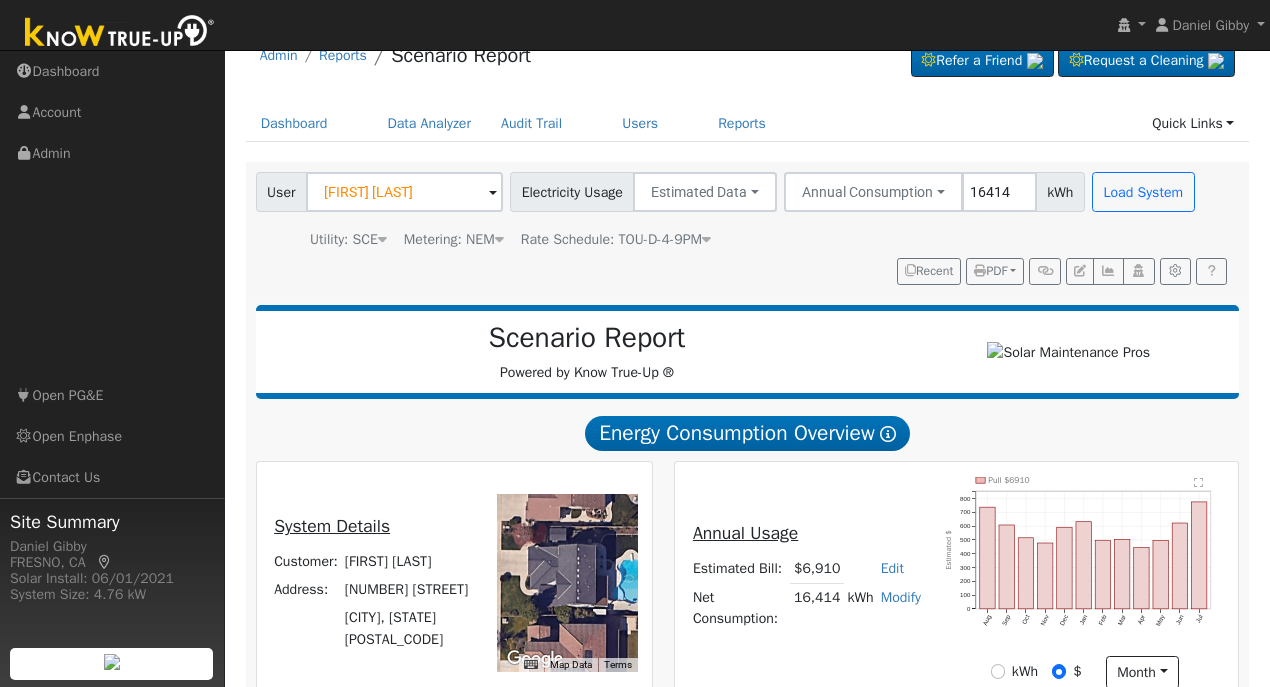 scroll, scrollTop: 27, scrollLeft: 0, axis: vertical 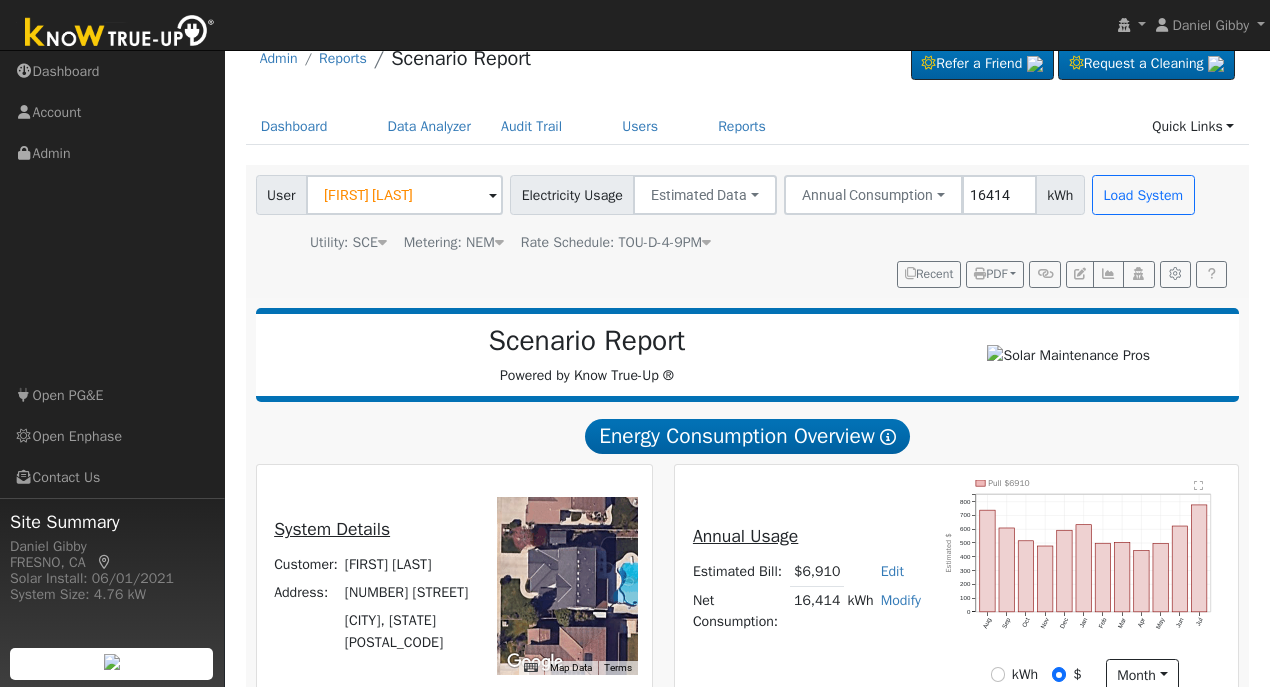 click at bounding box center (382, 242) 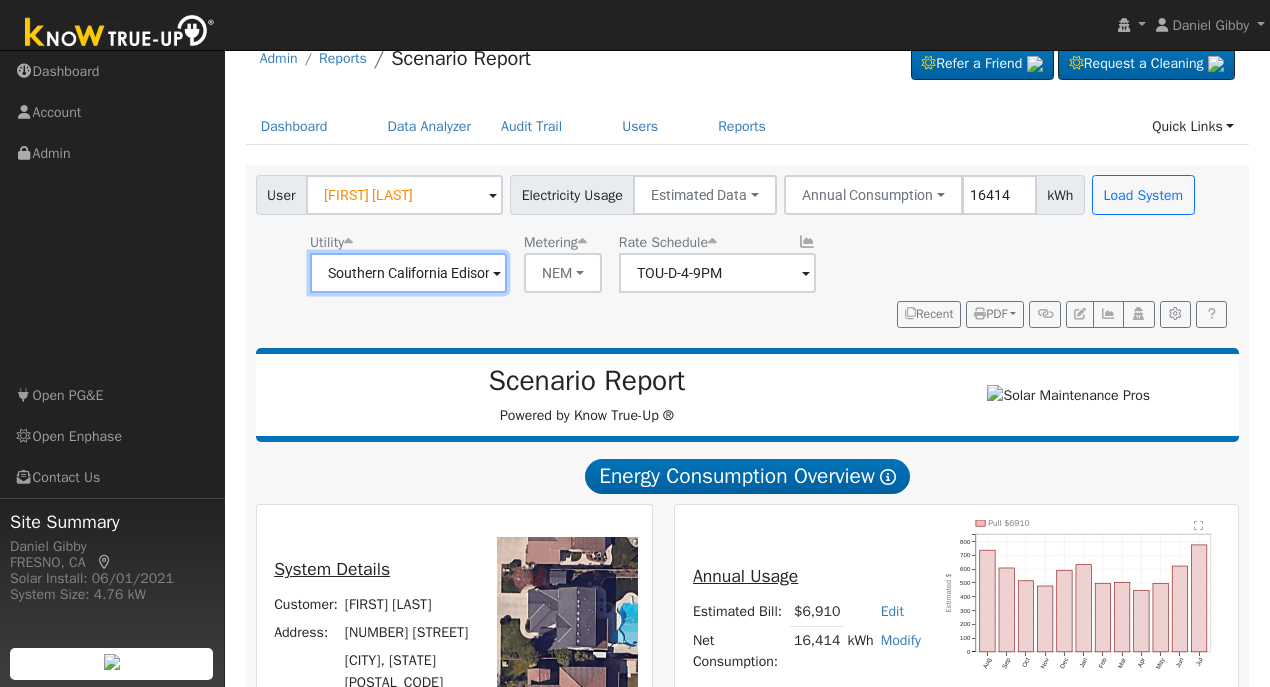 click on "Southern California Edison" at bounding box center (408, 273) 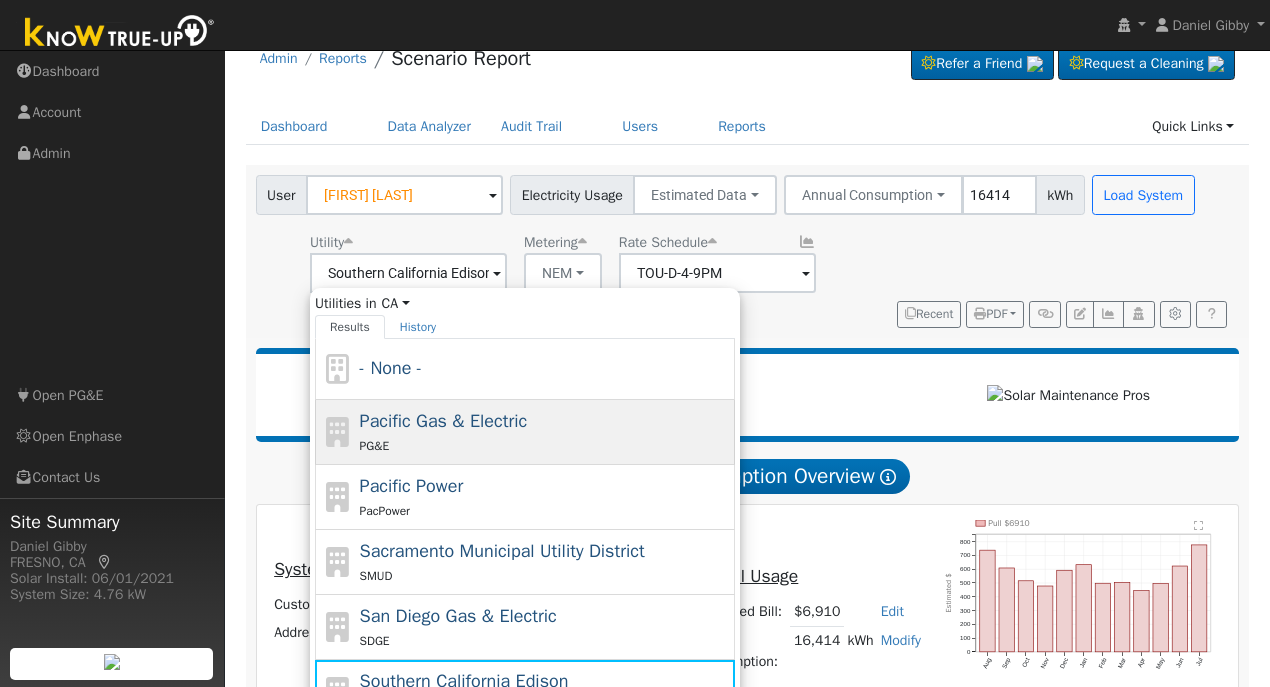 click on "PG&E" at bounding box center (545, 445) 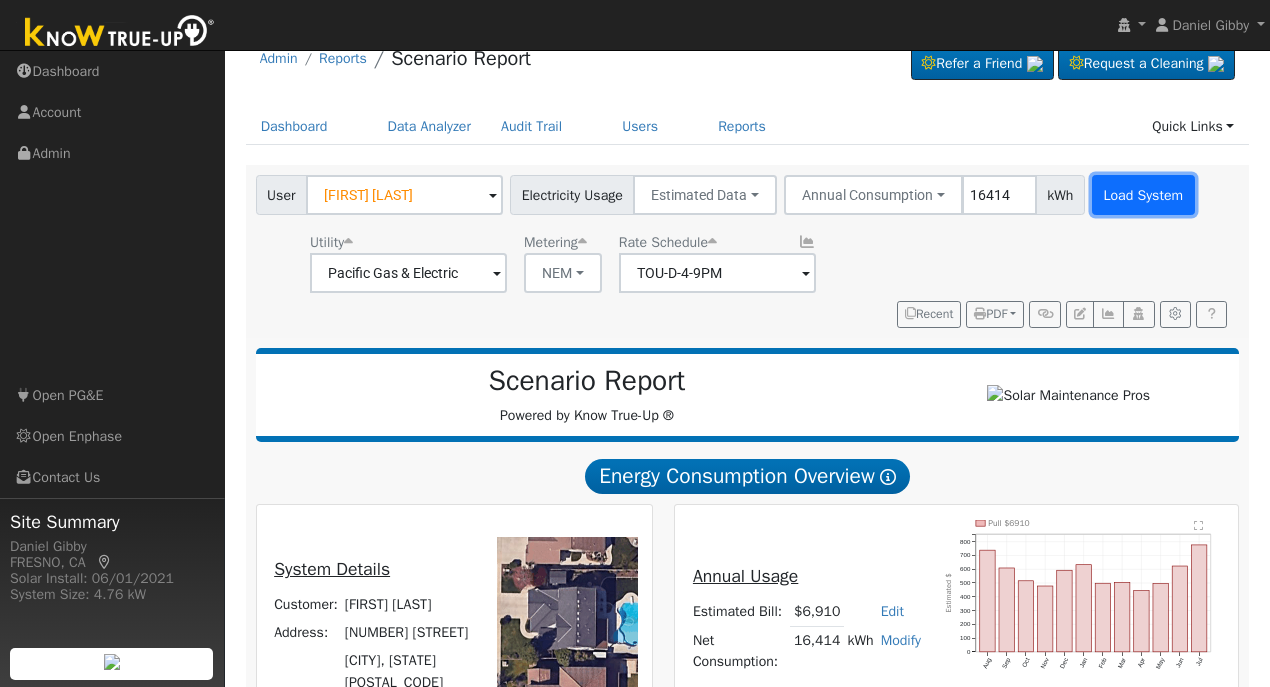 click on "Load System" at bounding box center [1143, 195] 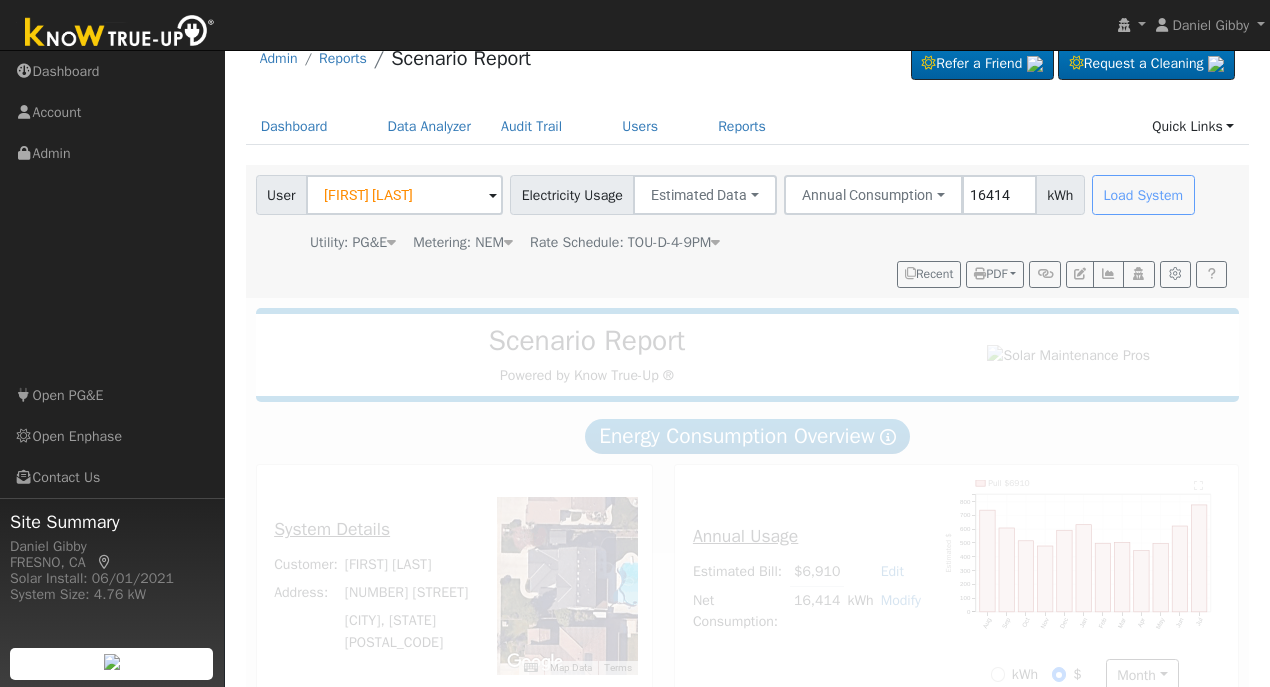 scroll, scrollTop: 0, scrollLeft: 0, axis: both 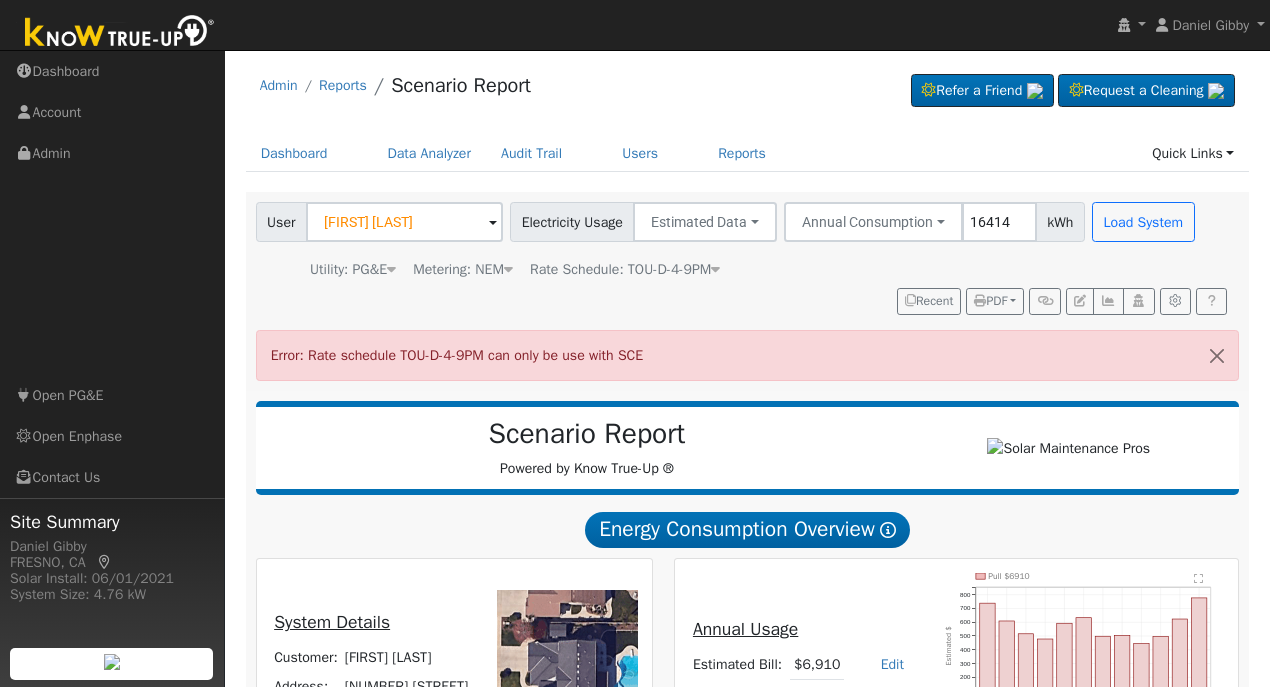 click at bounding box center (715, 269) 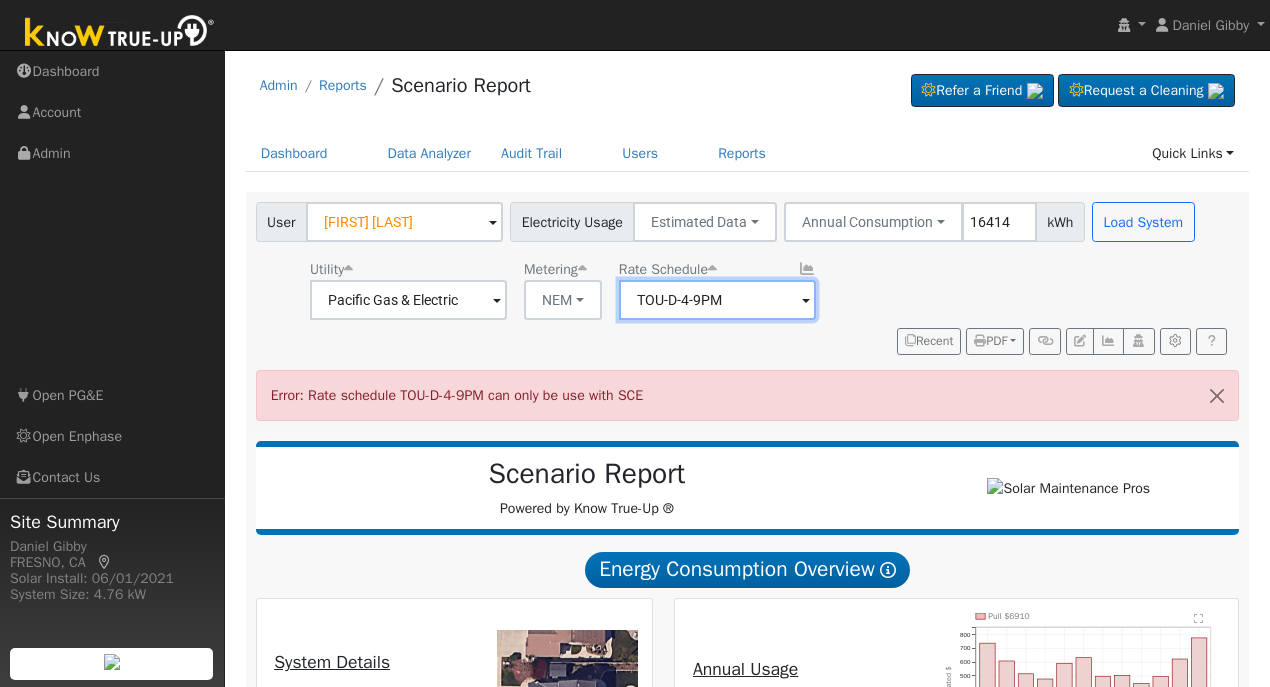 click on "TOU-D-4-9PM" at bounding box center [408, 300] 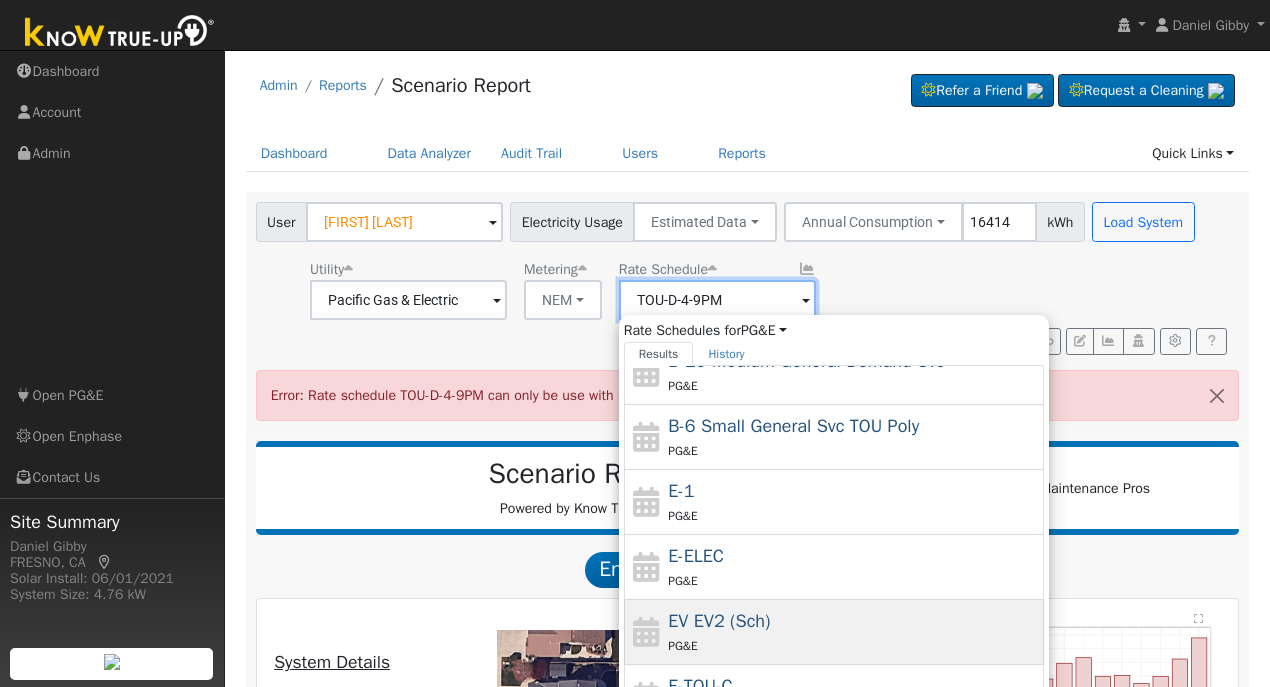 scroll, scrollTop: 214, scrollLeft: 0, axis: vertical 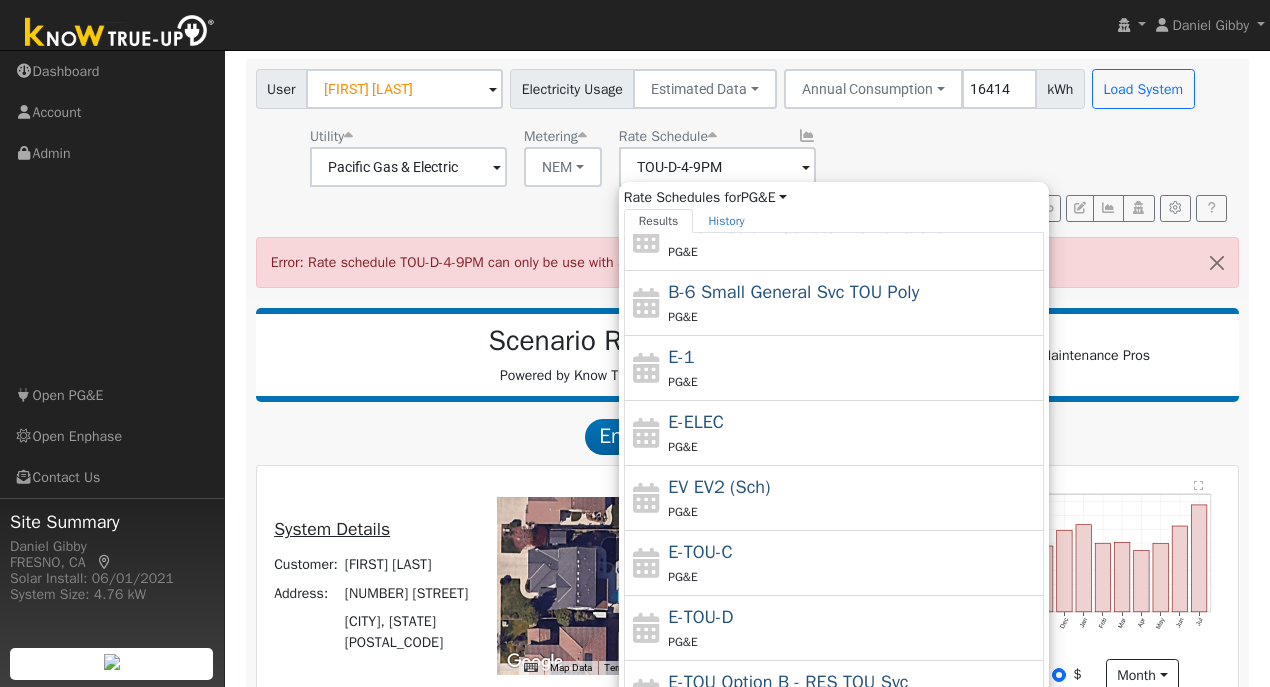 drag, startPoint x: 743, startPoint y: 615, endPoint x: 754, endPoint y: 604, distance: 15.556349 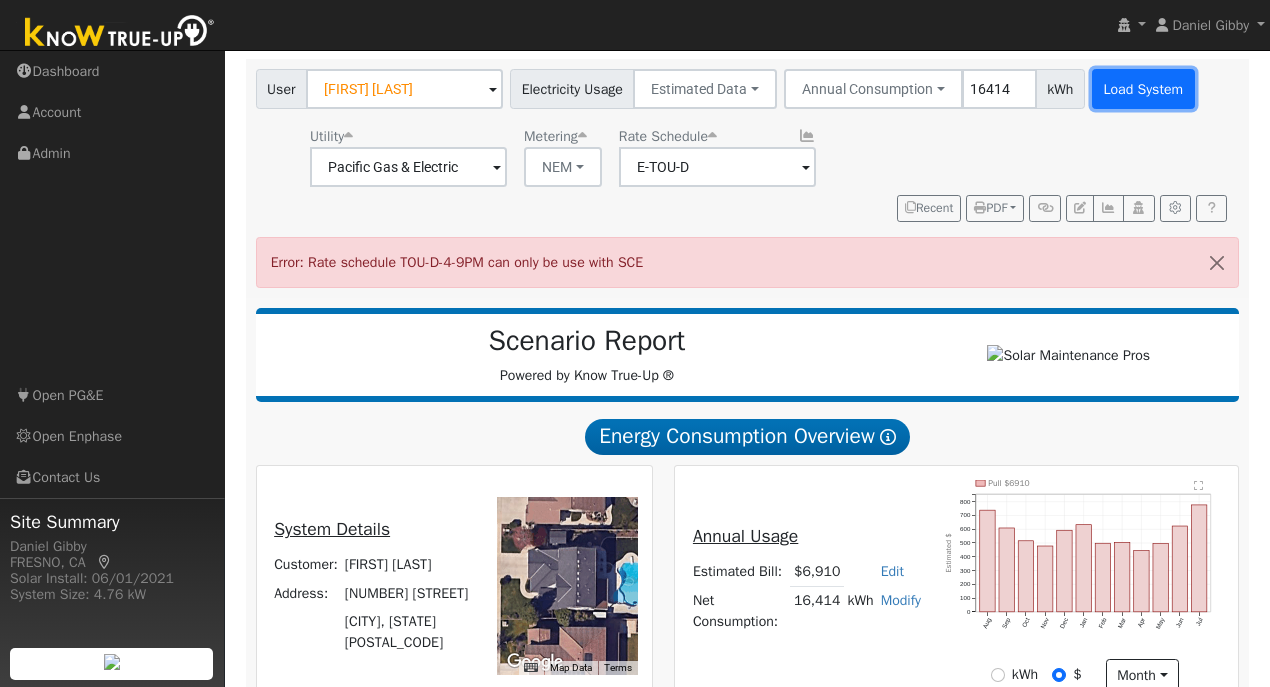 click on "Load System" at bounding box center (1143, 89) 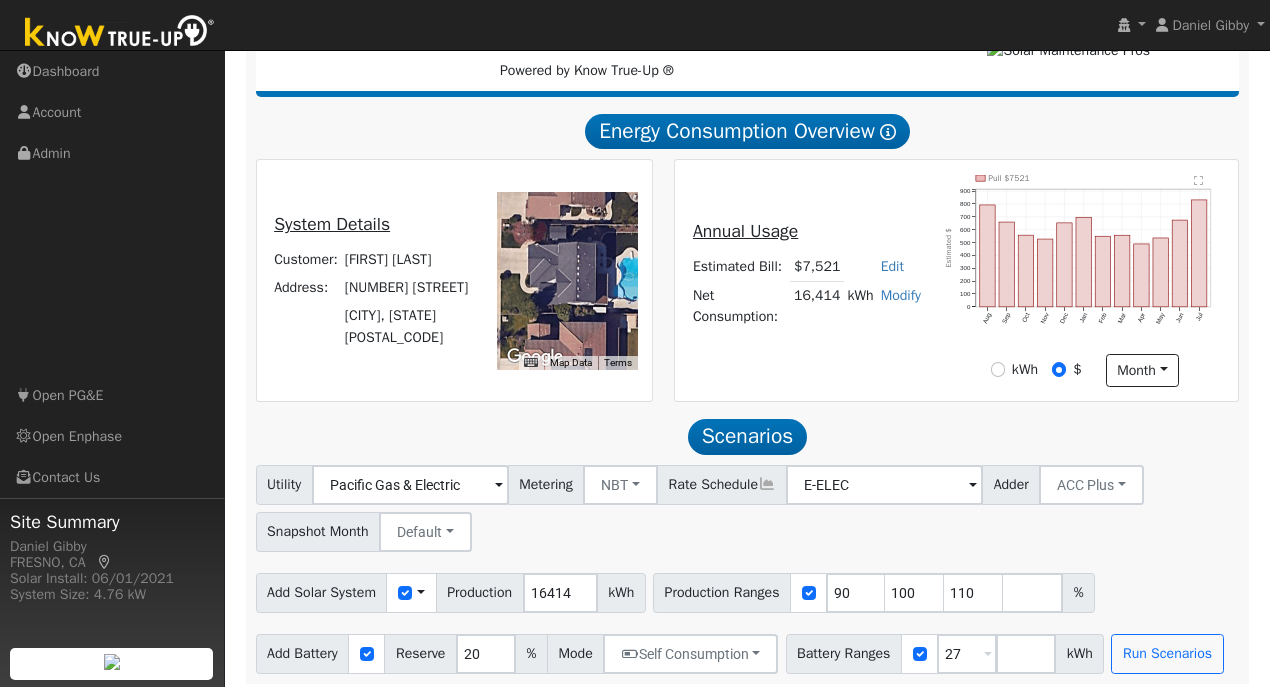 scroll, scrollTop: 343, scrollLeft: 0, axis: vertical 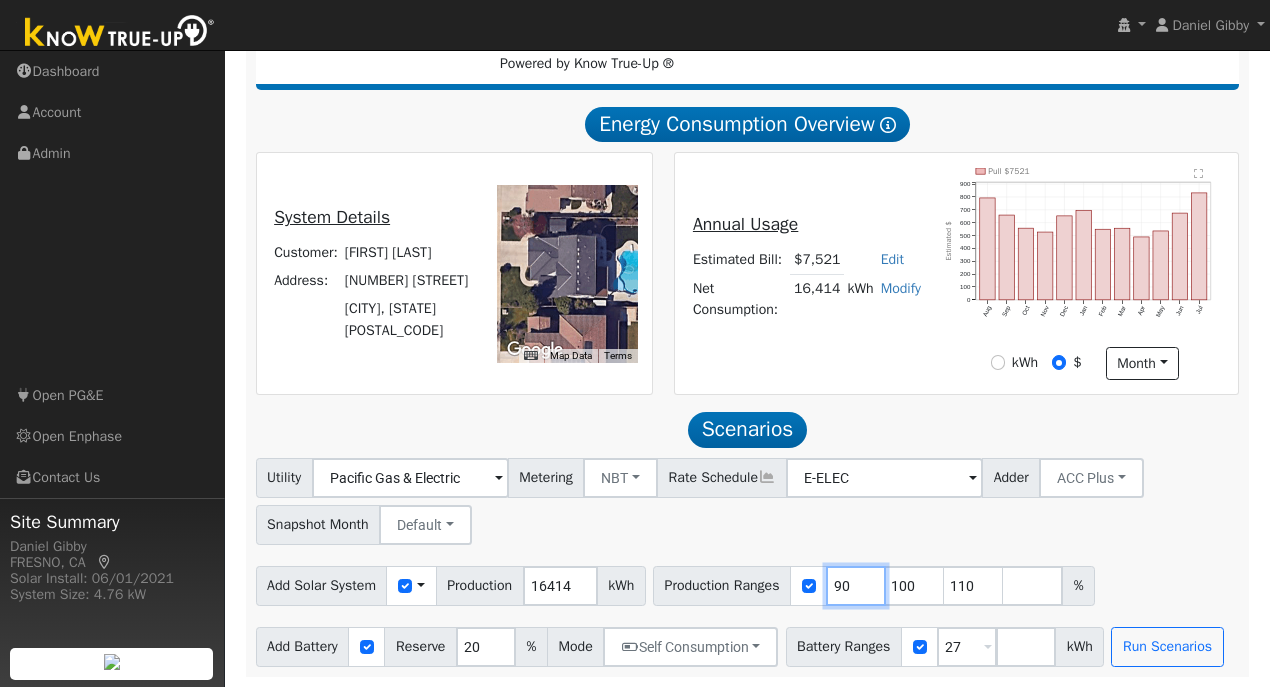 click on "90" at bounding box center (856, 586) 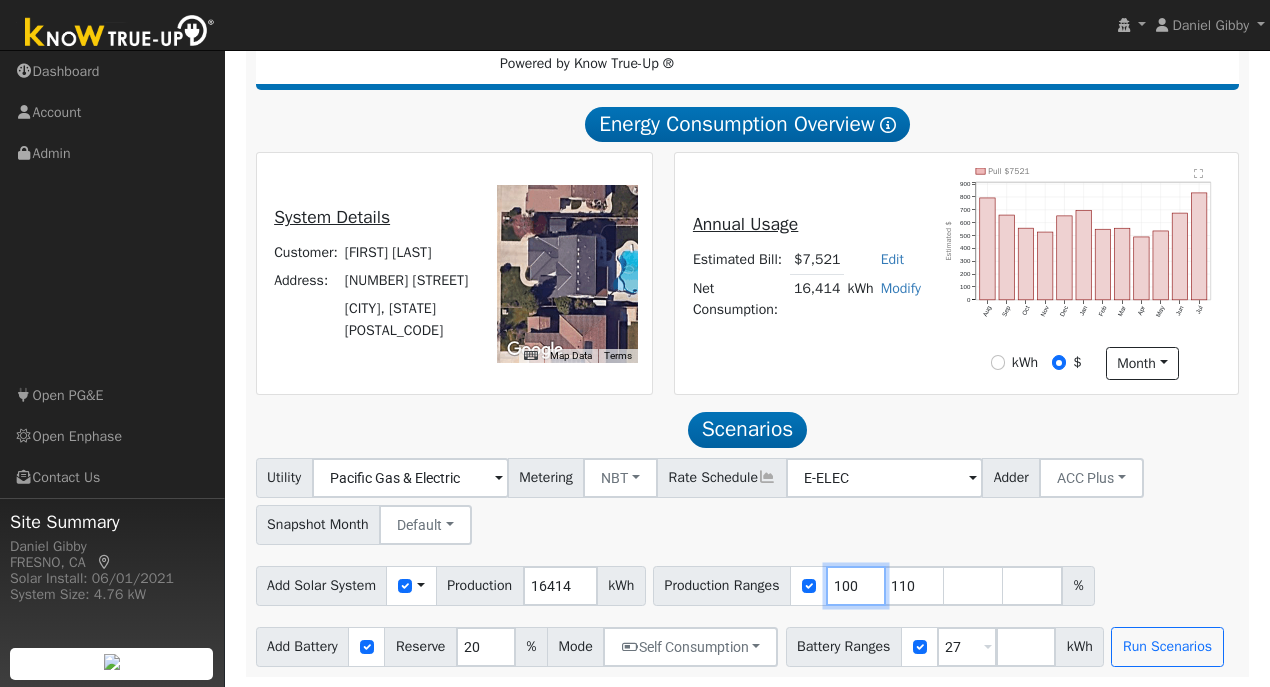 click on "100" at bounding box center (856, 586) 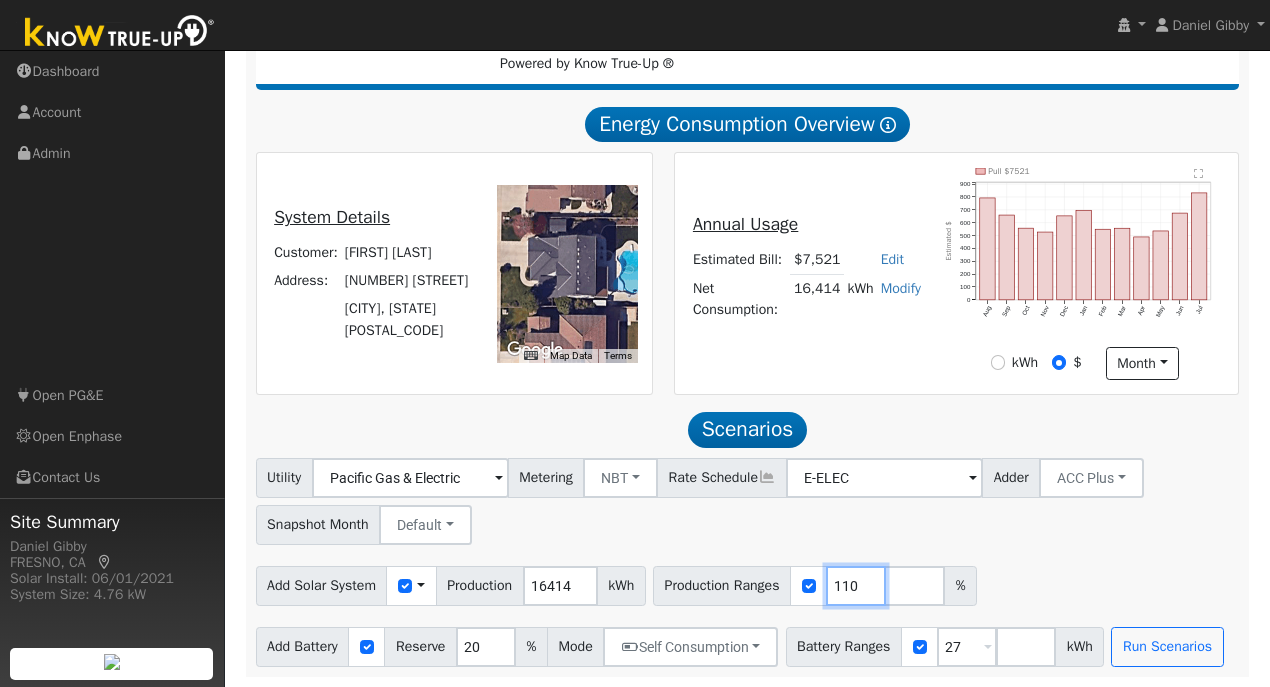 click on "110" at bounding box center [856, 586] 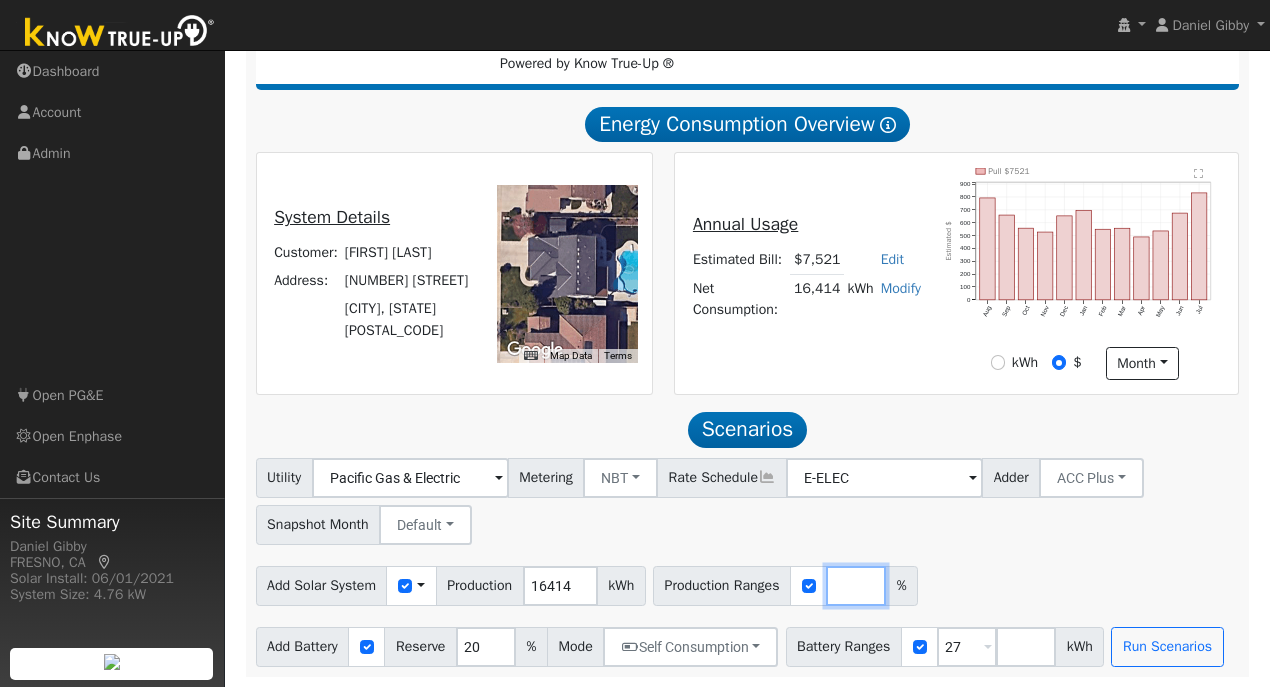 click at bounding box center (856, 586) 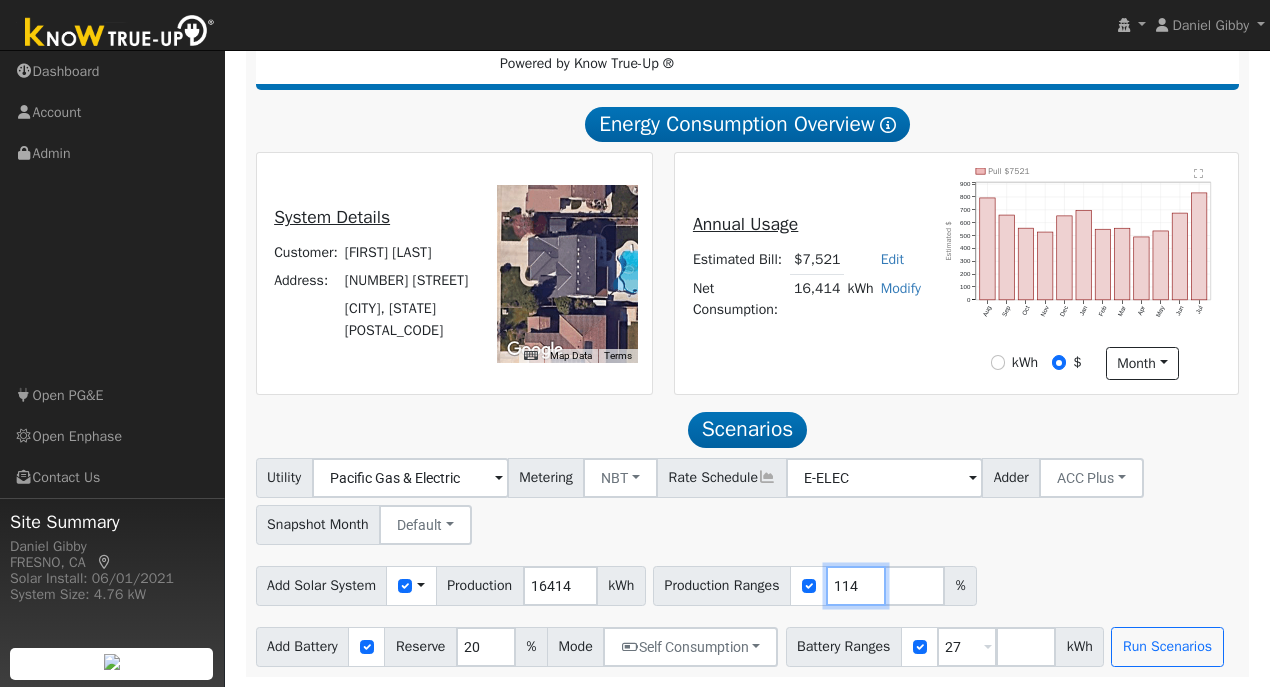 type on "114" 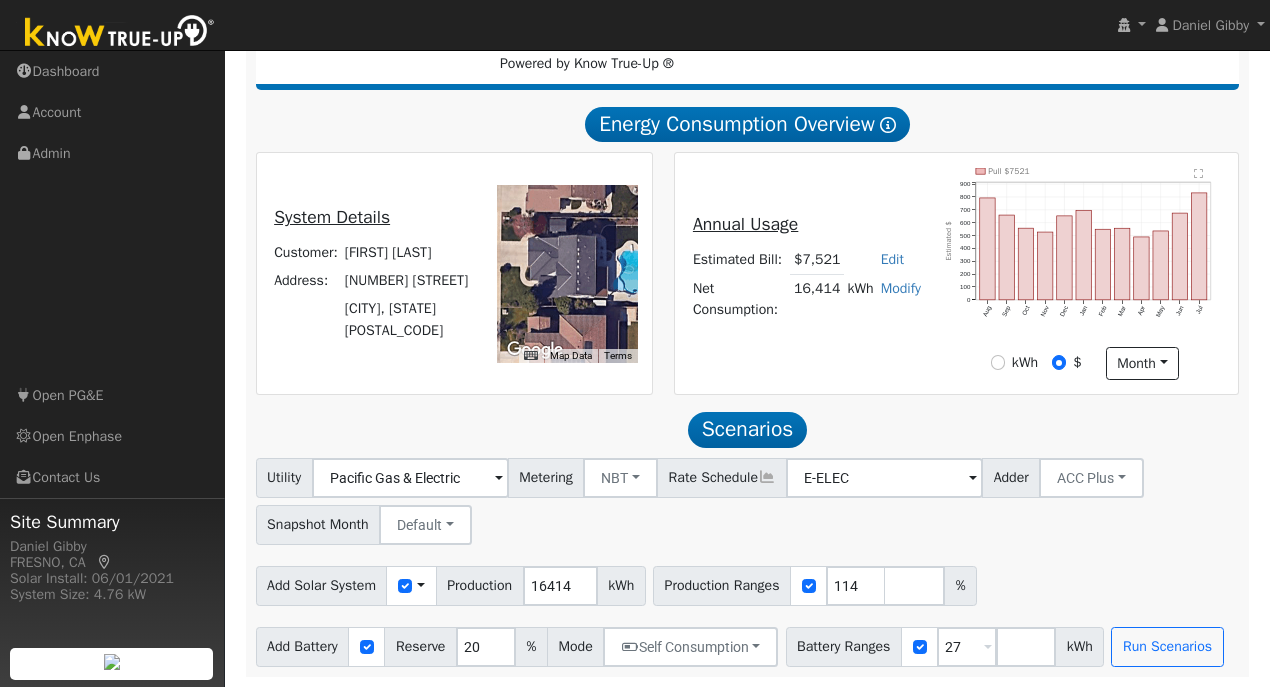 click on "Utility Pacific Gas & Electric Metering NBT NEM NBT  Rate Schedule  E-ELEC Adder ACC Plus - None - ACC Plus SB-535 Snapshot Month Default Jan Feb Mar Apr May Jun Jul Aug Sep Oct Nov Dec" at bounding box center [747, 498] 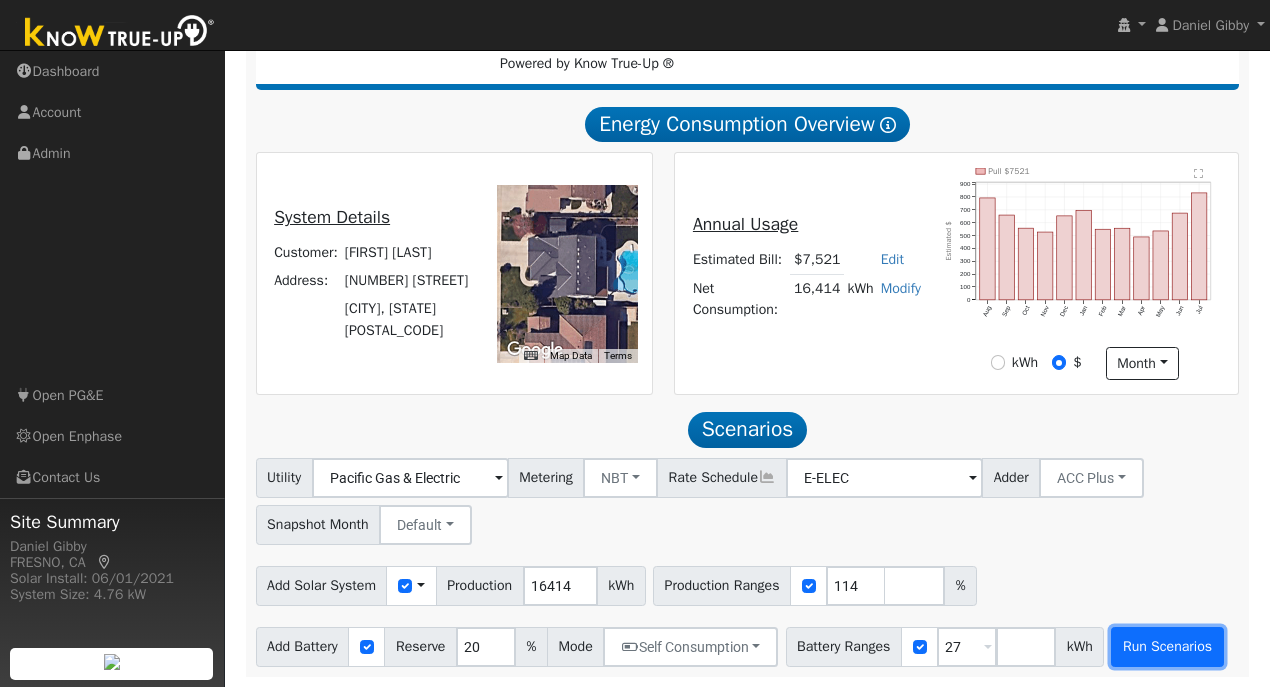 click on "Run Scenarios" at bounding box center (1167, 647) 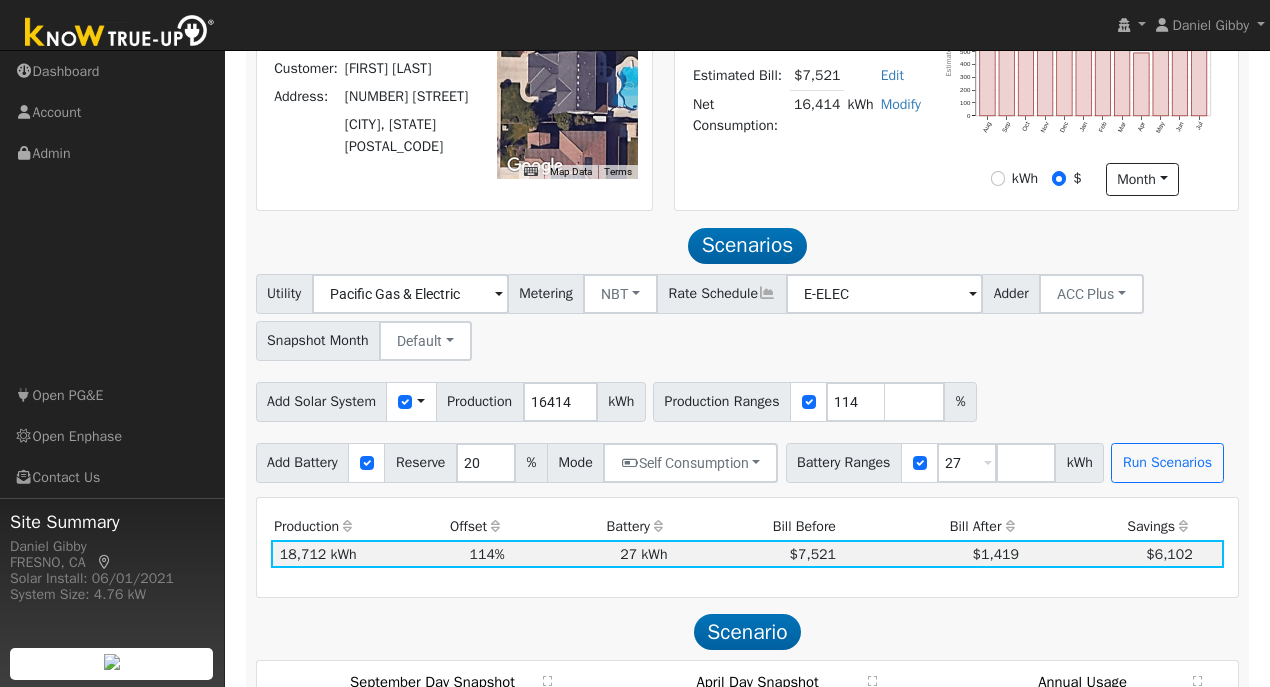 scroll, scrollTop: 494, scrollLeft: 0, axis: vertical 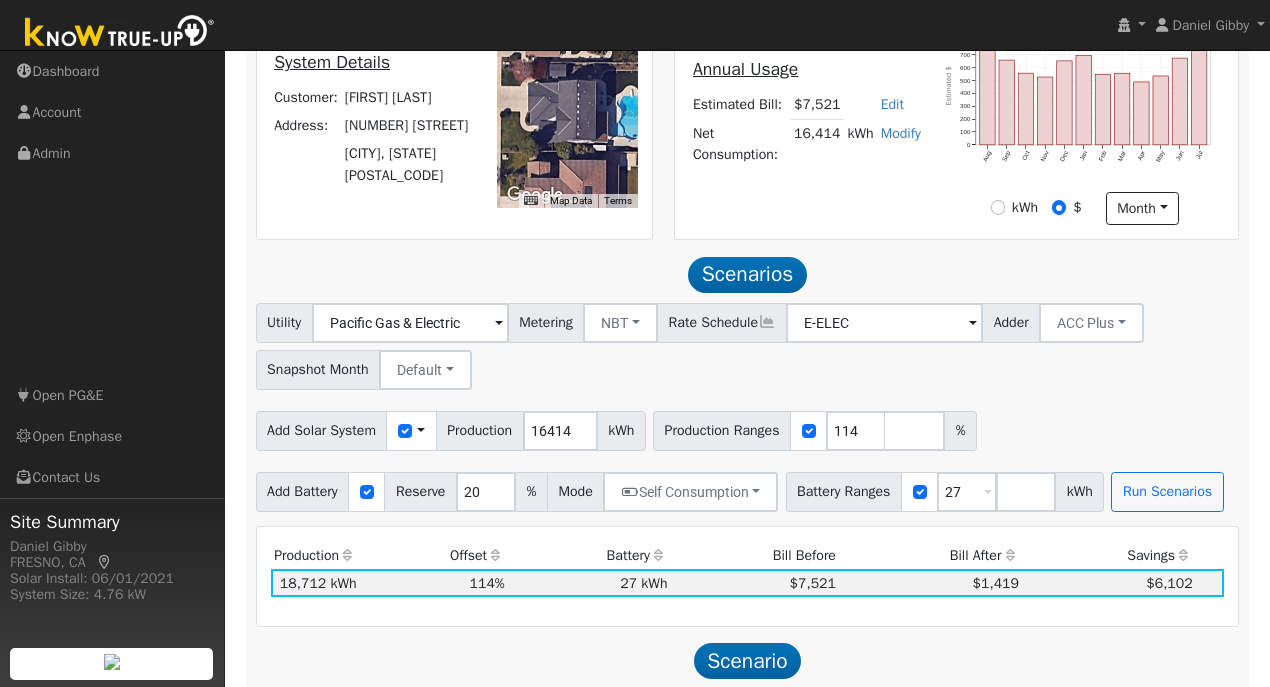 click at bounding box center (499, 324) 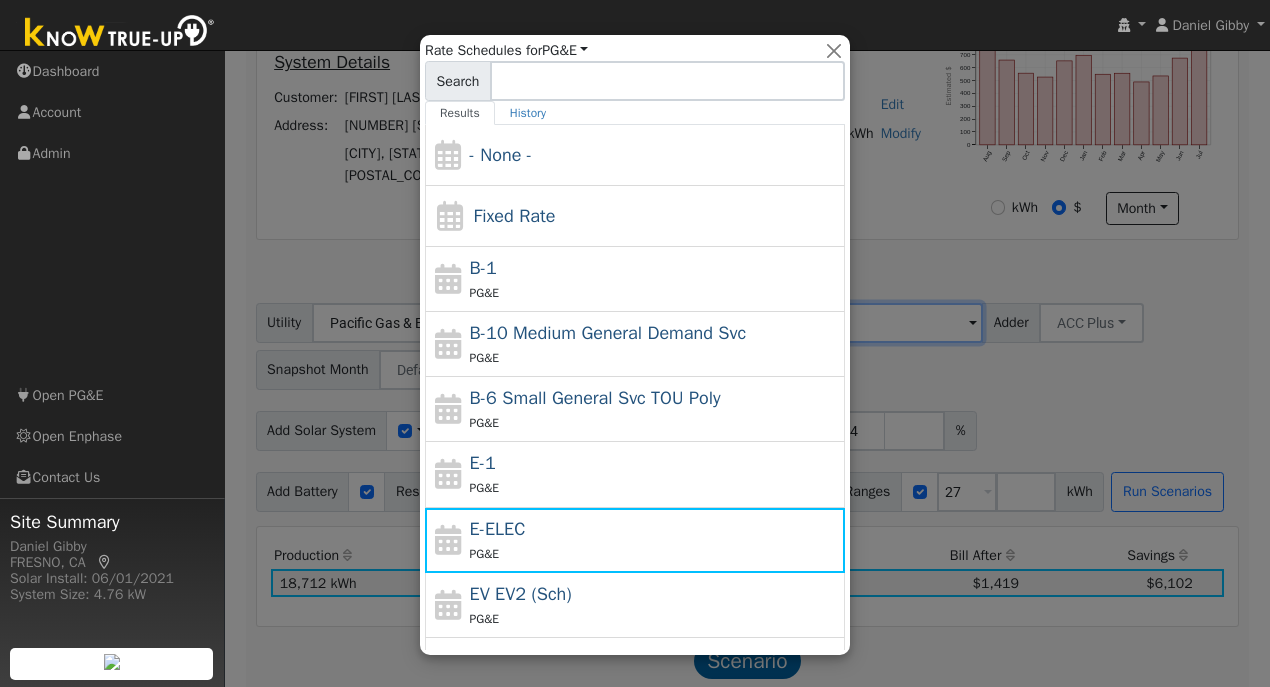 click at bounding box center (635, 343) 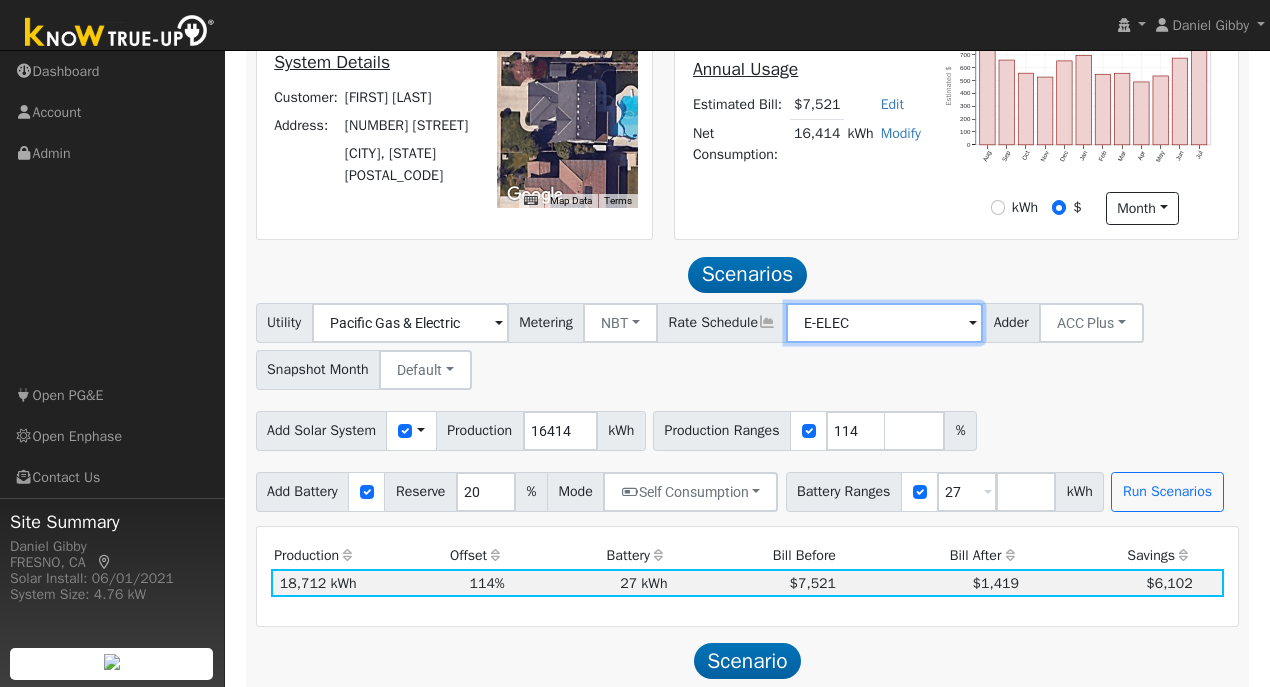 click on "E-ELEC" at bounding box center [410, 323] 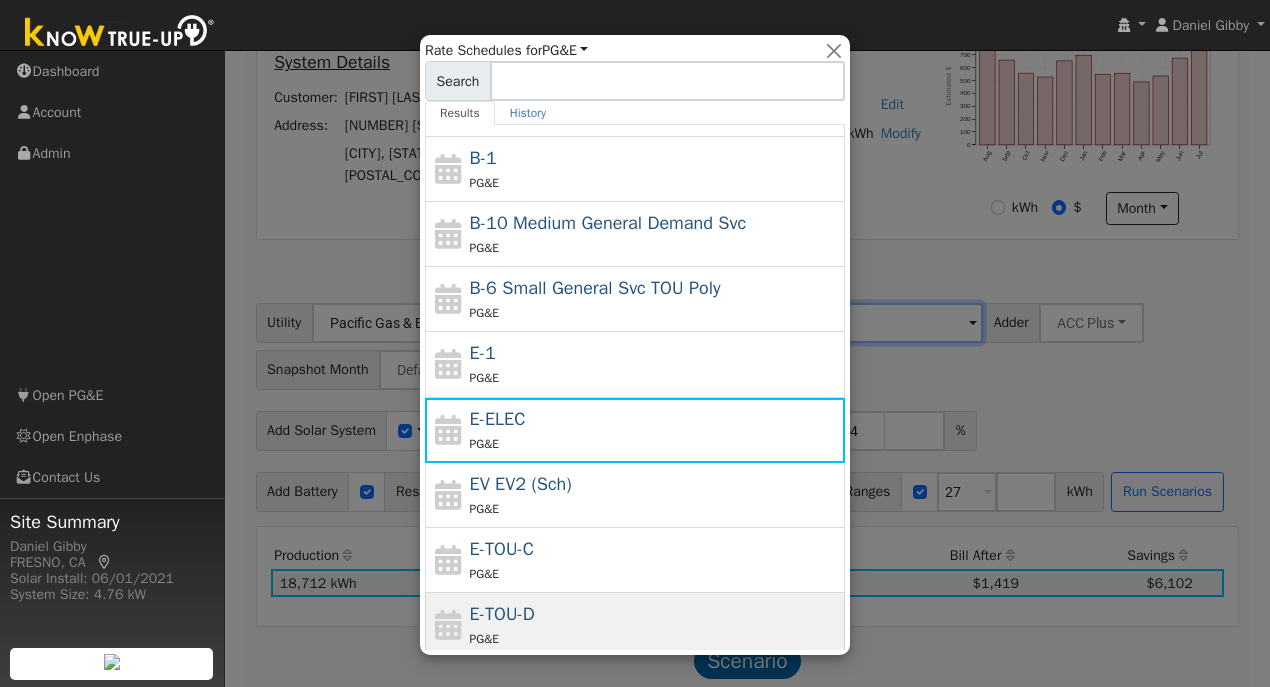 scroll, scrollTop: 200, scrollLeft: 0, axis: vertical 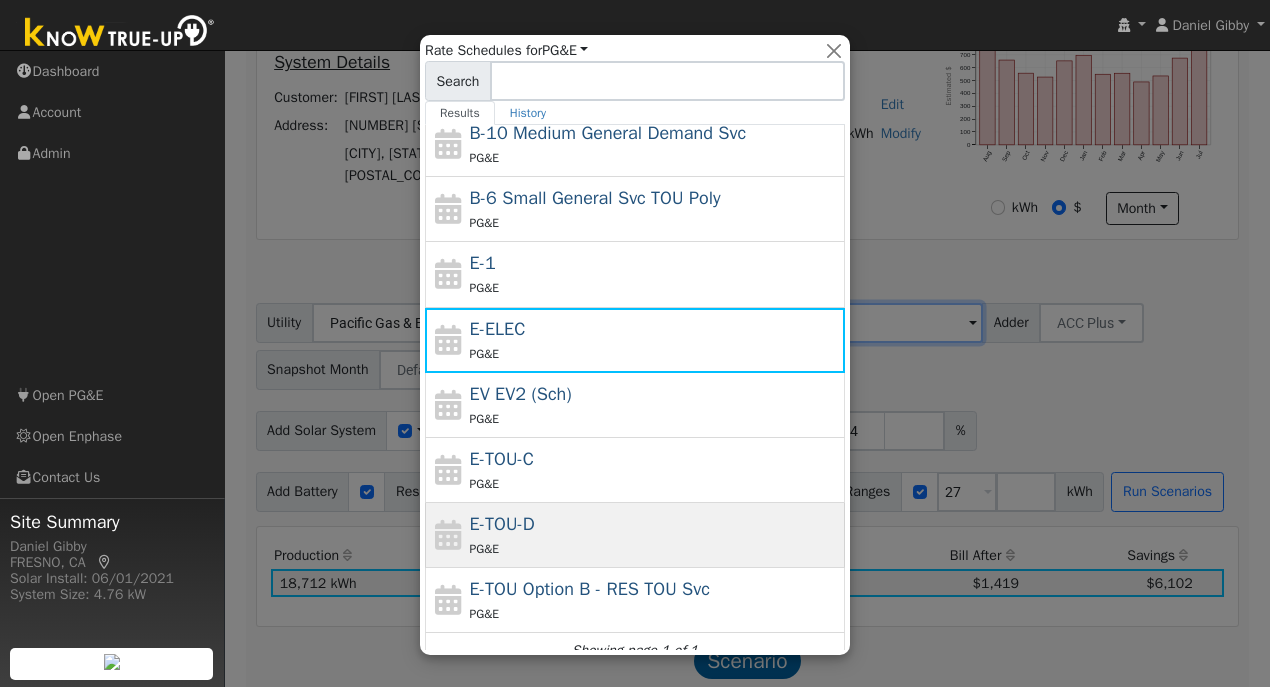click on "PG&E" at bounding box center [655, 548] 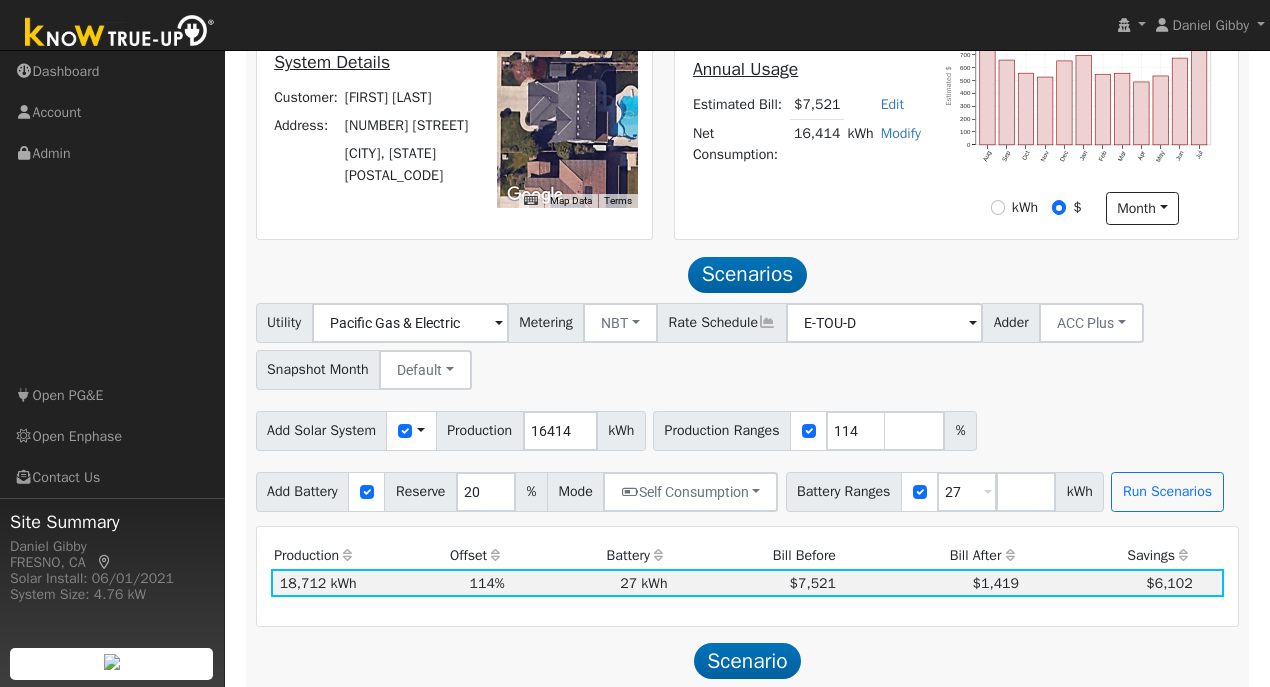 click on "Add Solar System Use CSV Data Production 16414 kWh Production Ranges 114 %" at bounding box center [747, 427] 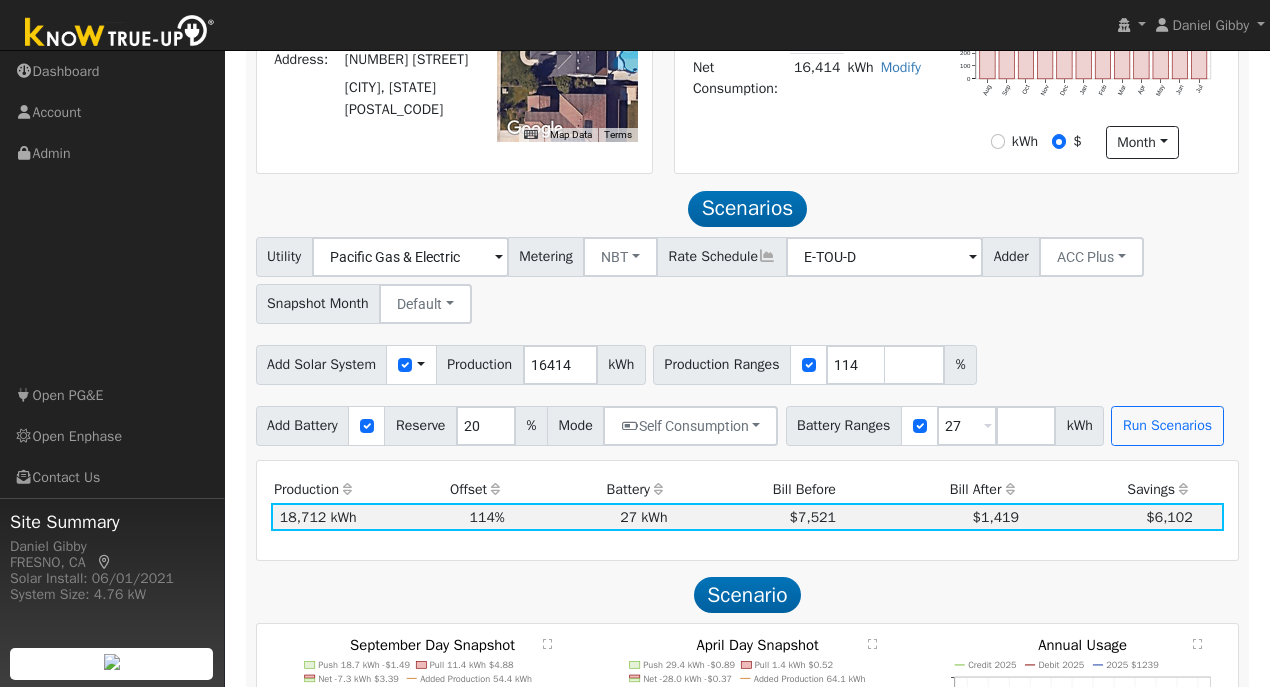 click at bounding box center (499, 258) 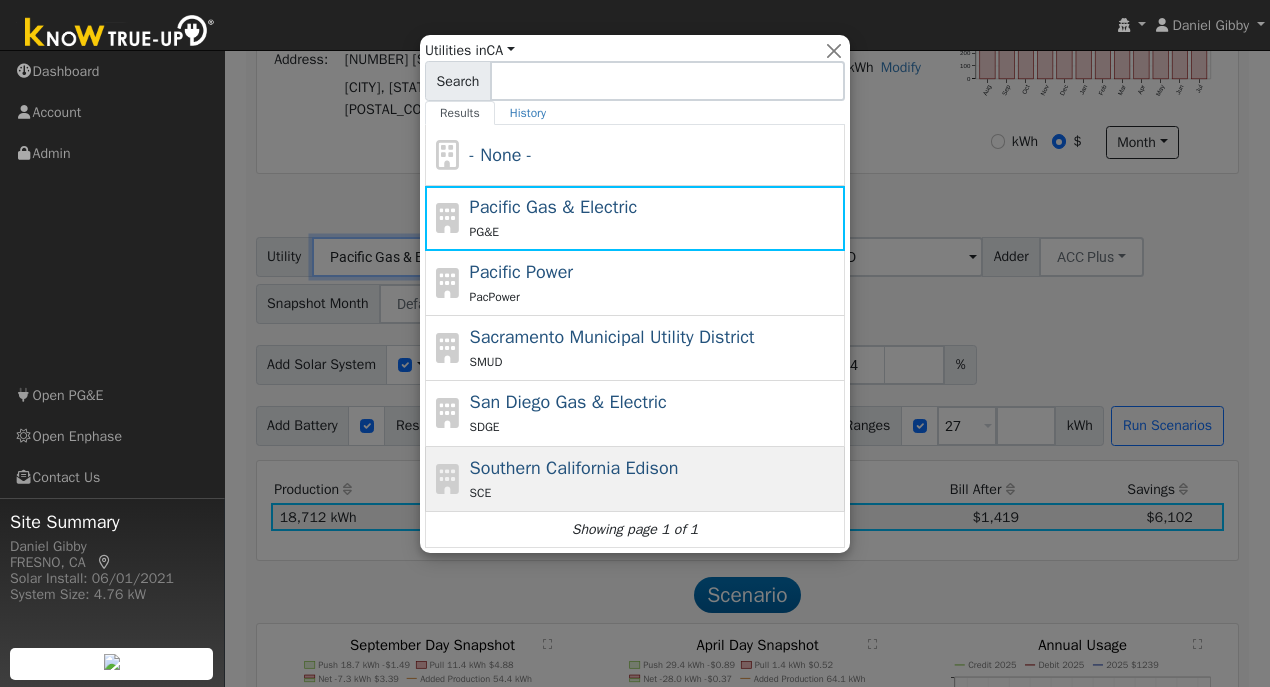 click on "SCE" at bounding box center [655, 492] 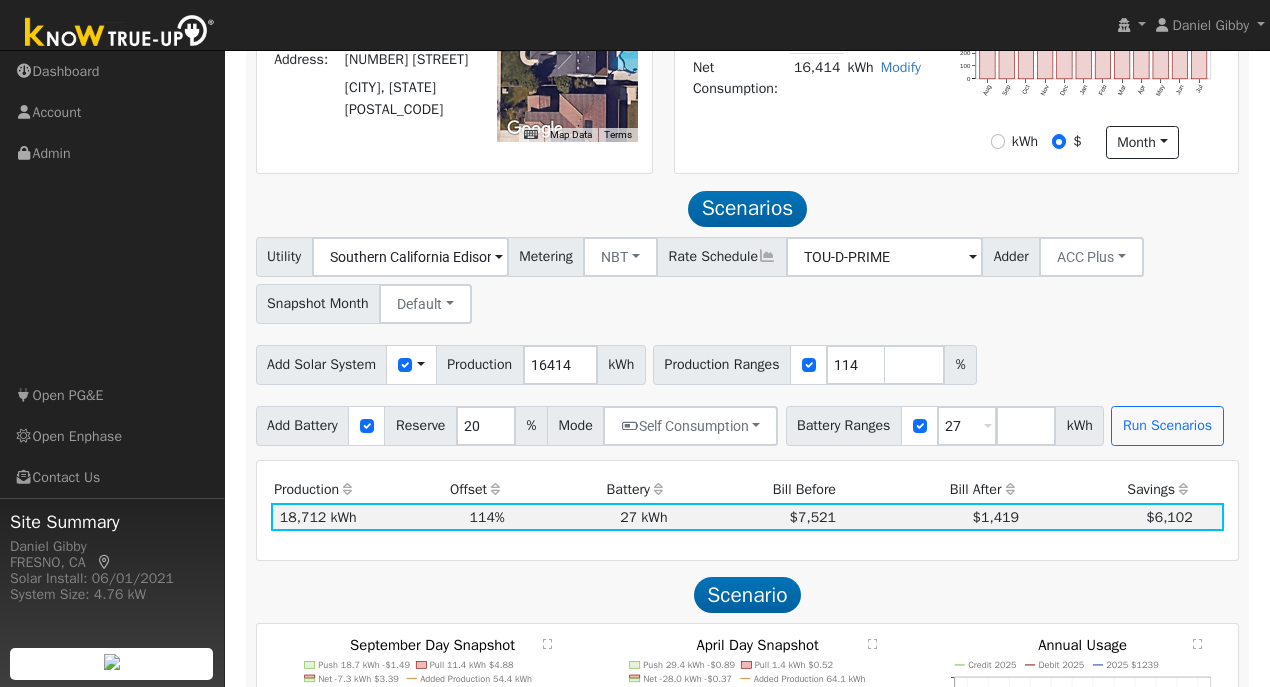 click at bounding box center (499, 258) 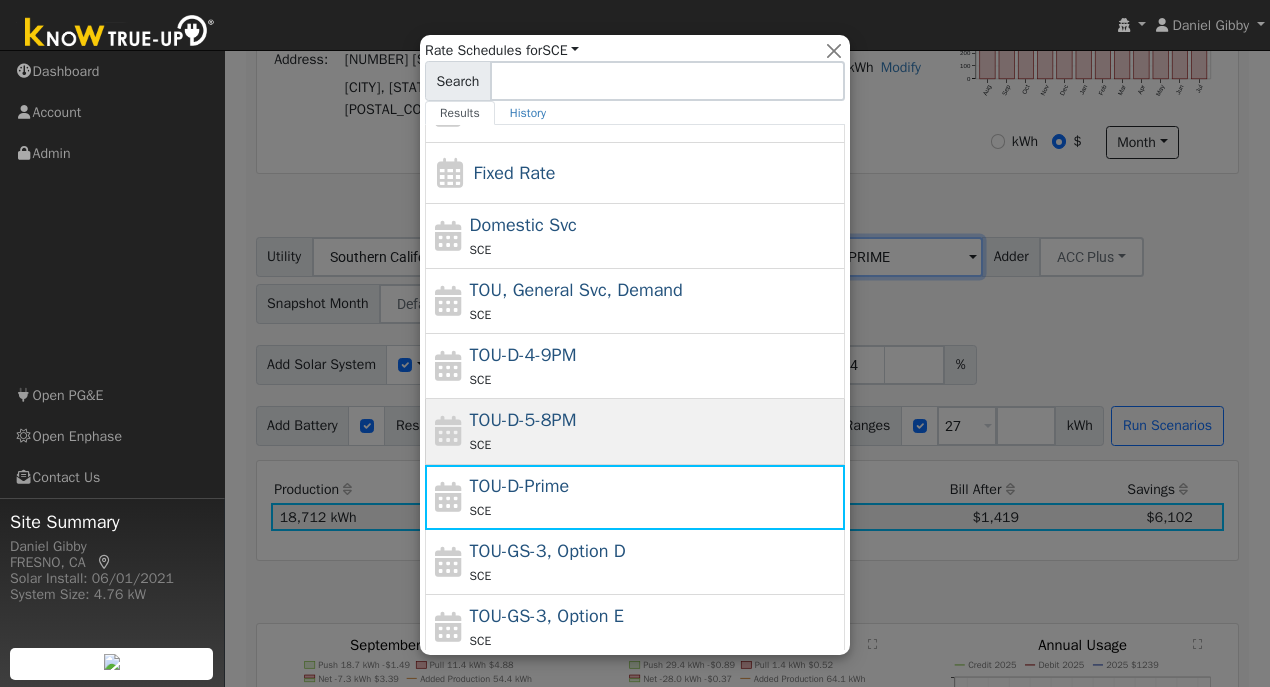 scroll, scrollTop: 66, scrollLeft: 0, axis: vertical 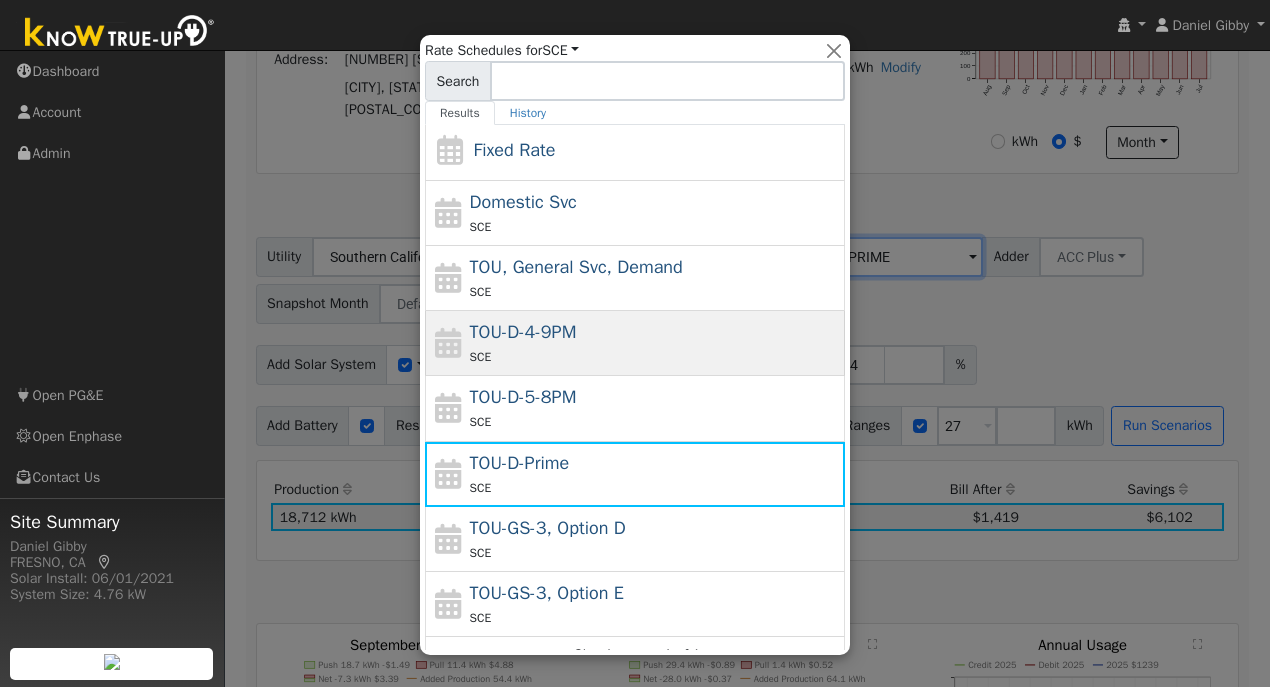 click on "TOU-D-4-9PM SCE" at bounding box center [655, 343] 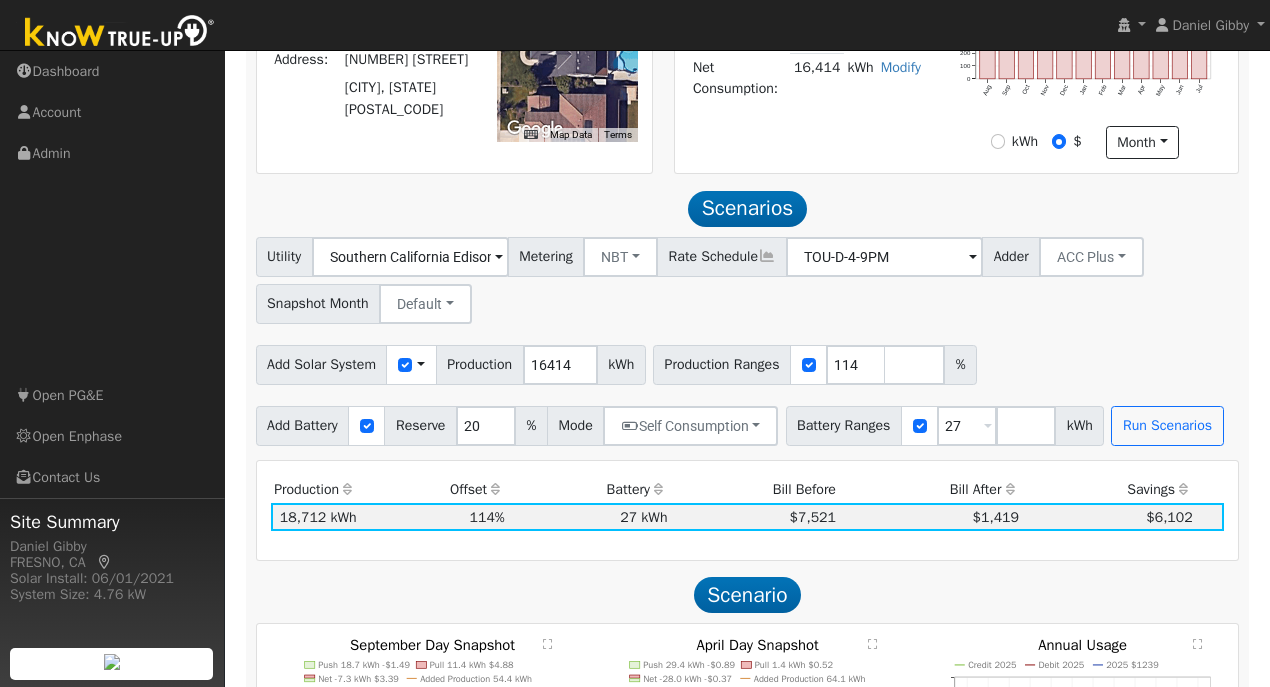 click on "Utility Southern California Edison Metering NBT NEM NBT  Rate Schedule  TOU-D-4-9PM Adder ACC Plus - None - ACC Plus SB-535 Snapshot Month Default Jan Feb Mar Apr May Jun Jul Aug Sep Oct Nov Dec" at bounding box center (747, 277) 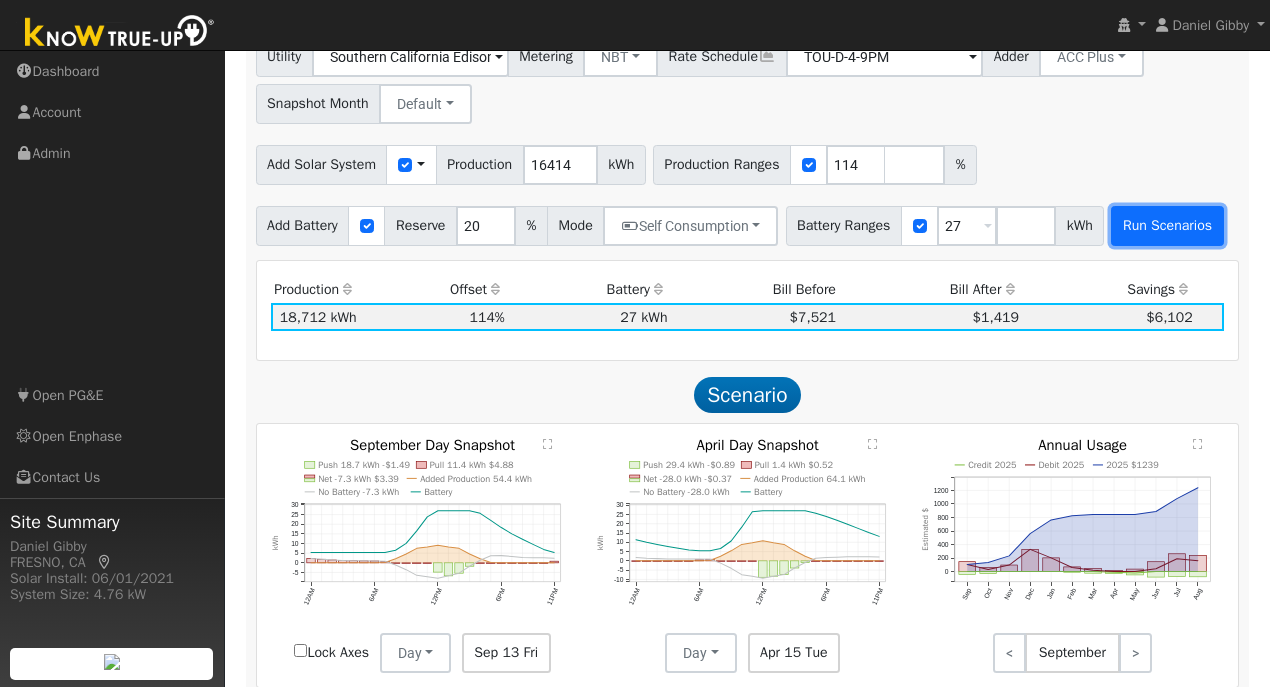 click on "Run Scenarios" at bounding box center [1167, 226] 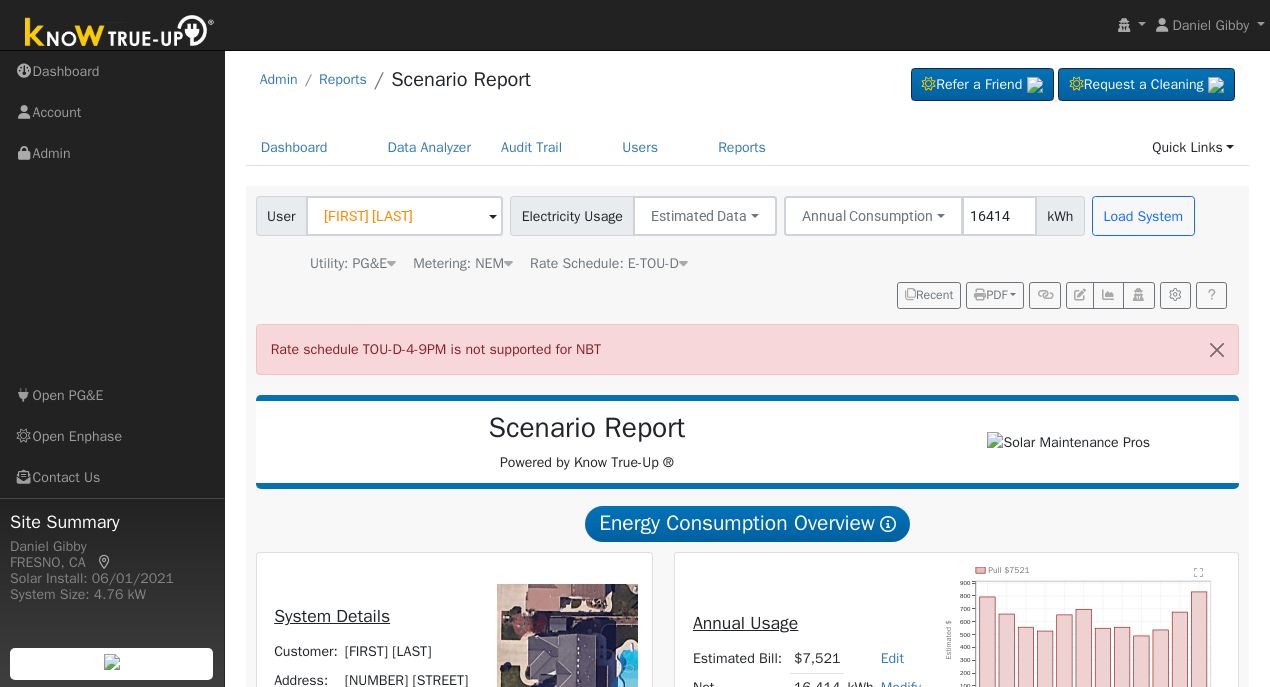 scroll, scrollTop: 0, scrollLeft: 0, axis: both 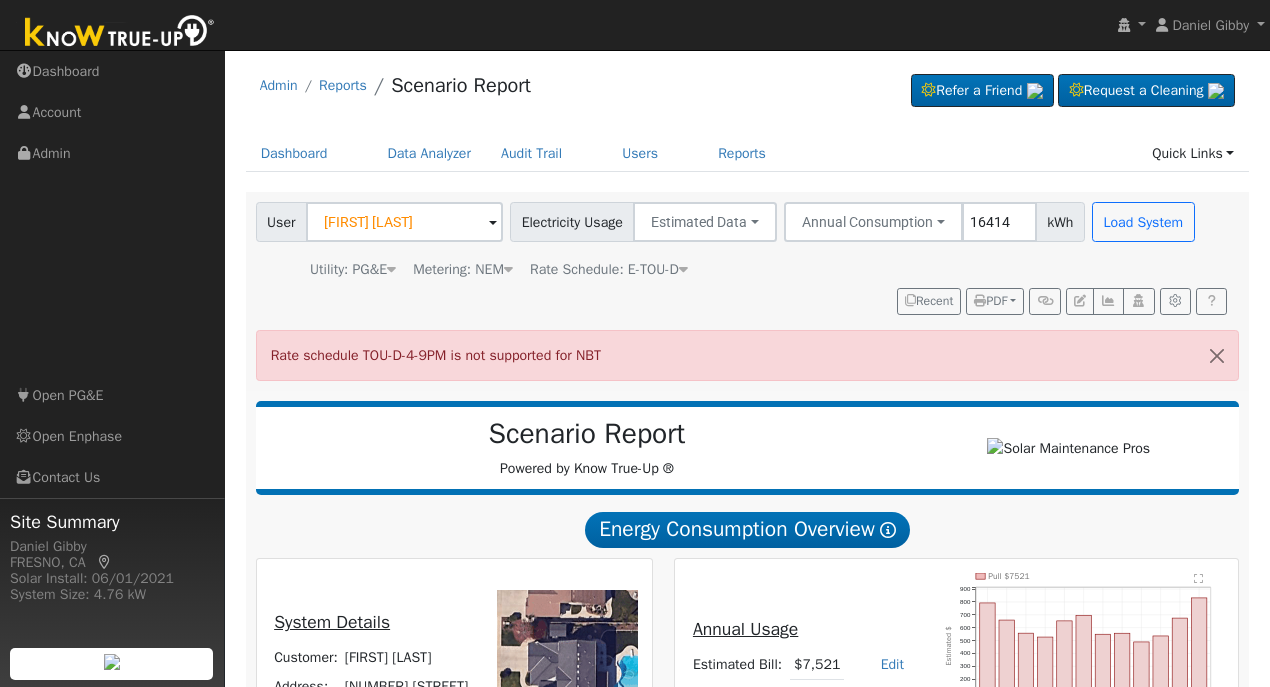 click on "Utility: PG&E" at bounding box center (353, 269) 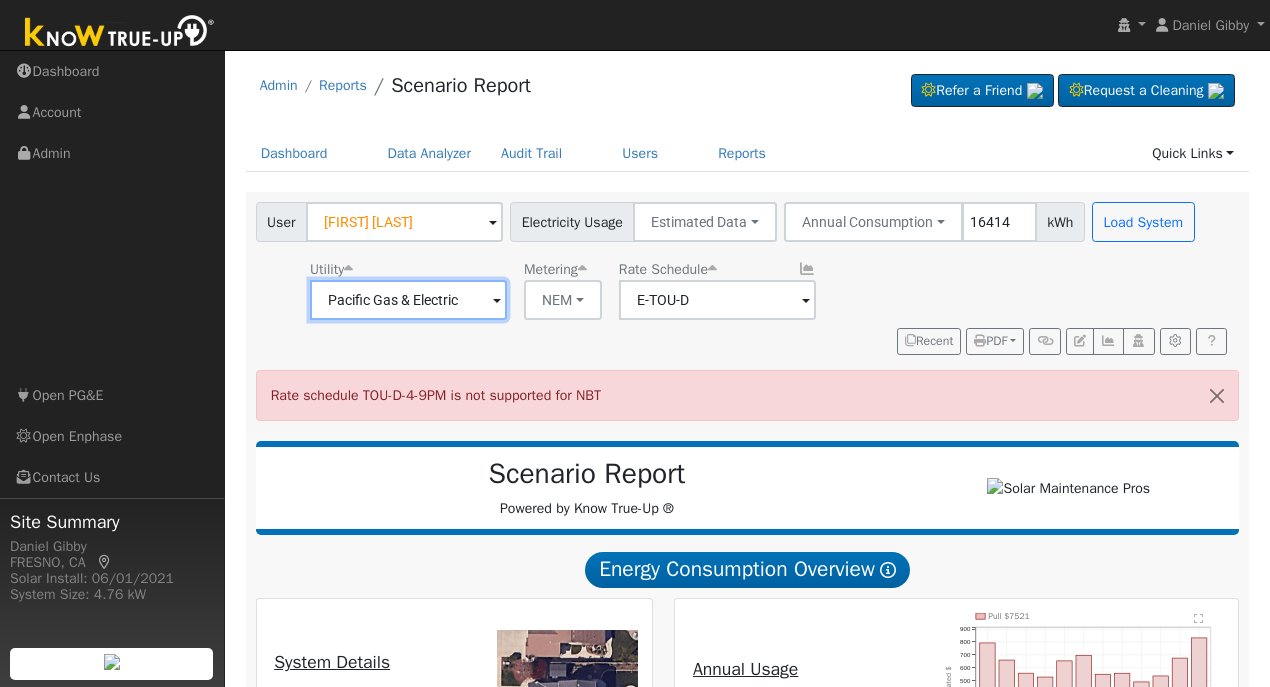 click on "Pacific Gas & Electric" at bounding box center (408, 300) 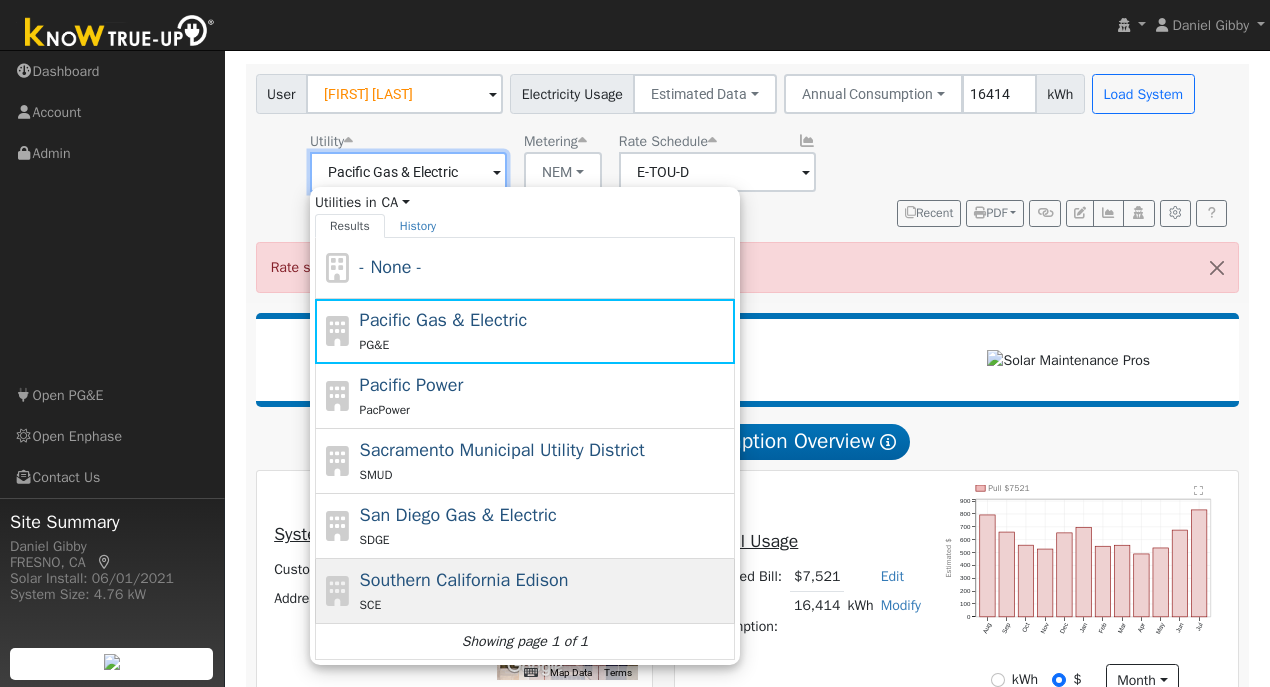 scroll, scrollTop: 133, scrollLeft: 0, axis: vertical 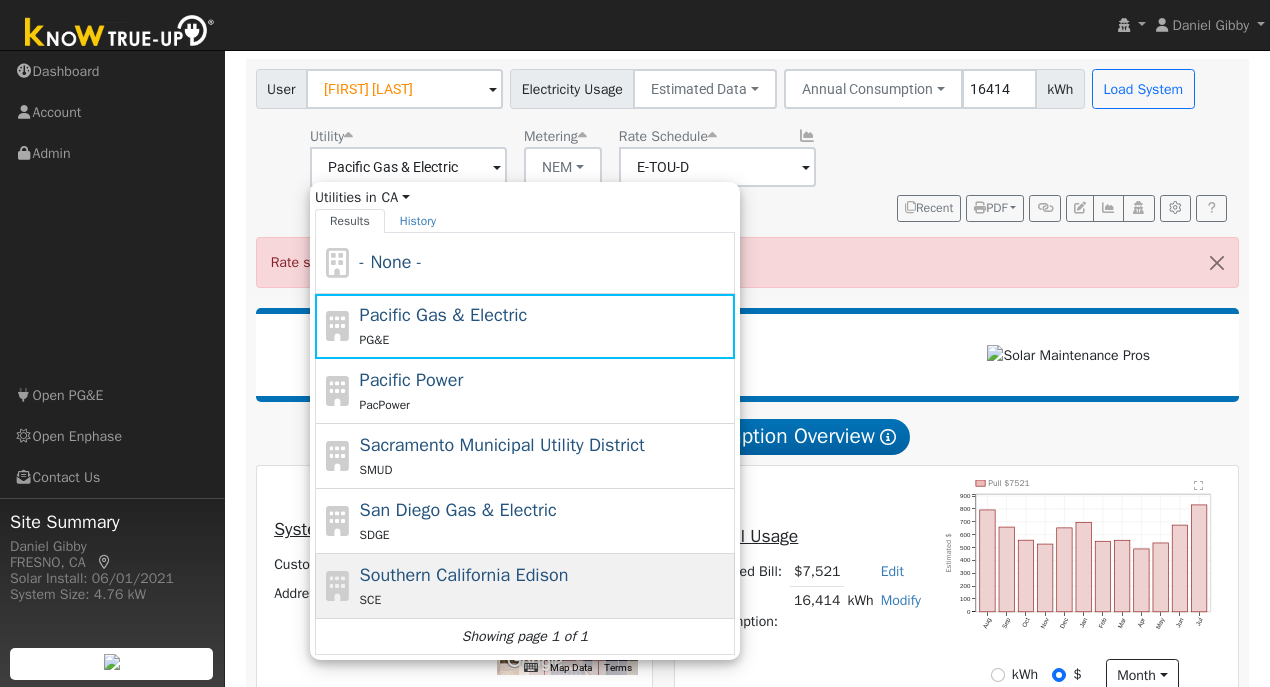 click on "SCE" at bounding box center (545, 599) 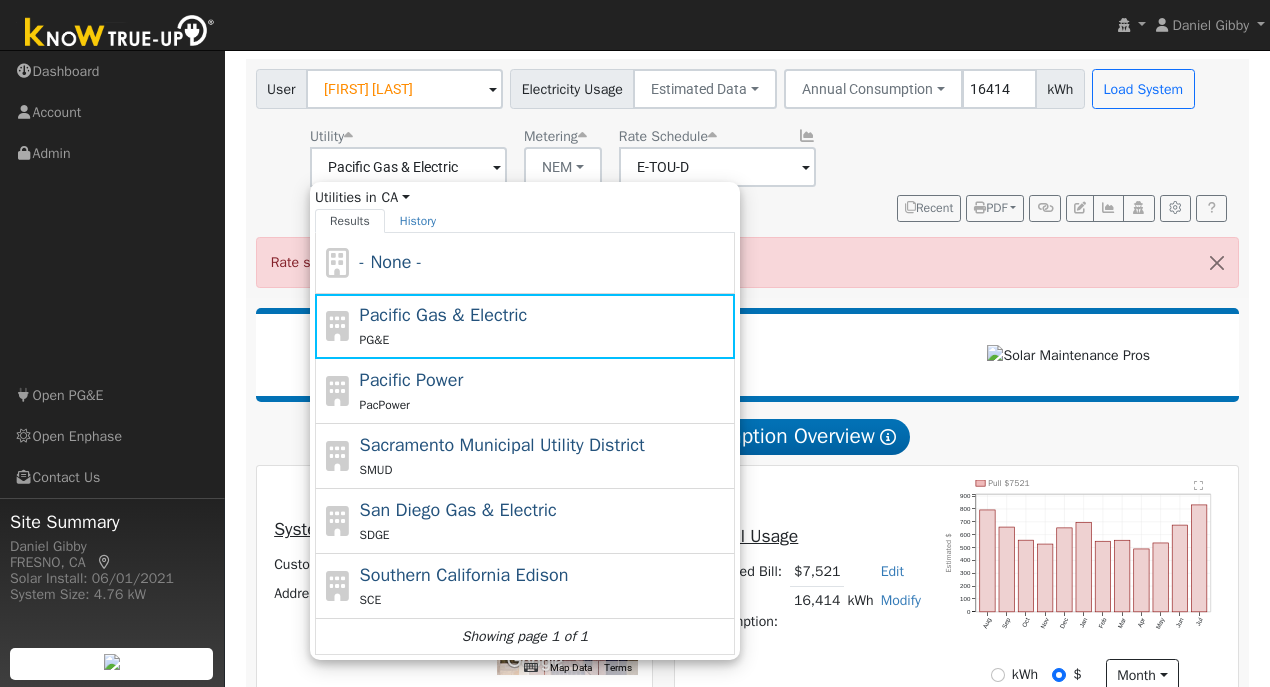 type on "Southern California Edison" 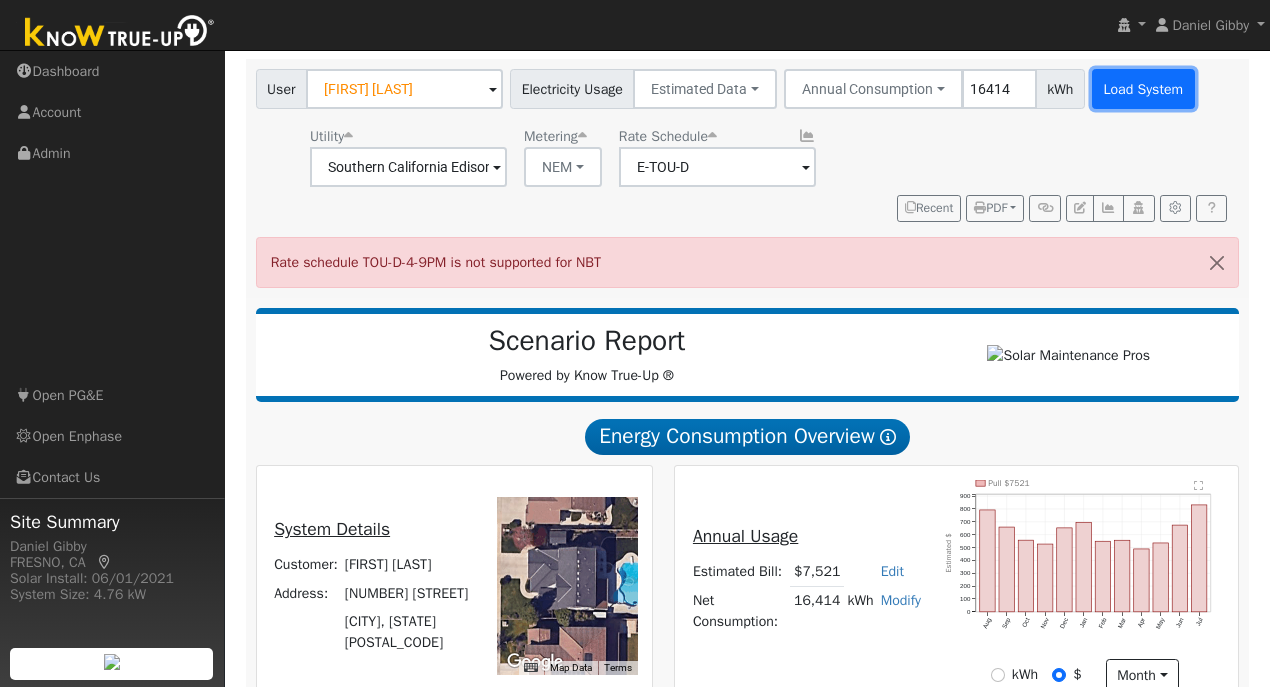click on "Load System" at bounding box center [1143, 89] 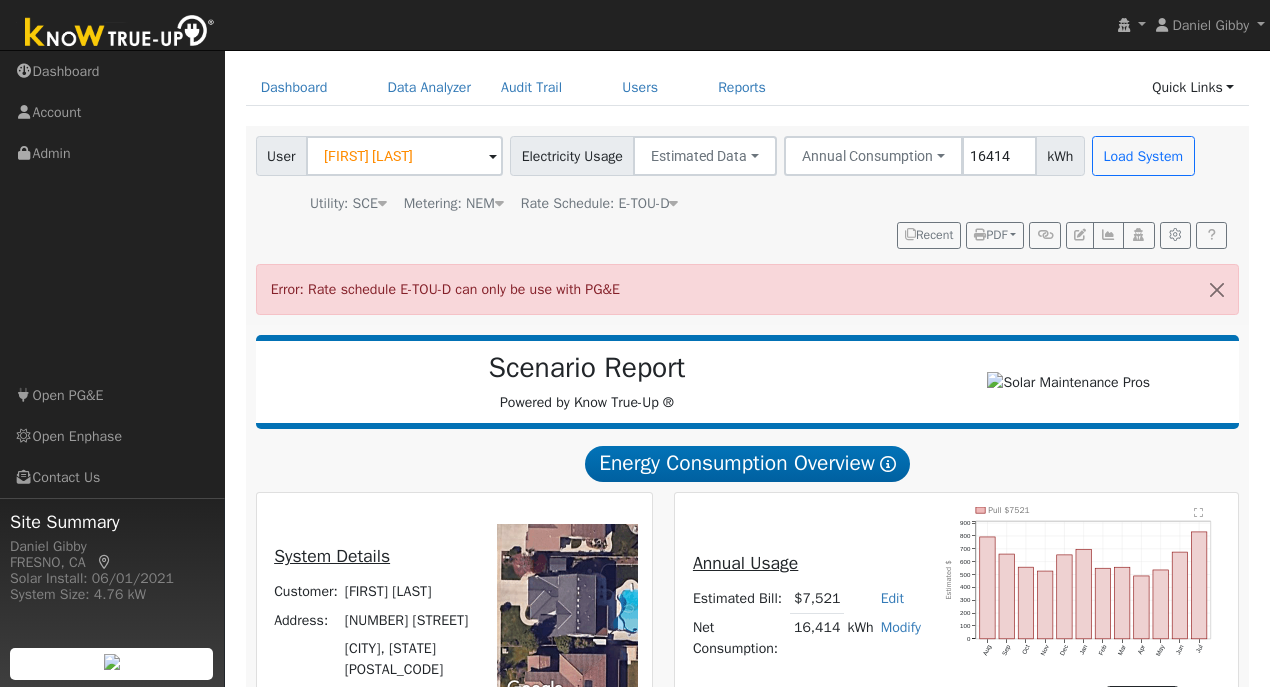 scroll, scrollTop: 0, scrollLeft: 0, axis: both 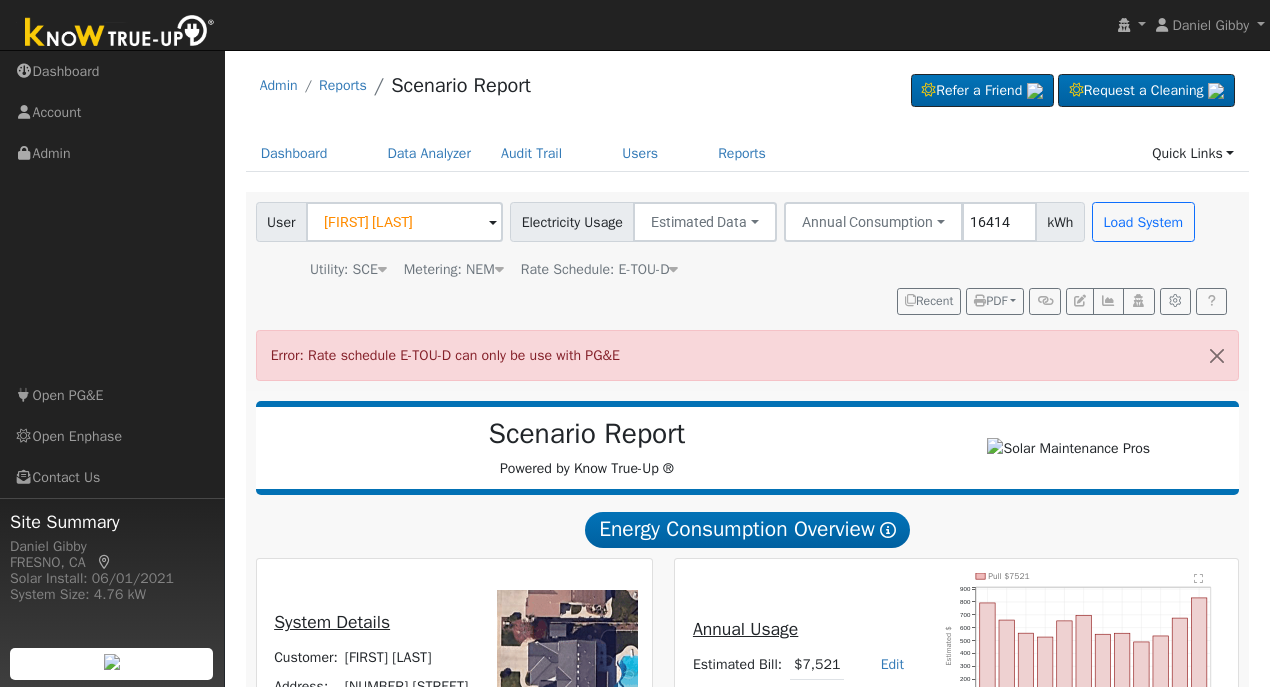 click on "Rate Schedule: E-TOU-D" at bounding box center (600, 269) 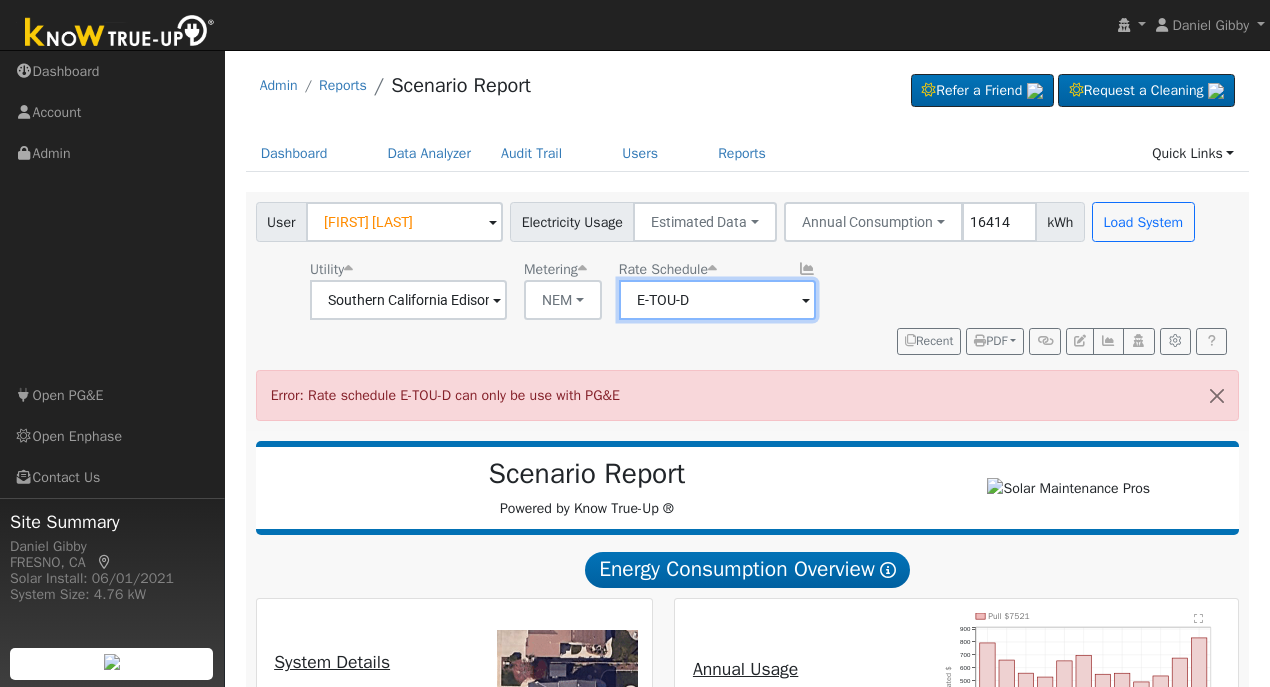 click on "E-TOU-D" at bounding box center (408, 300) 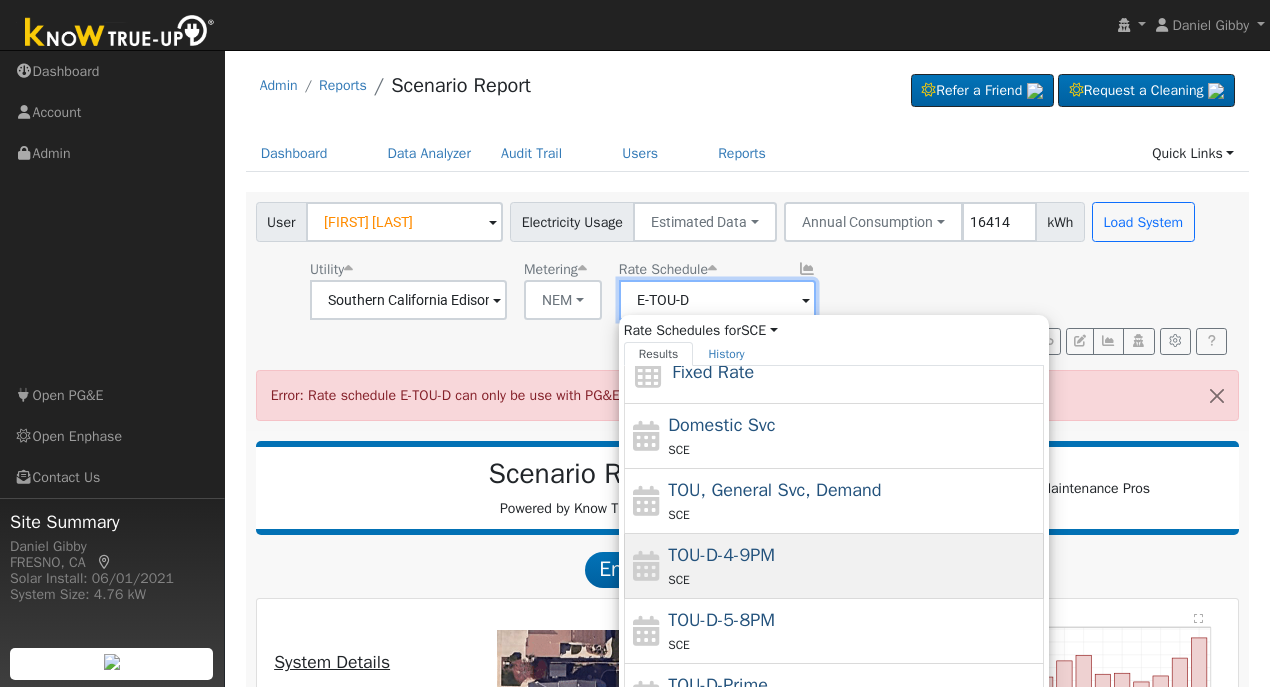 scroll, scrollTop: 85, scrollLeft: 0, axis: vertical 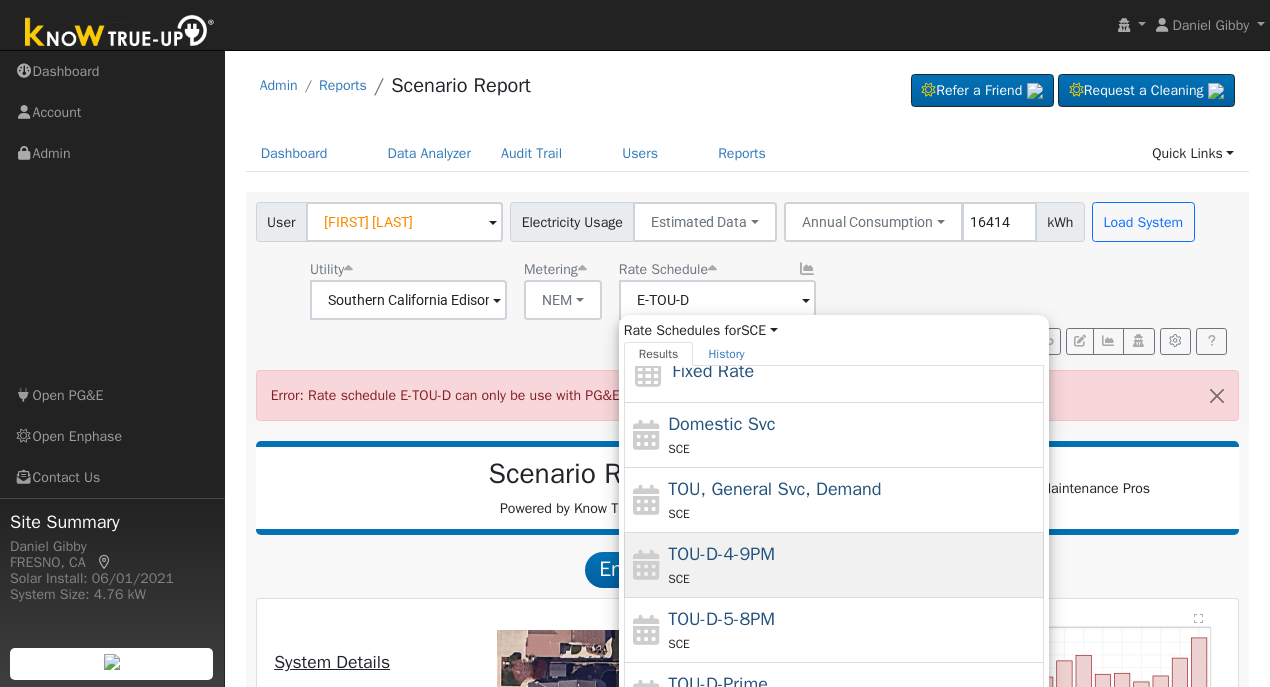 click on "TOU-D-4-9PM" at bounding box center [721, 554] 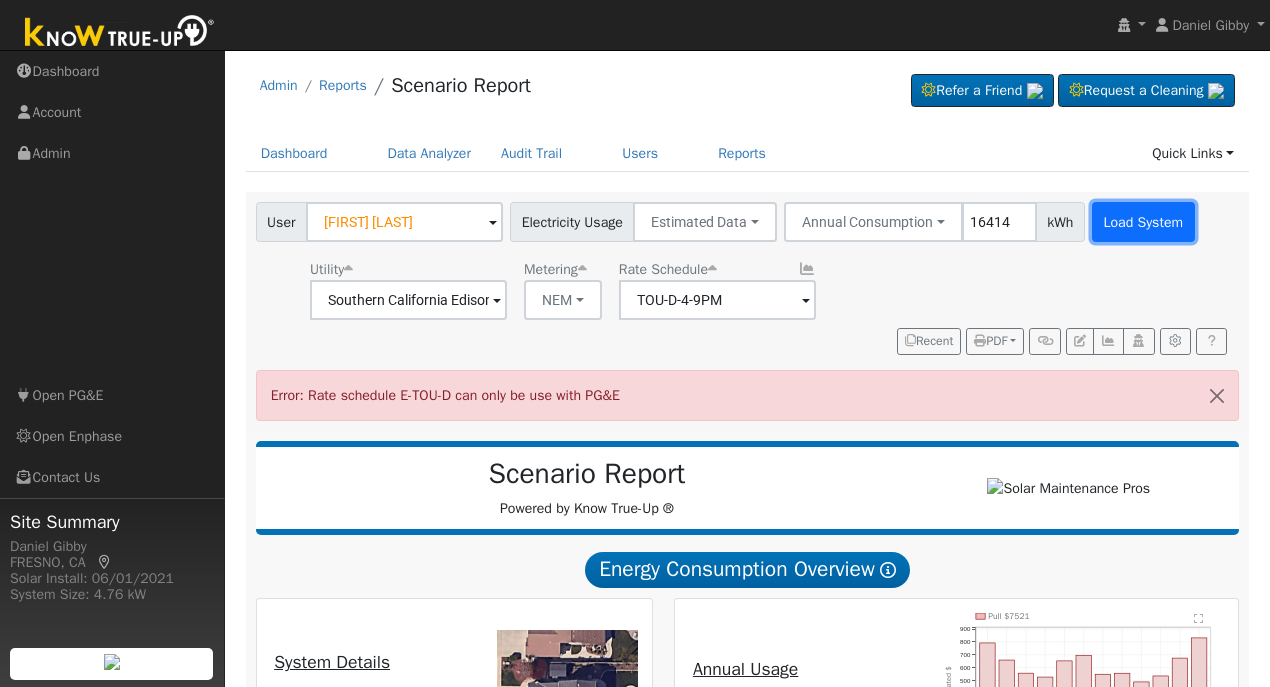 click on "Load System" at bounding box center [1143, 222] 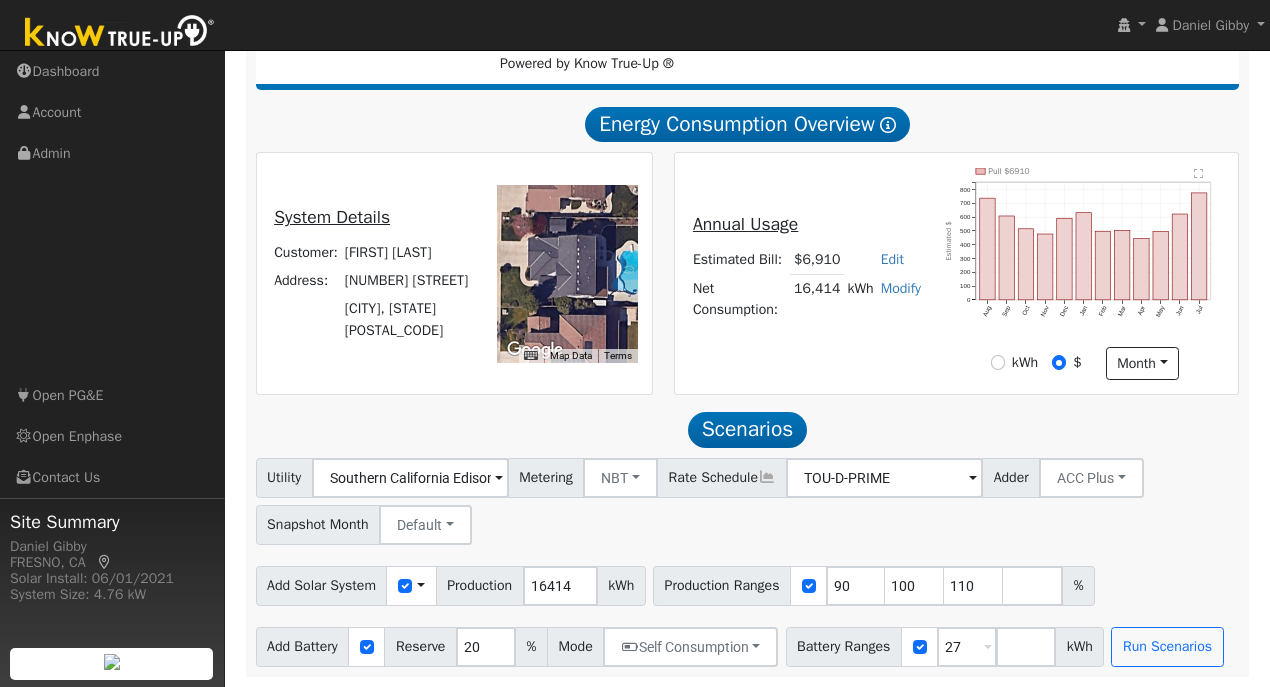 scroll, scrollTop: 343, scrollLeft: 0, axis: vertical 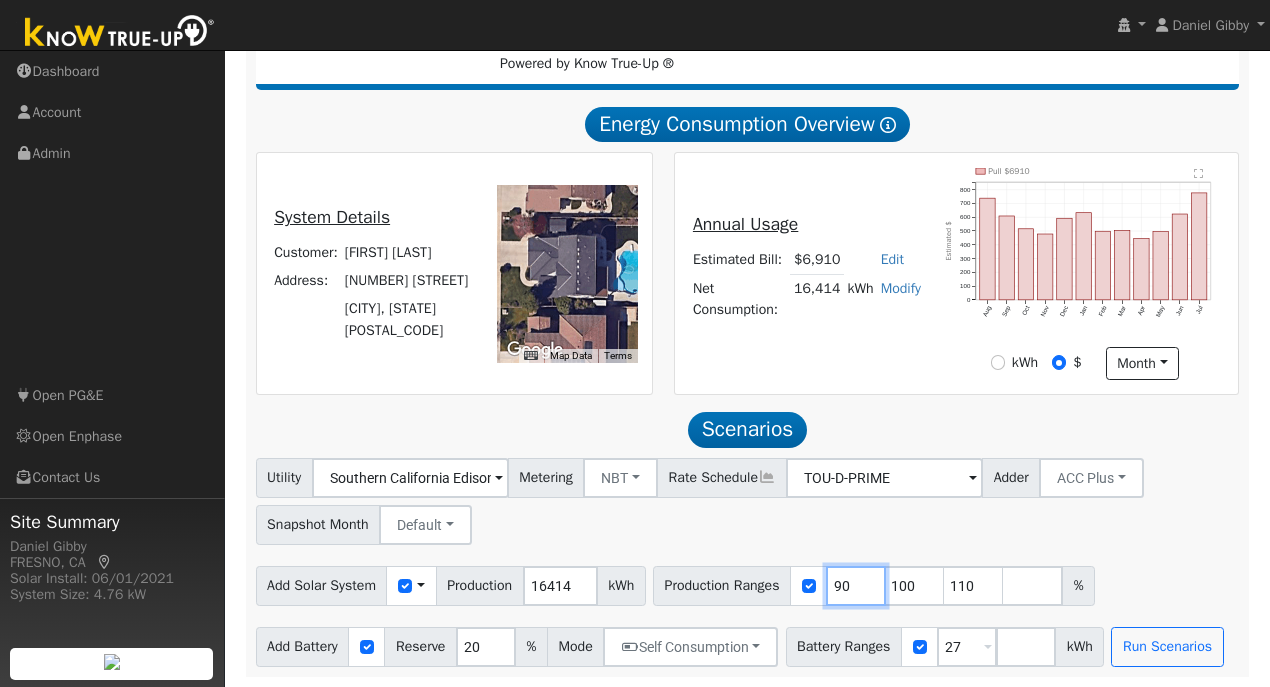 click on "90" at bounding box center (856, 586) 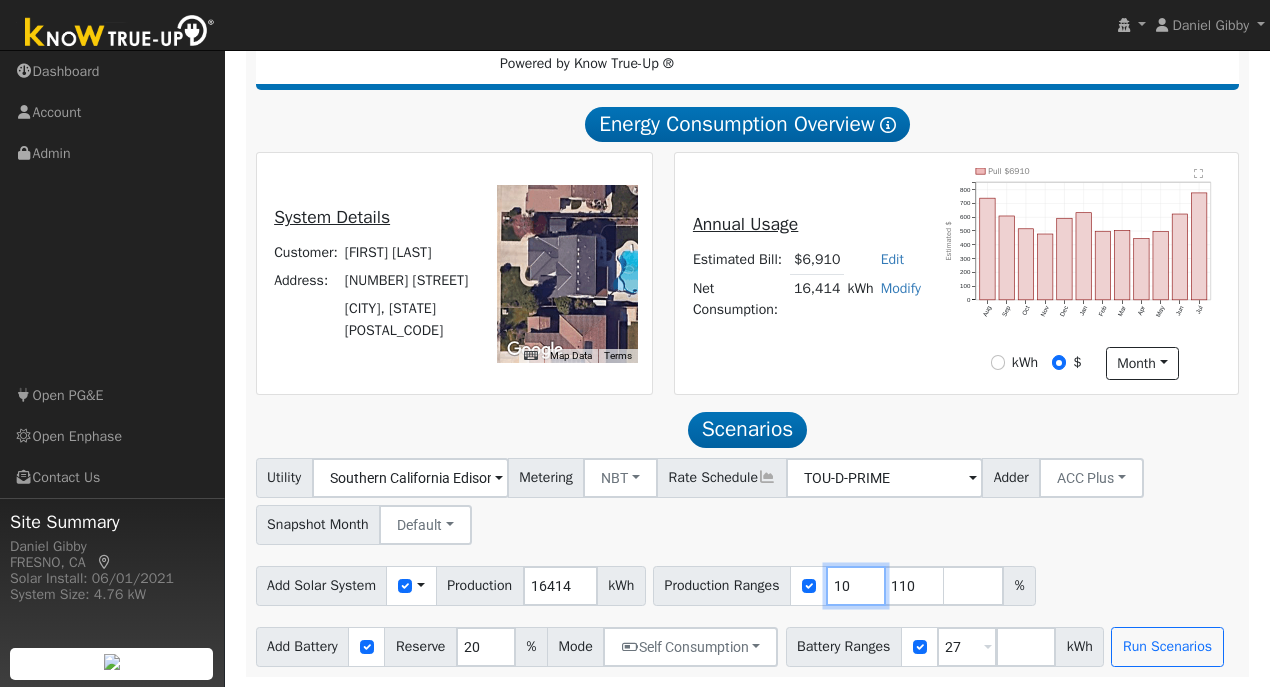 click on "10" at bounding box center (856, 586) 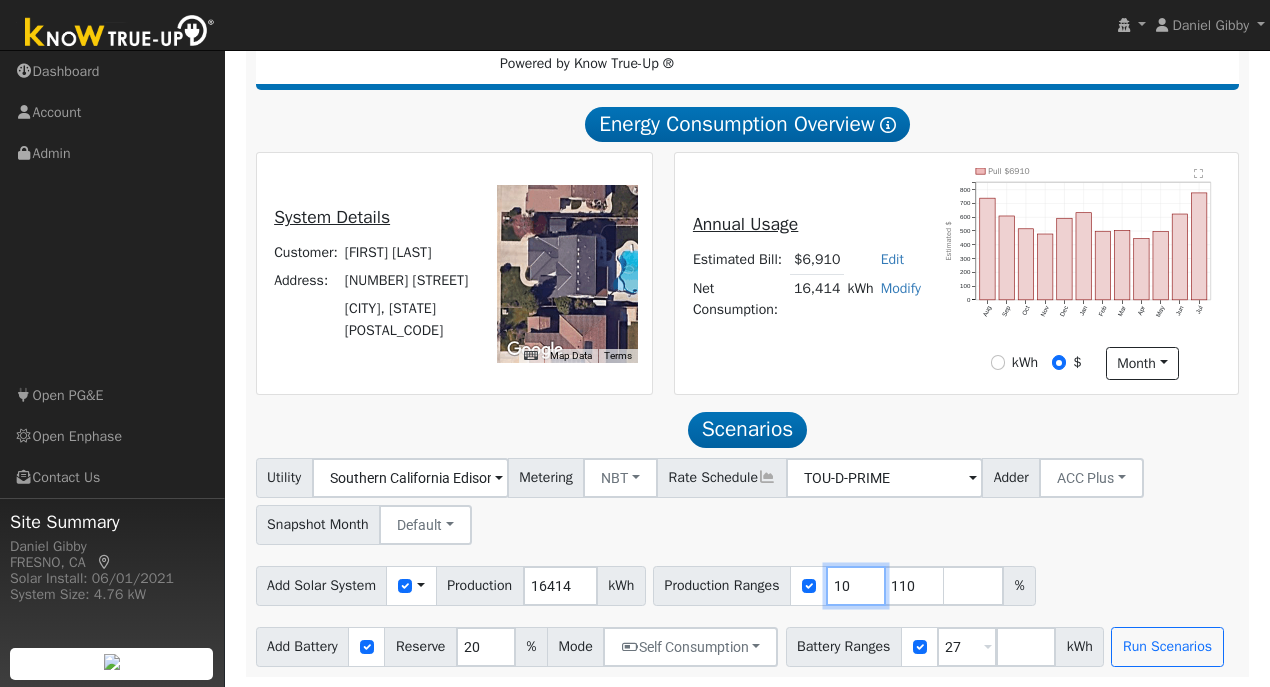 click on "10" at bounding box center [856, 586] 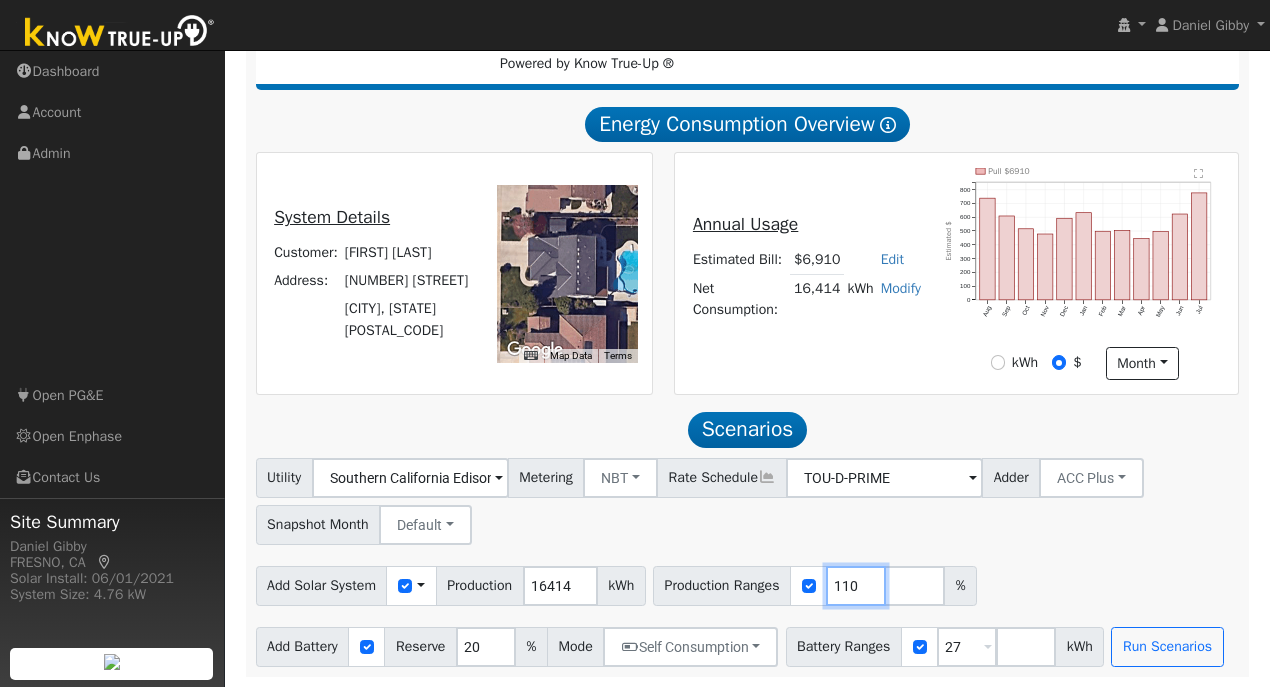 click on "110" at bounding box center [856, 586] 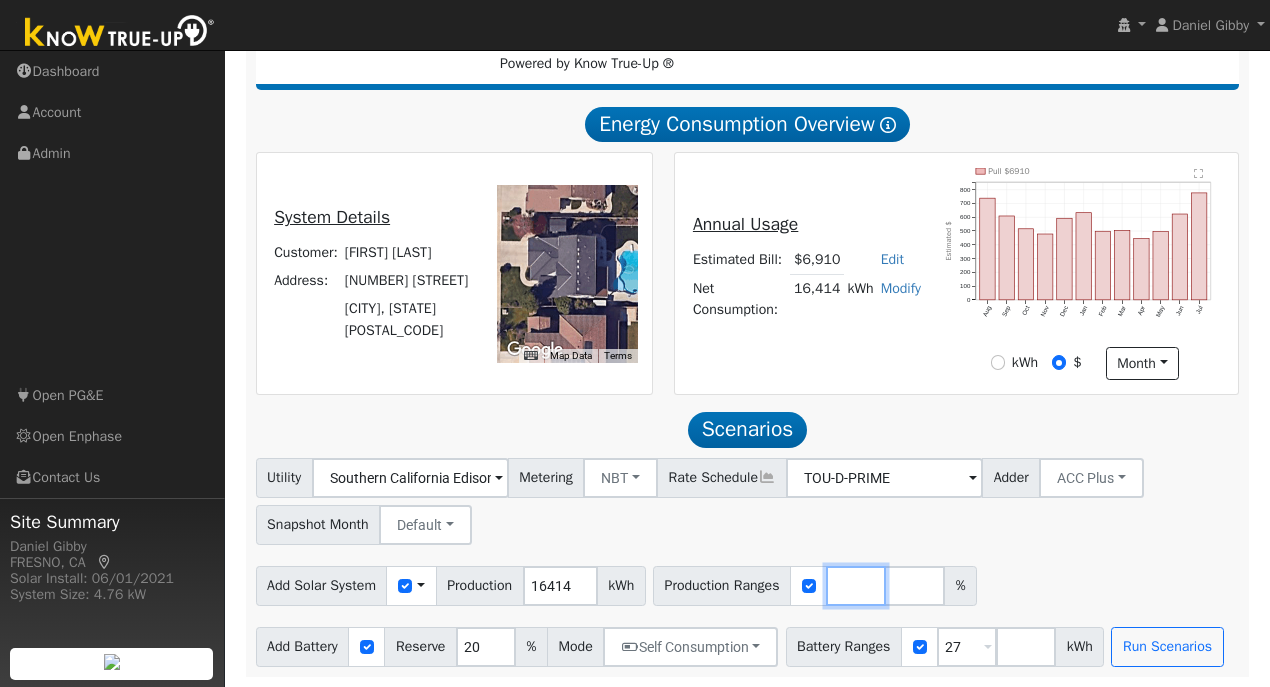 click at bounding box center [856, 586] 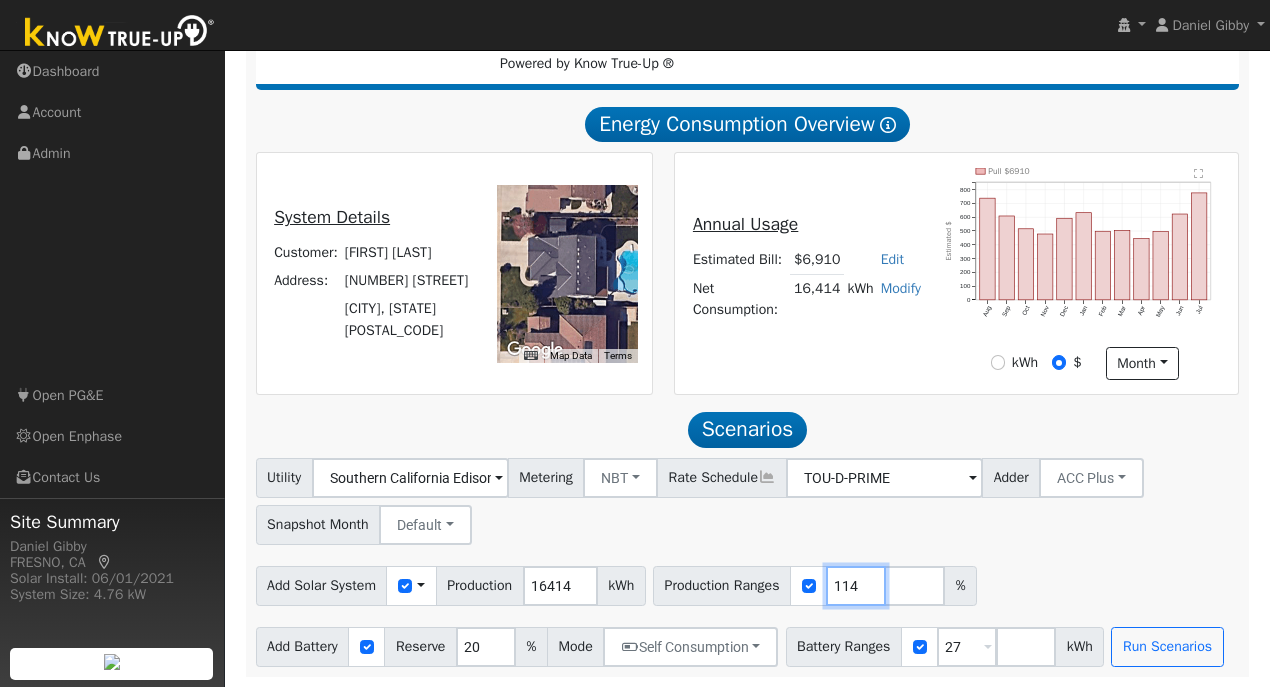 type on "114" 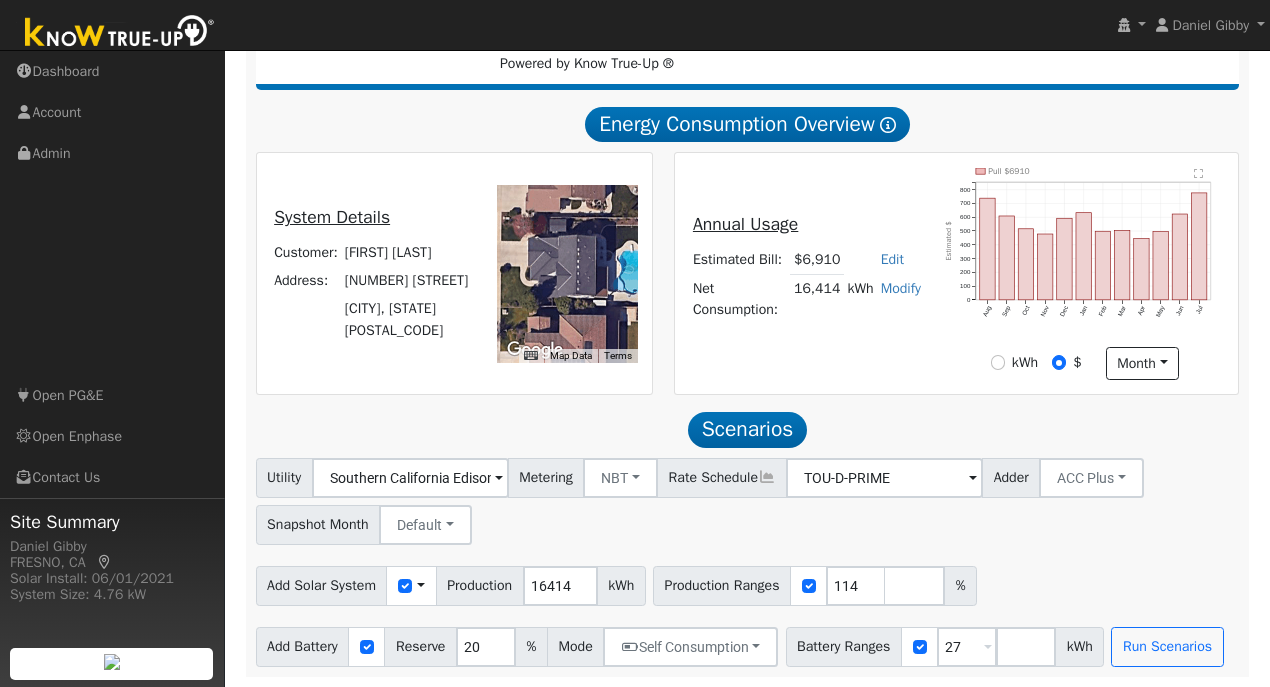 click on "Add Solar System Use CSV Data Production 16414 kWh Production Ranges 114 %" at bounding box center (747, 582) 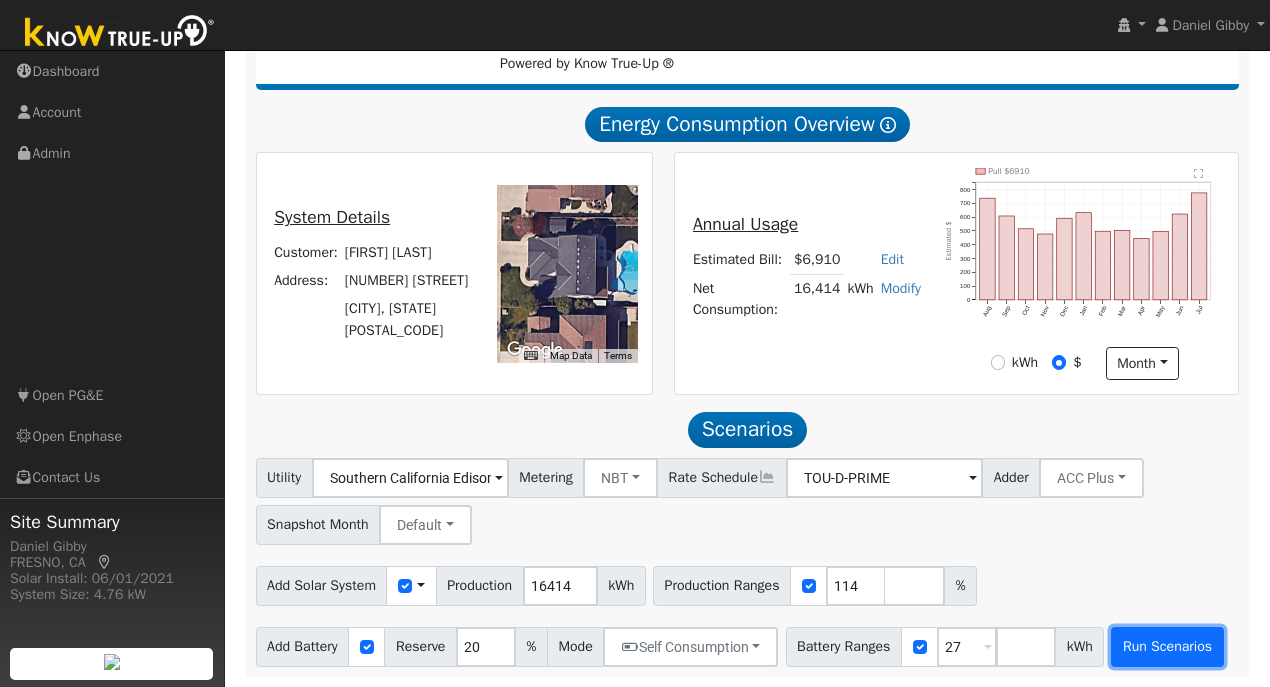 click on "Run Scenarios" at bounding box center (1167, 647) 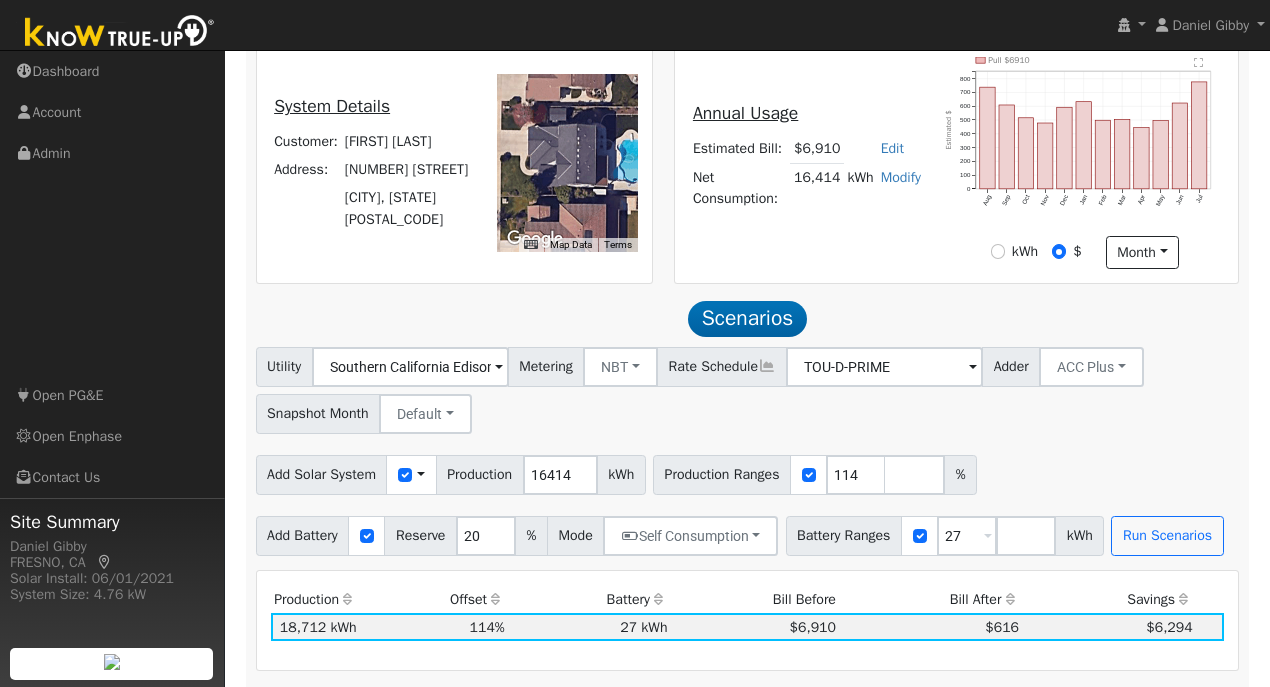 scroll, scrollTop: 427, scrollLeft: 0, axis: vertical 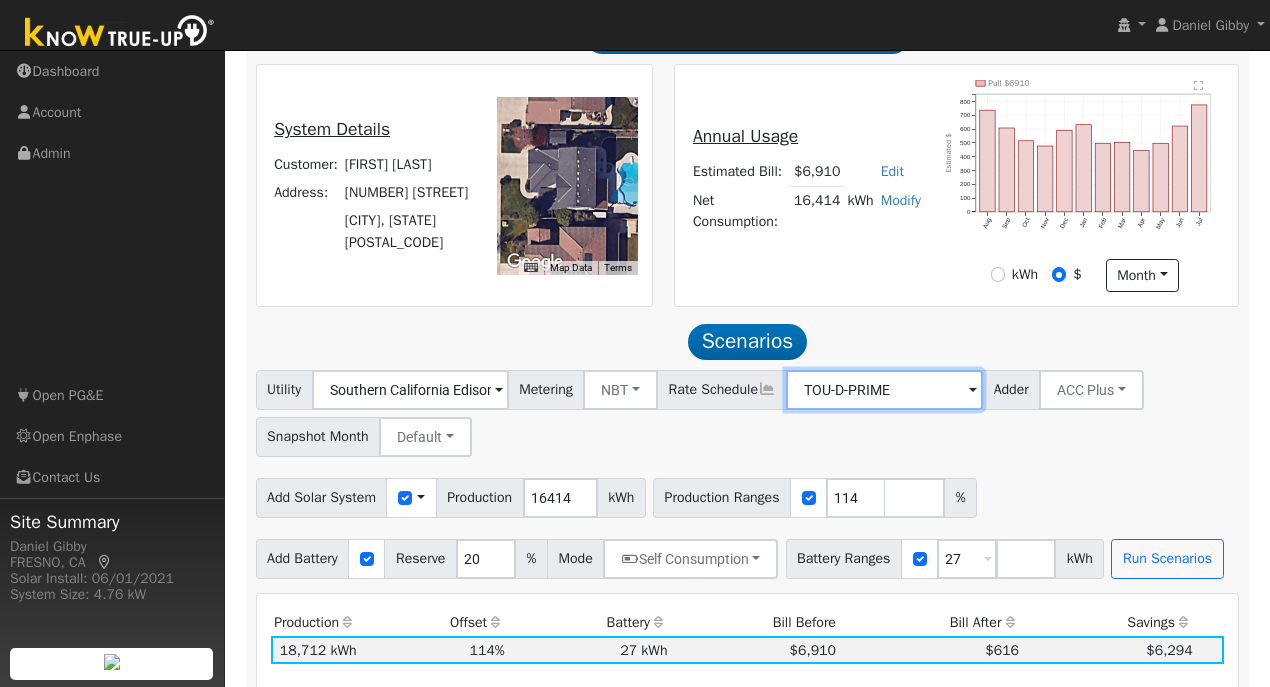 click on "TOU-D-PRIME" at bounding box center (410, 390) 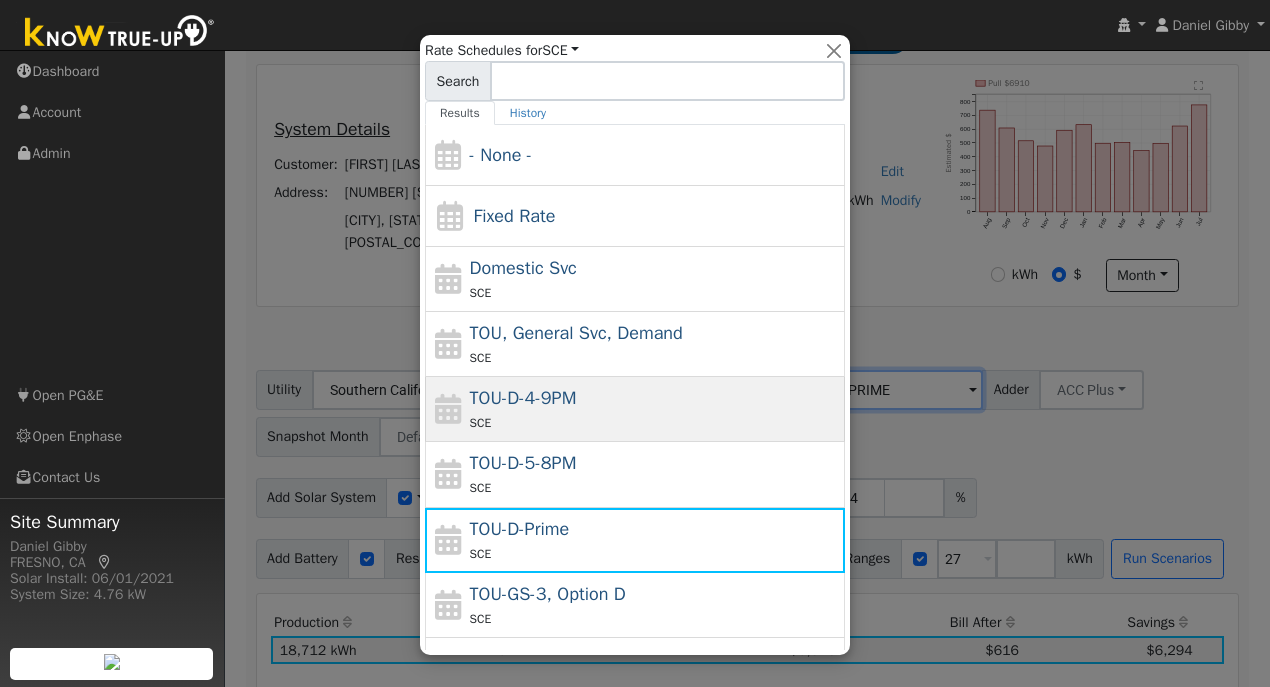 click on "TOU-D-4-9PM" at bounding box center [523, 398] 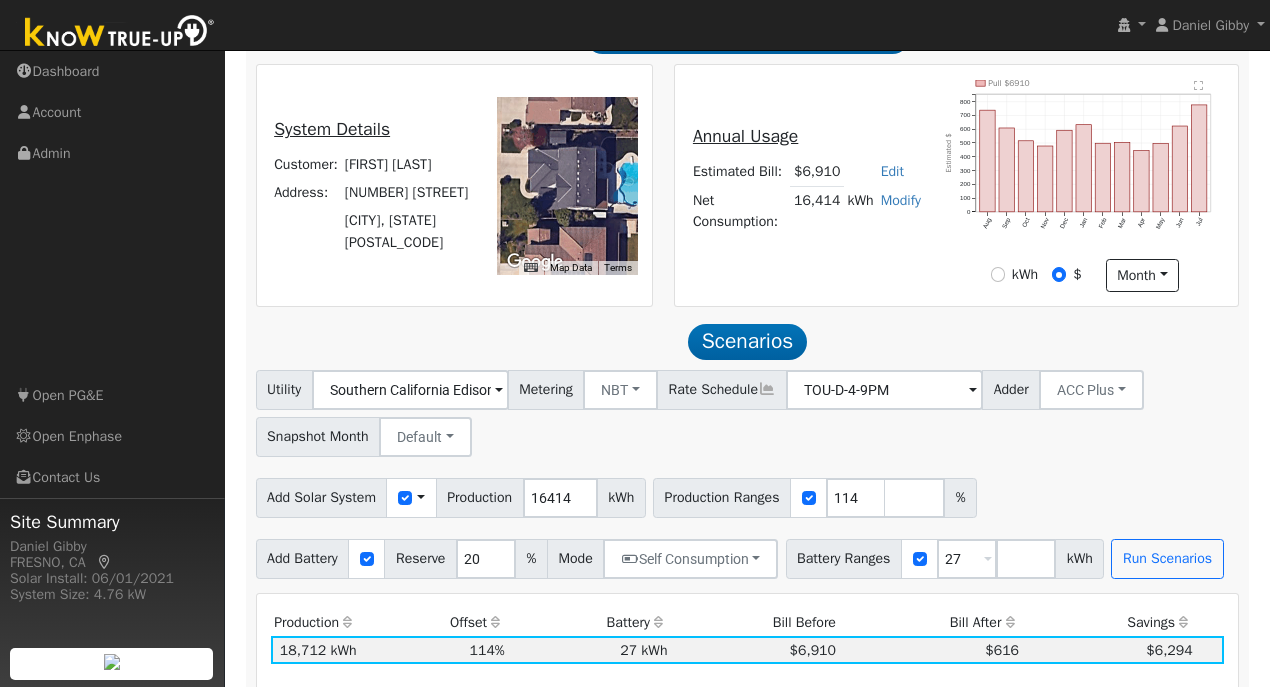 click on "Utility Southern California Edison Metering NBT NEM NBT  Rate Schedule  TOU-D-4-9PM Adder ACC Plus - None - ACC Plus SB-535 Snapshot Month Default Jan Feb Mar Apr May Jun Jul Aug Sep Oct Nov Dec Add Solar System Use CSV Data Production 16414 kWh Production Ranges 114 % Add Battery Reserve 20 % Mode  Self Consumption  Self Consumption  Peak Savings    ACC High Value Push    Backup Battery Ranges 27 Overrides Reserve % Mode  None None  Self Consumption  Peak Savings    ACC High Value Push    Backup kWh Run Scenarios" at bounding box center [747, 474] 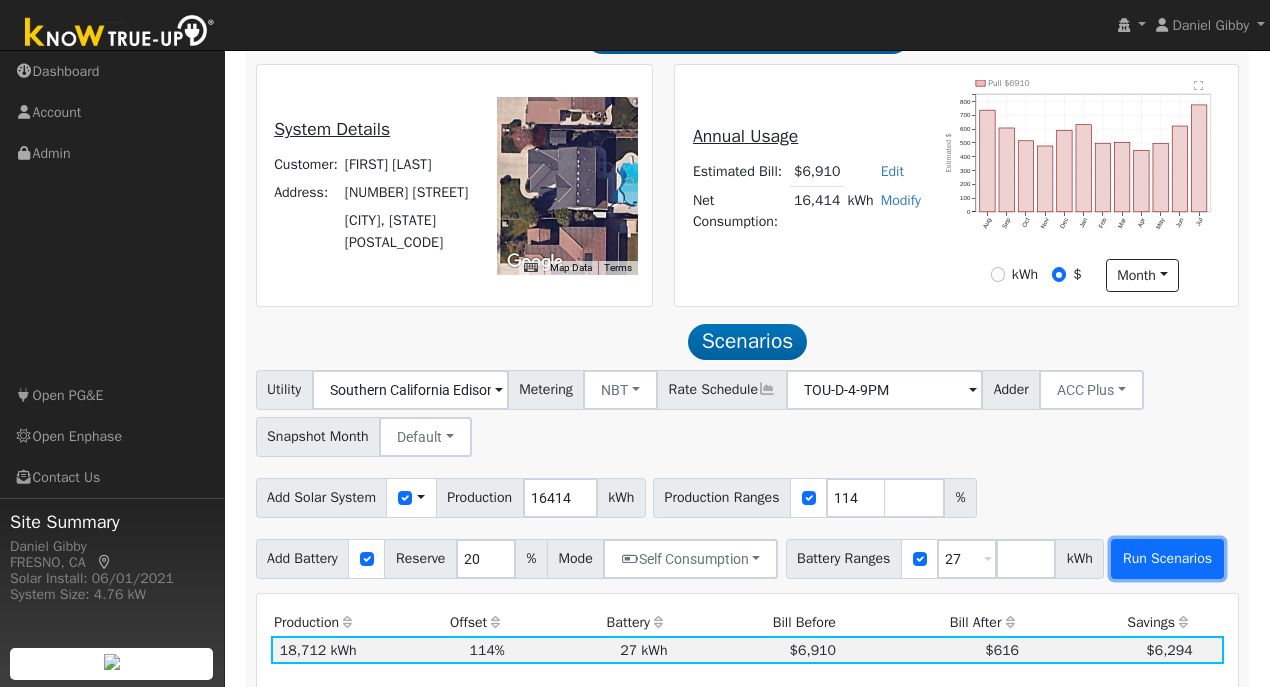 click on "Run Scenarios" at bounding box center (1167, 559) 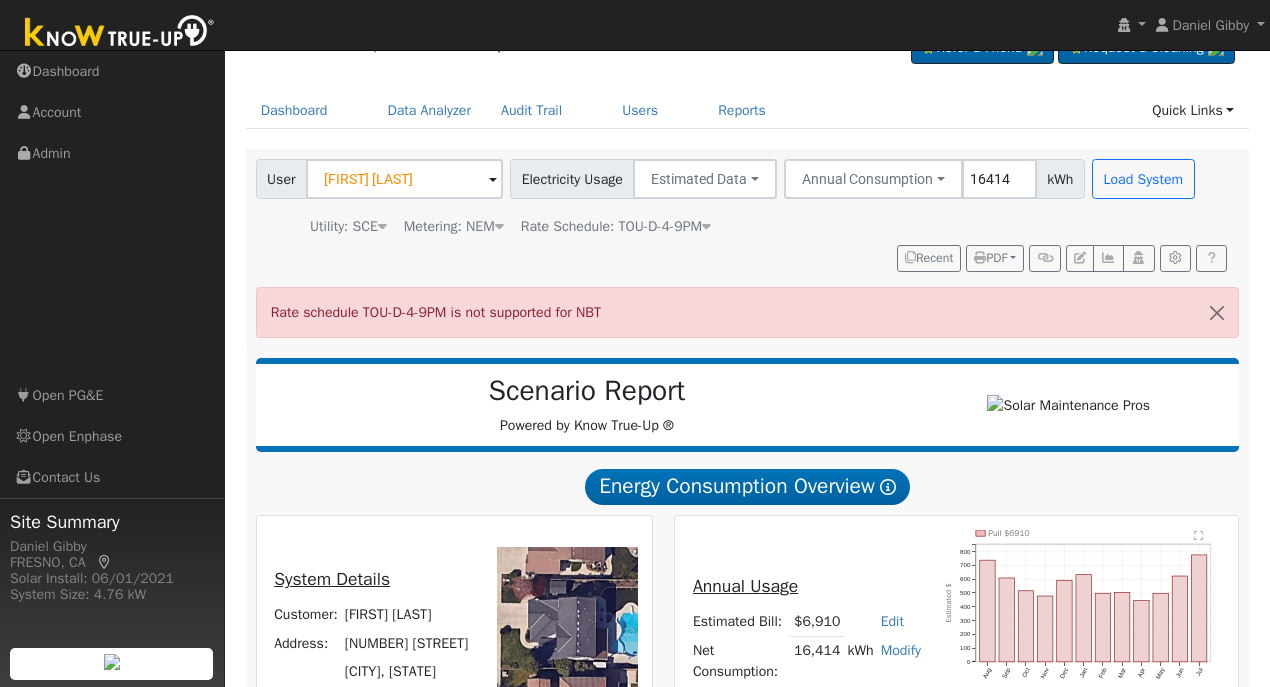 scroll, scrollTop: 66, scrollLeft: 0, axis: vertical 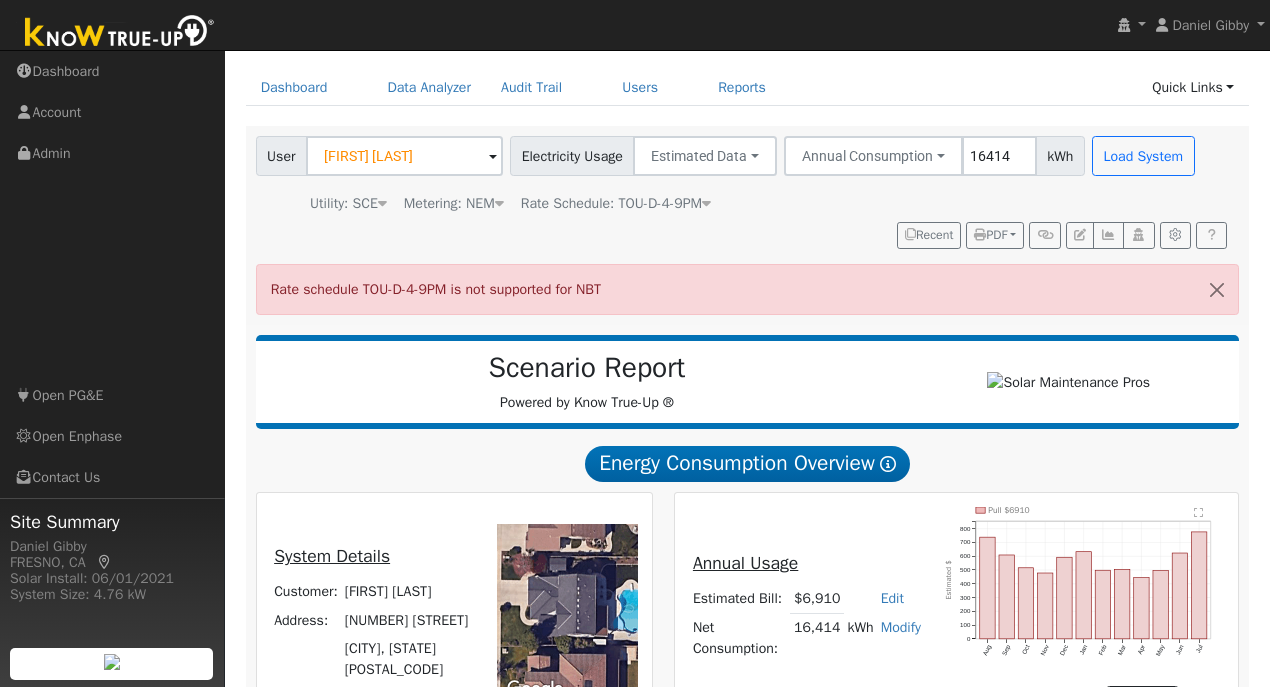 click at bounding box center (706, 203) 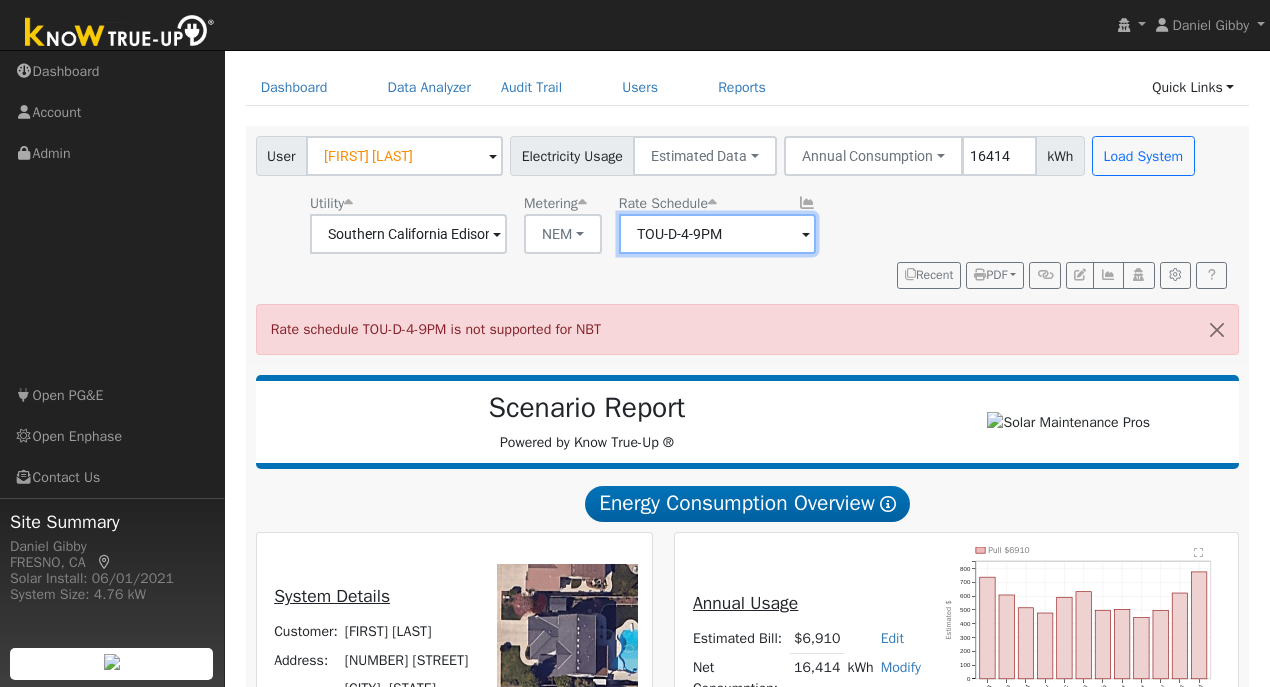 click on "TOU-D-4-9PM" at bounding box center (408, 234) 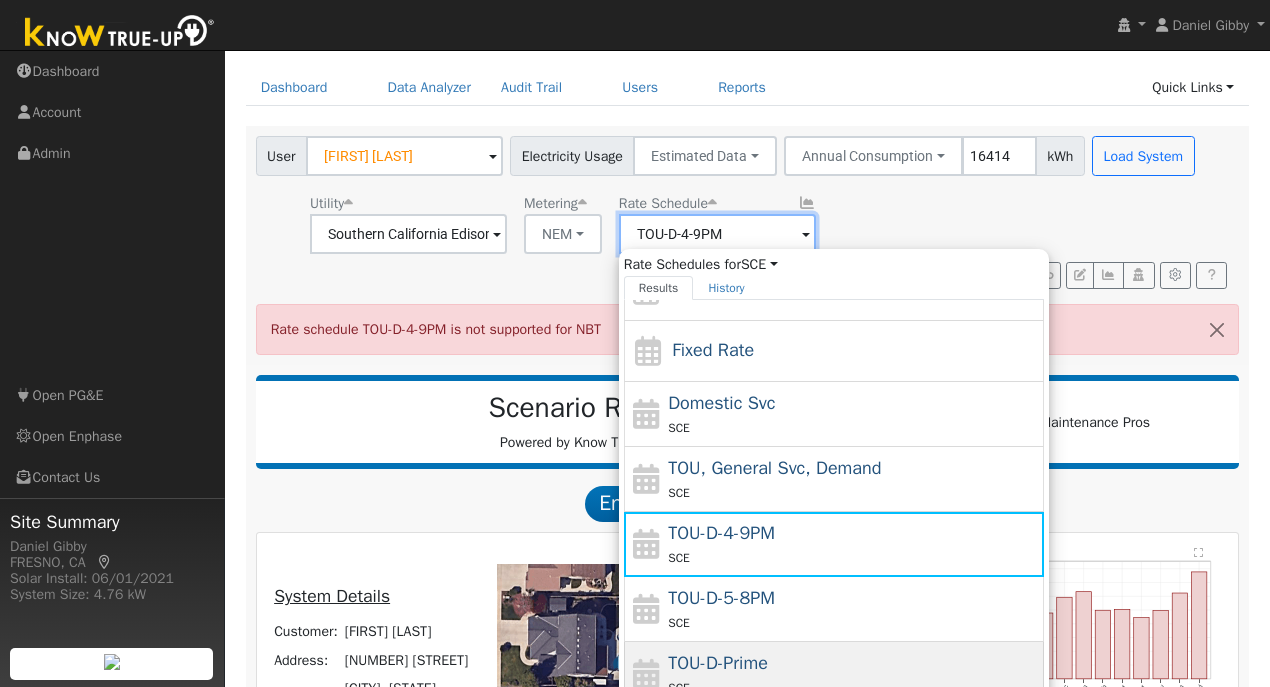 scroll, scrollTop: 85, scrollLeft: 0, axis: vertical 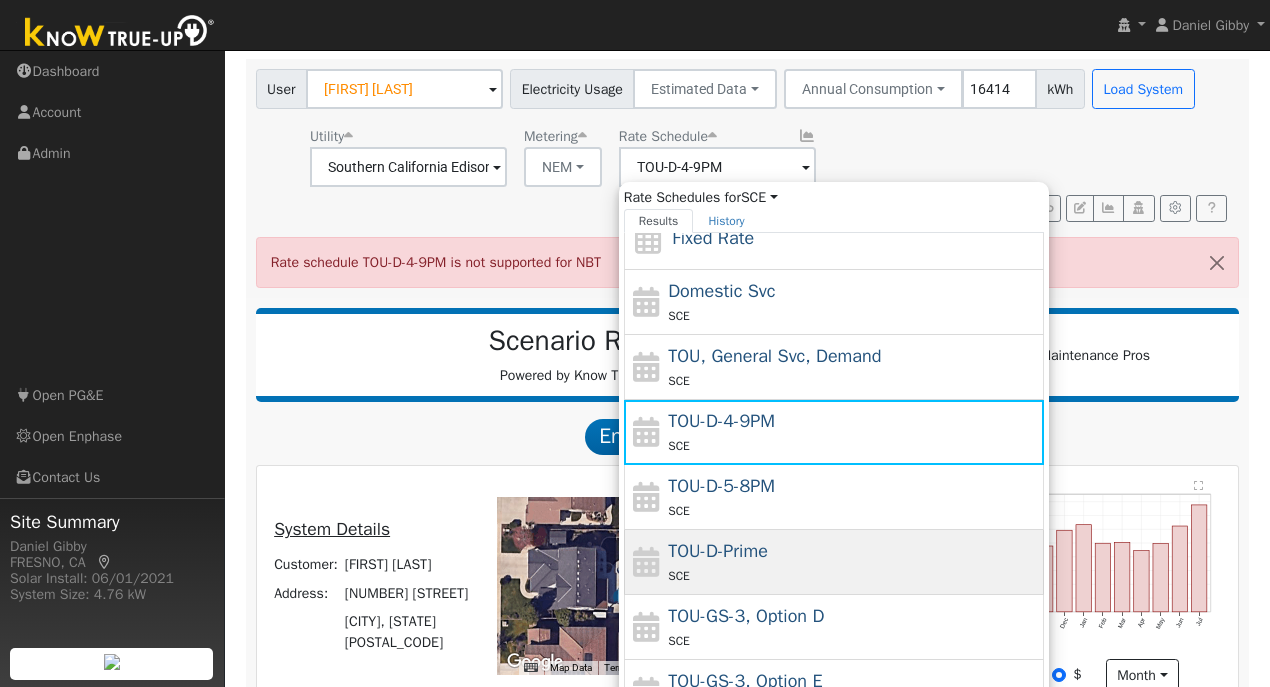 click on "SCE" at bounding box center (853, 575) 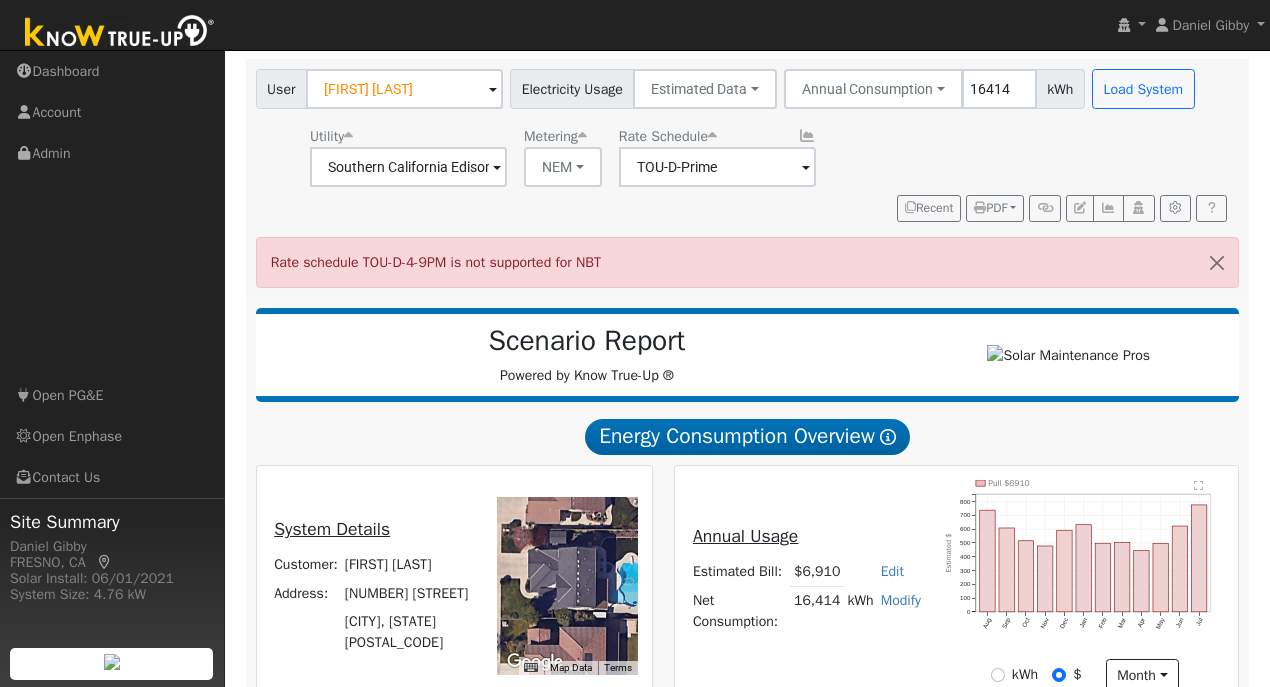 click on "Utility  Southern California Edison  Metering  NEM NEM NBT  Rate Schedule  TOU-D-Prime" at bounding box center (727, 153) 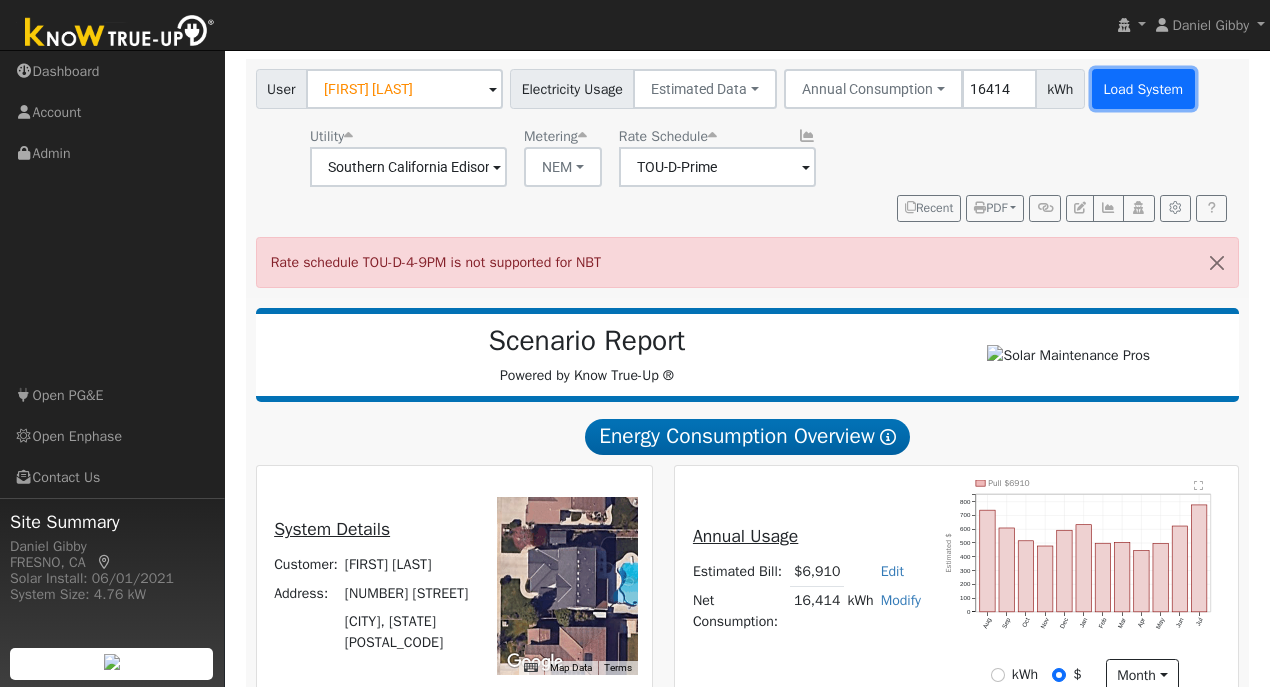 click on "Load System" at bounding box center [1143, 89] 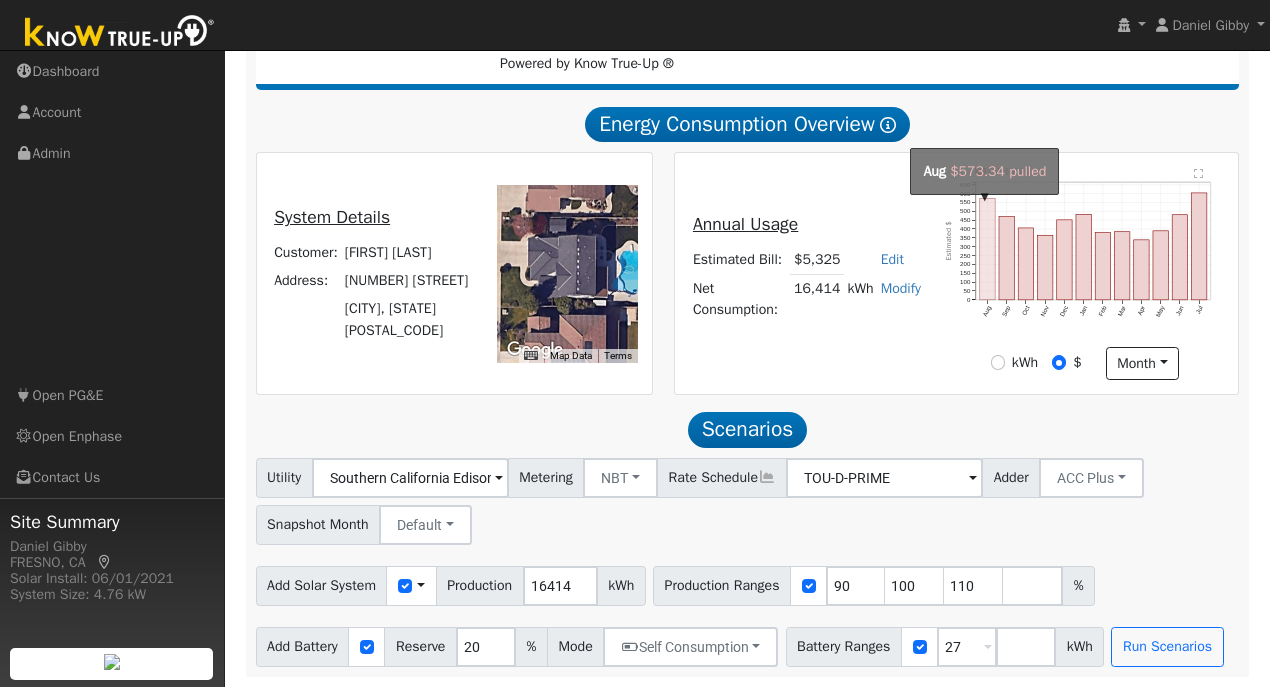 scroll, scrollTop: 343, scrollLeft: 0, axis: vertical 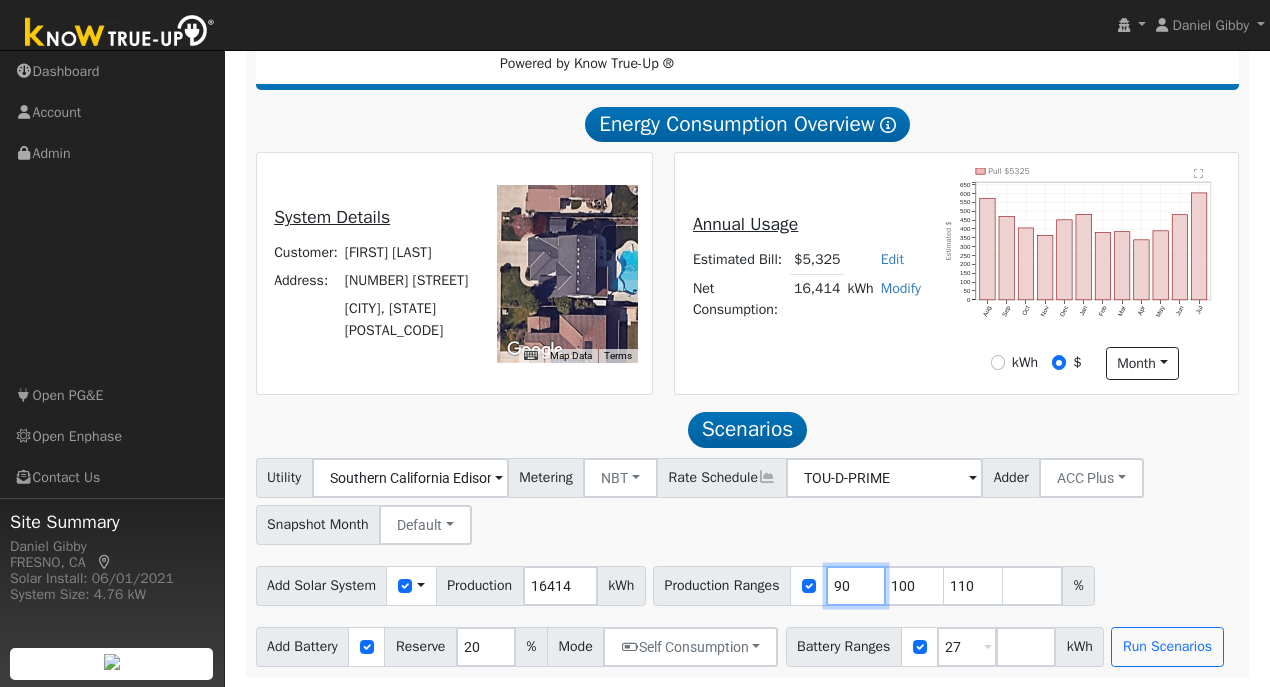 click on "90" at bounding box center [856, 586] 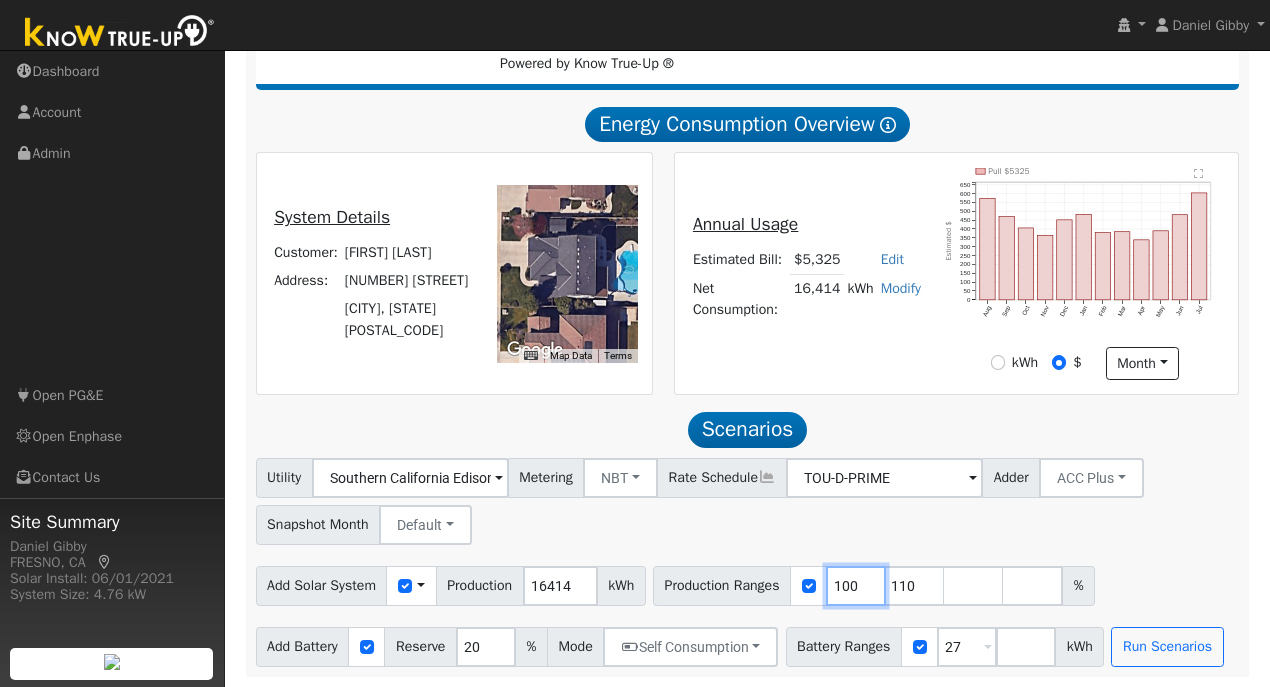 click on "100" at bounding box center (856, 586) 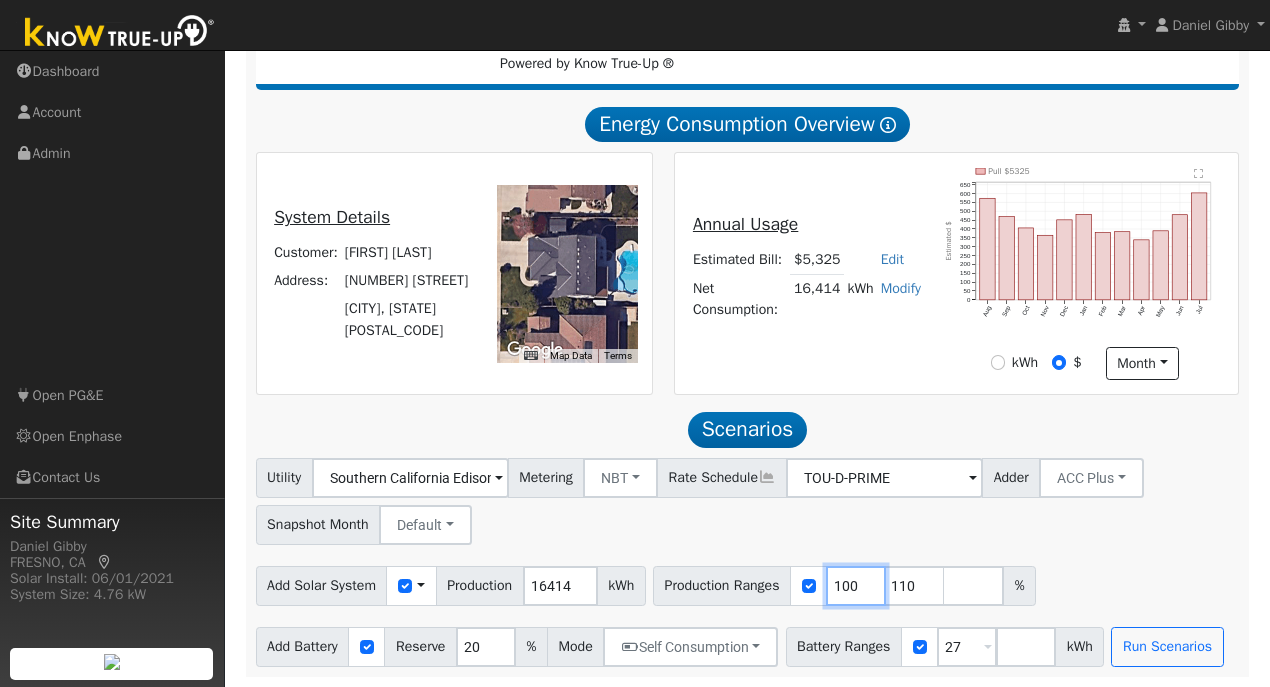 type on "110" 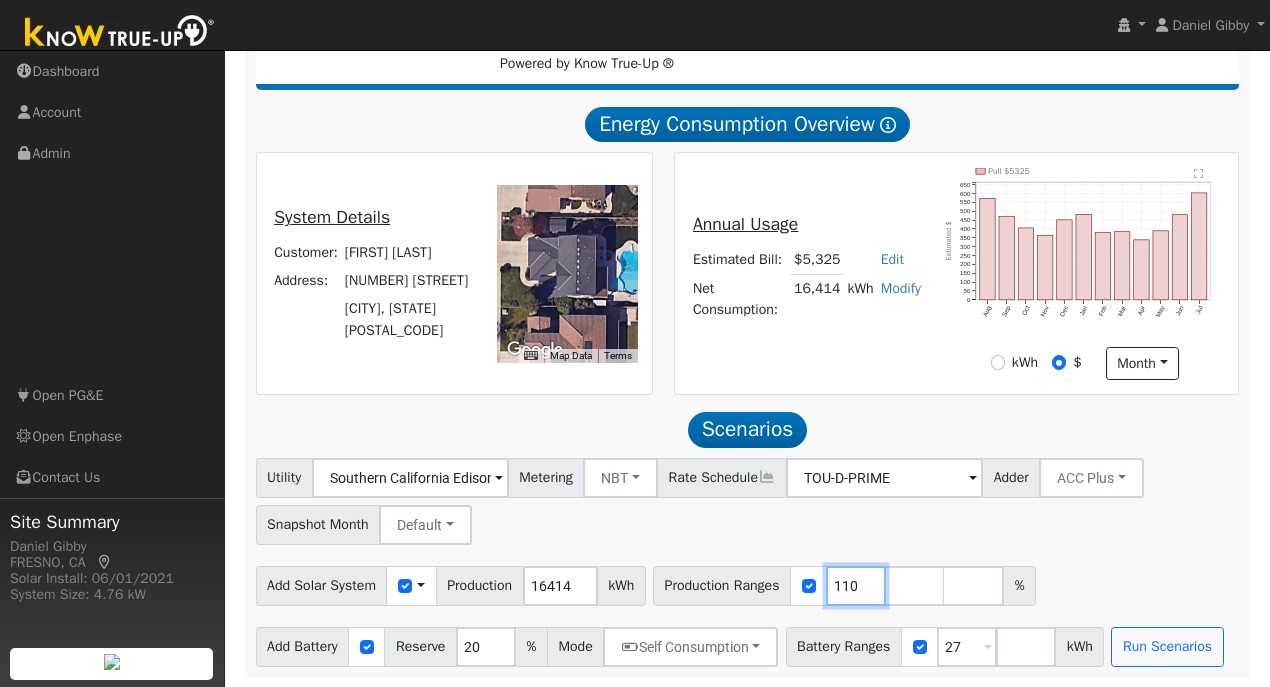 click on "110" at bounding box center [856, 586] 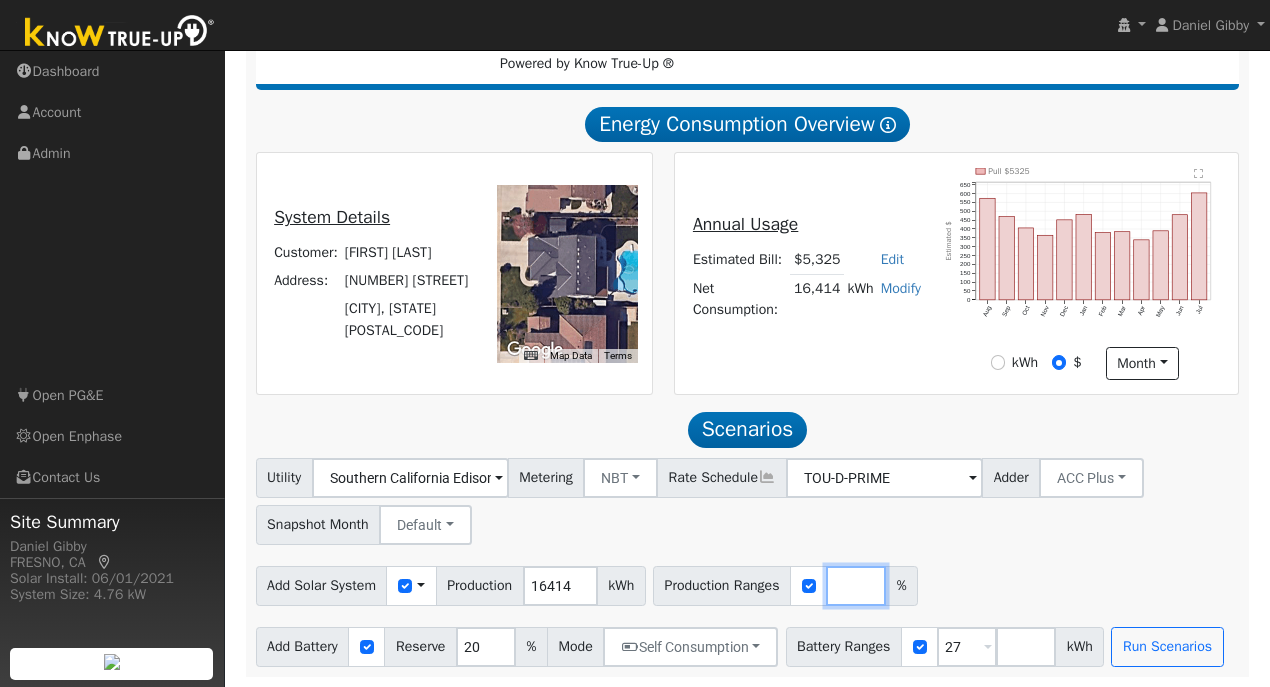 click at bounding box center (856, 586) 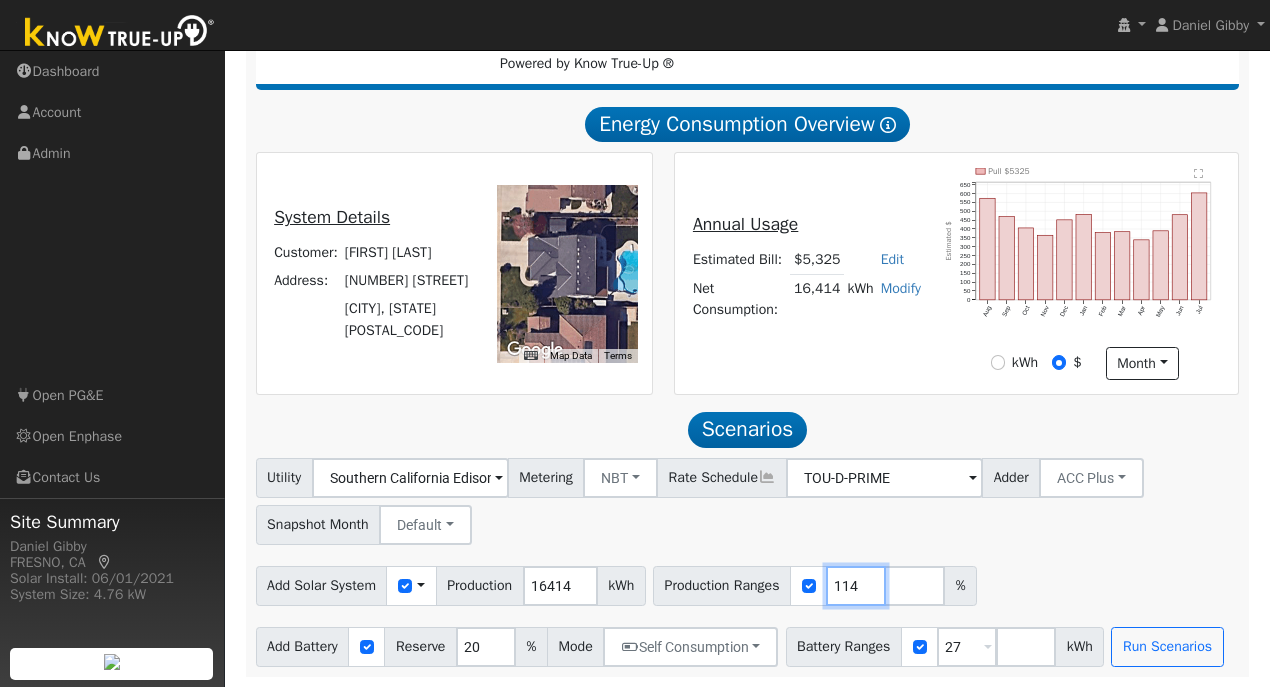 type on "114" 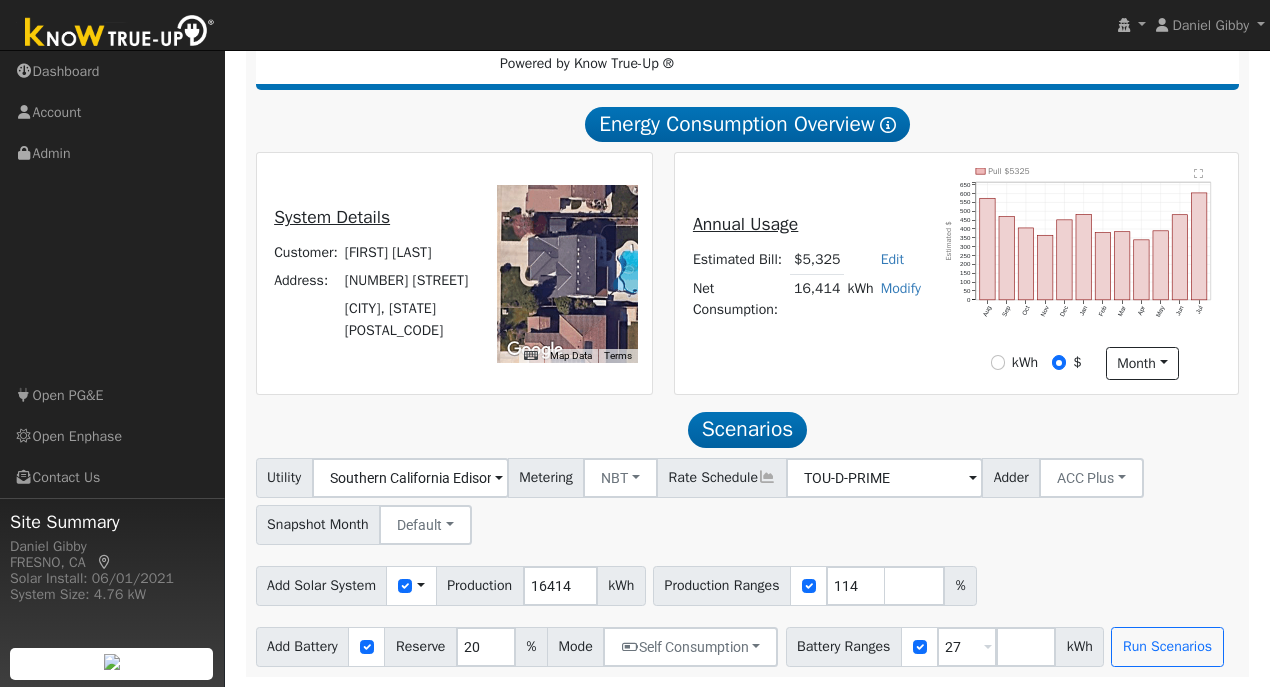 click on "Add Solar System Use CSV Data Production 16414 kWh Production Ranges 114 %" at bounding box center (747, 582) 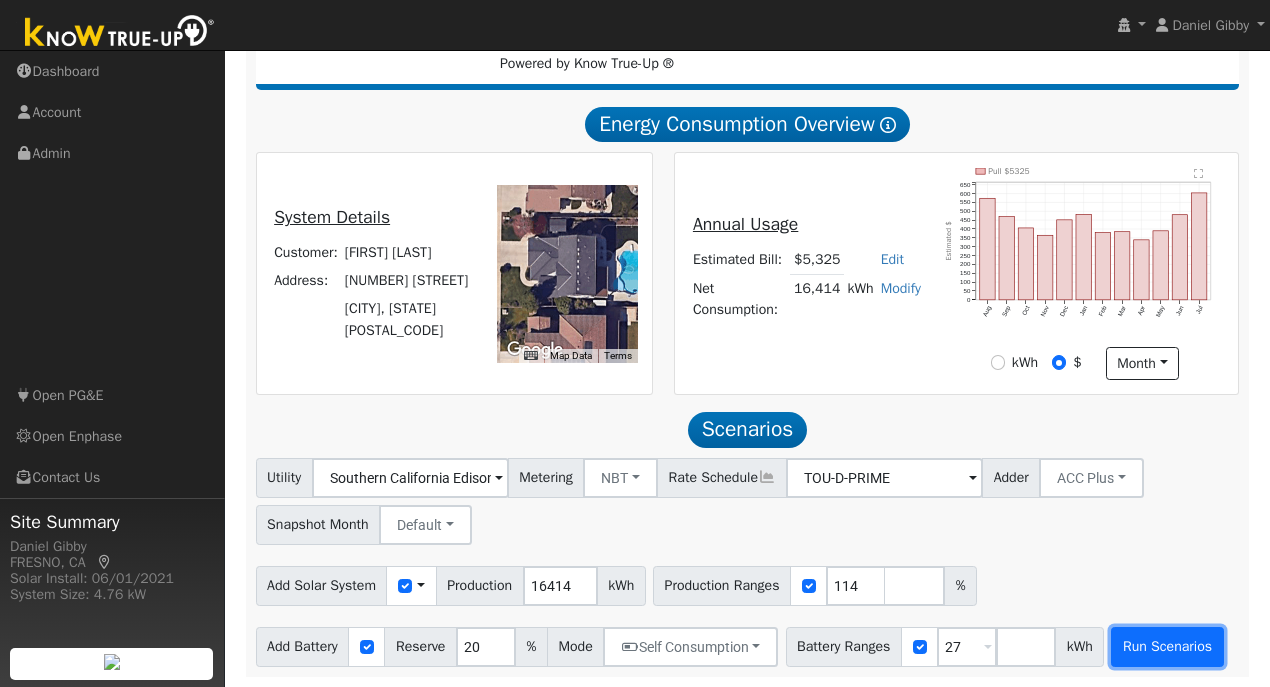 click on "Run Scenarios" at bounding box center (1167, 647) 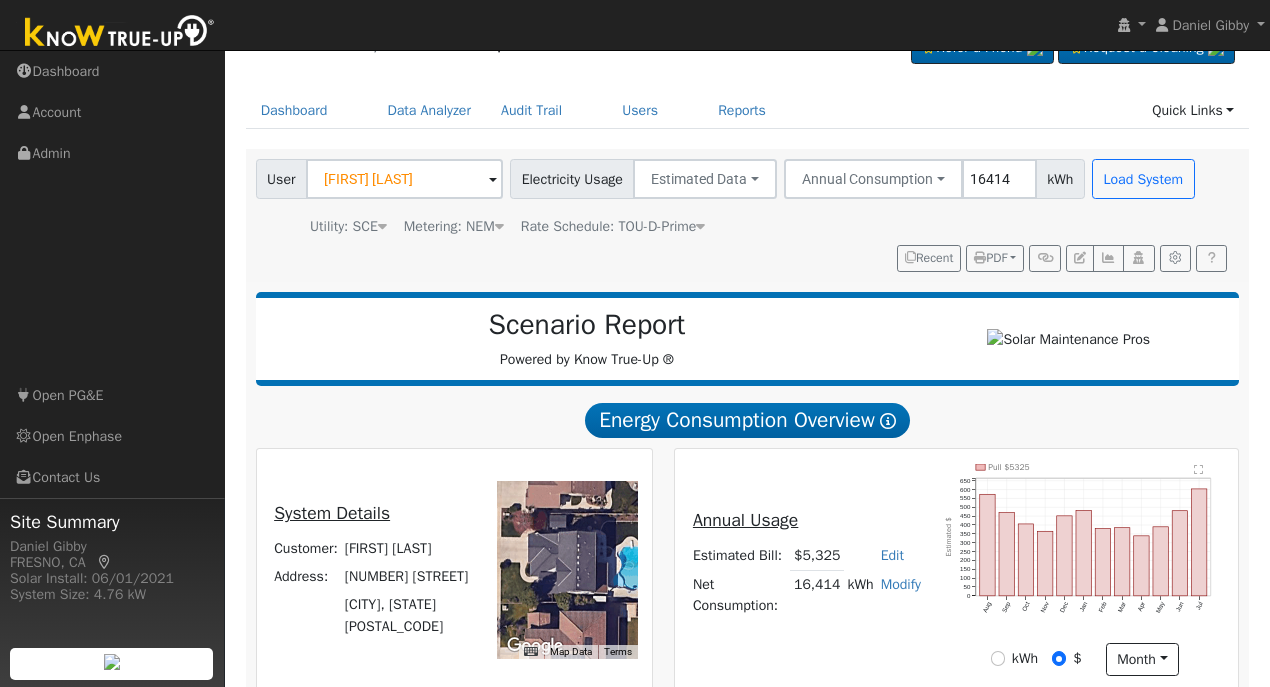 scroll, scrollTop: 0, scrollLeft: 0, axis: both 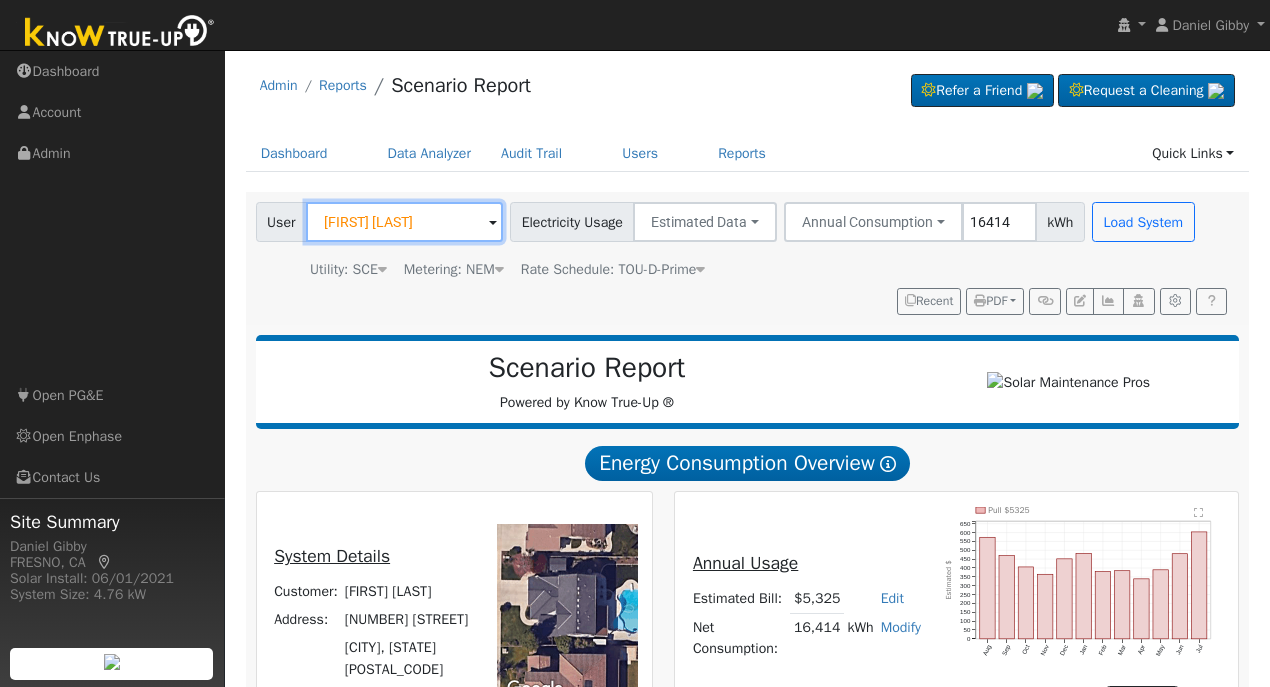 click on "Broc Maffia" at bounding box center (404, 222) 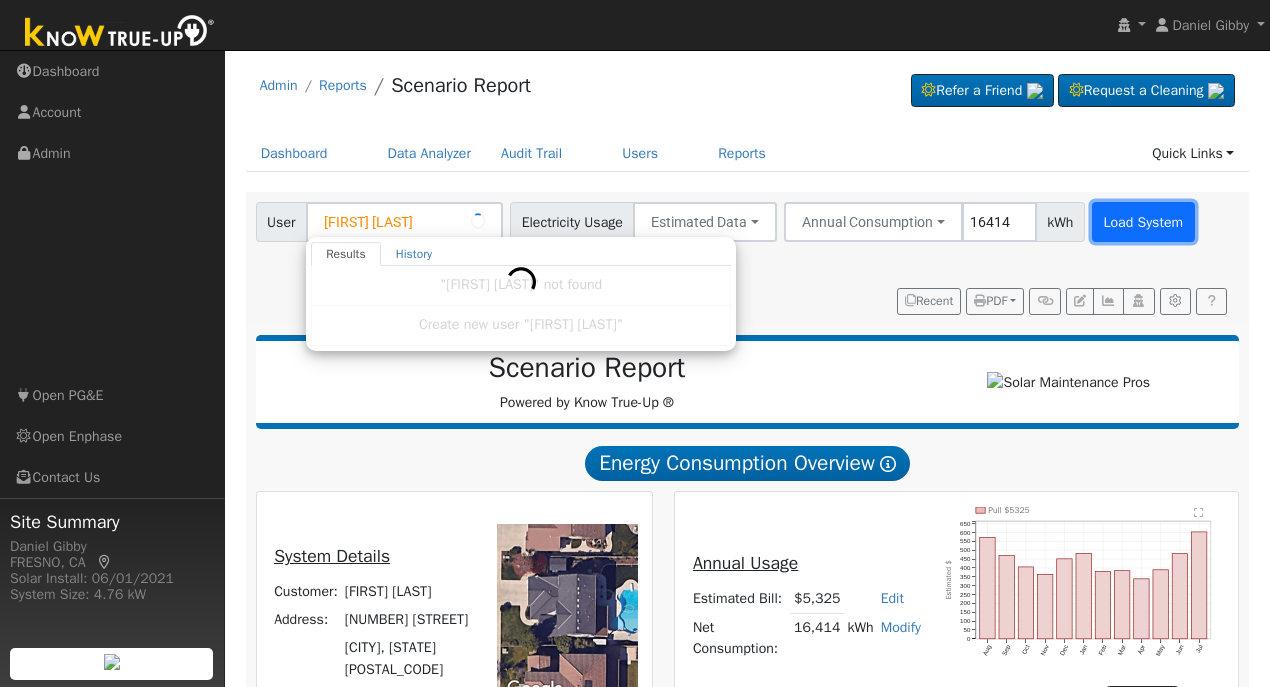 click on "Load System" at bounding box center (1143, 222) 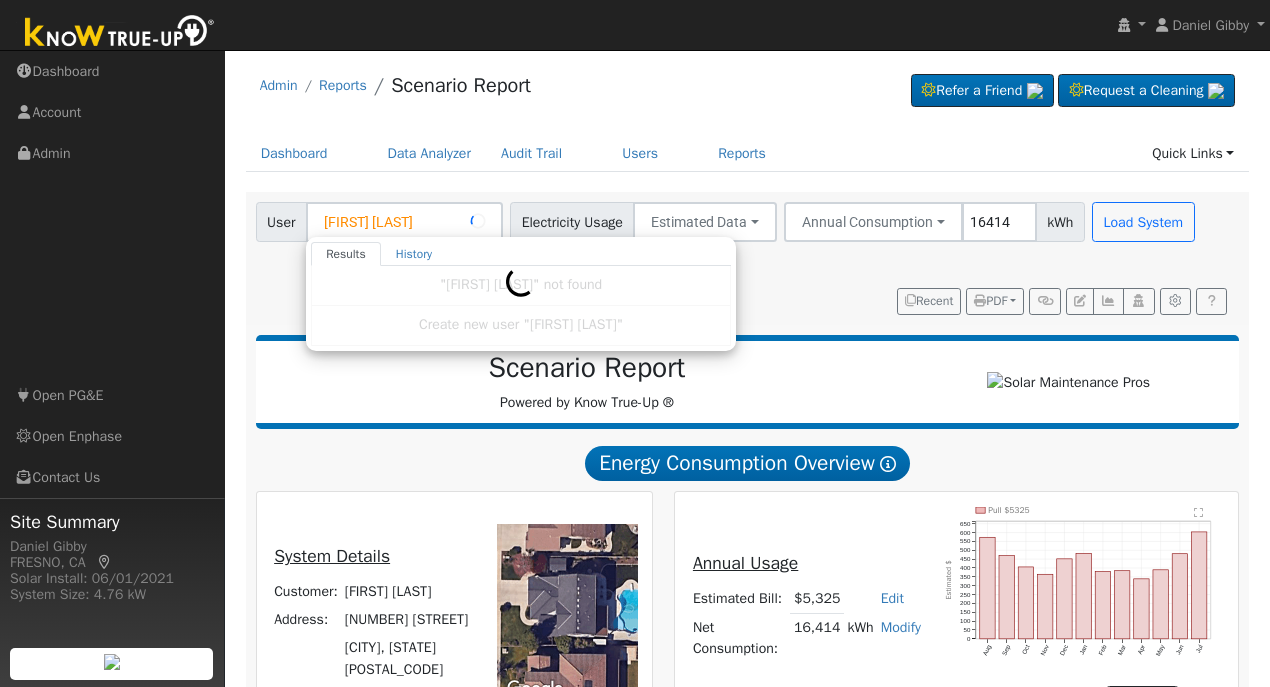 type on "Broc Maffia" 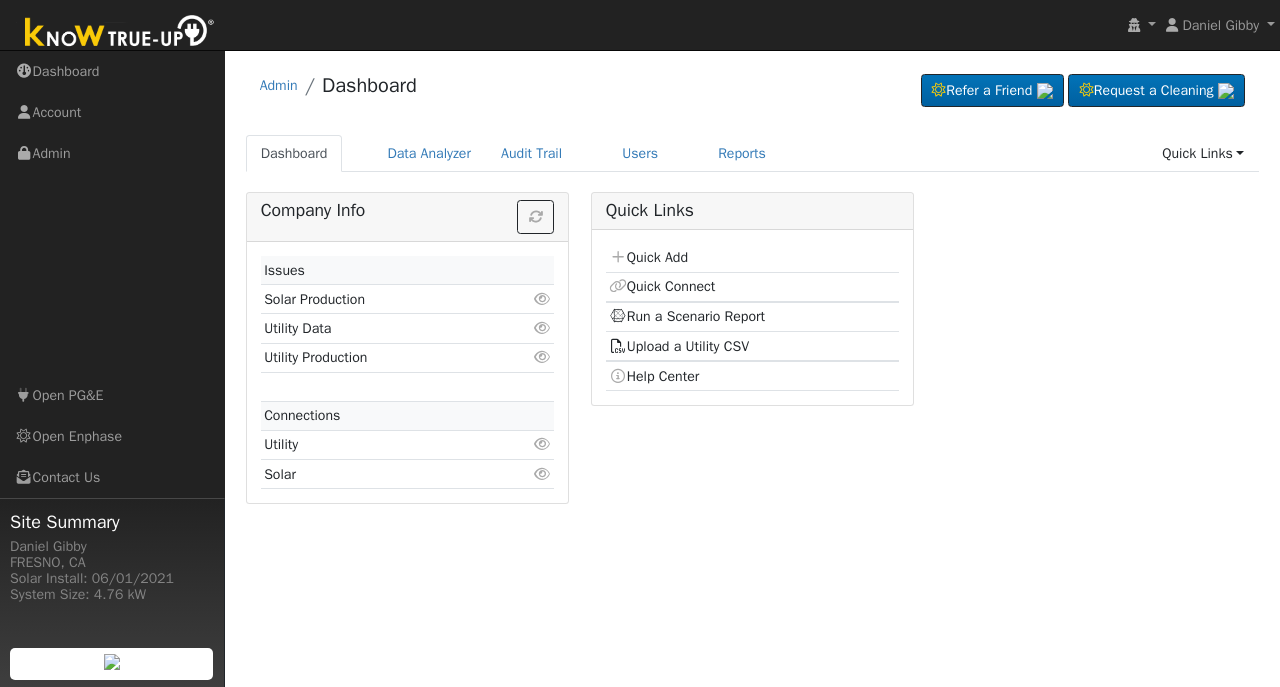 scroll, scrollTop: 0, scrollLeft: 0, axis: both 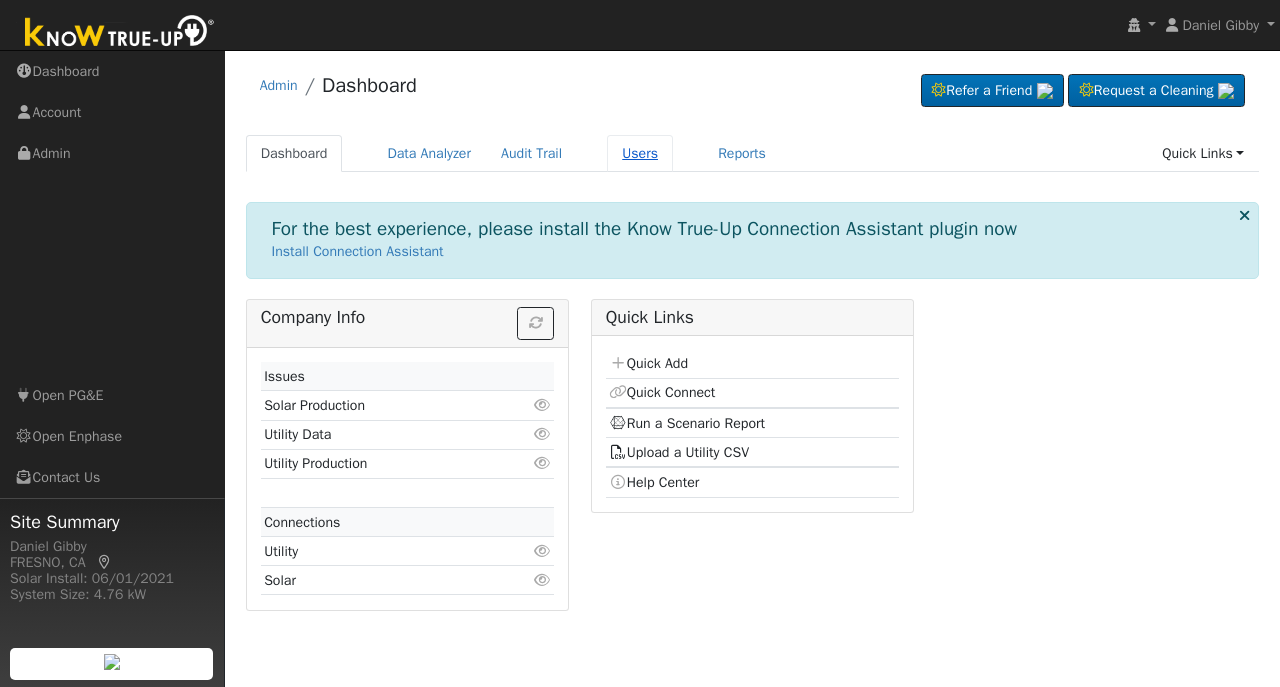 click on "Users" at bounding box center (640, 153) 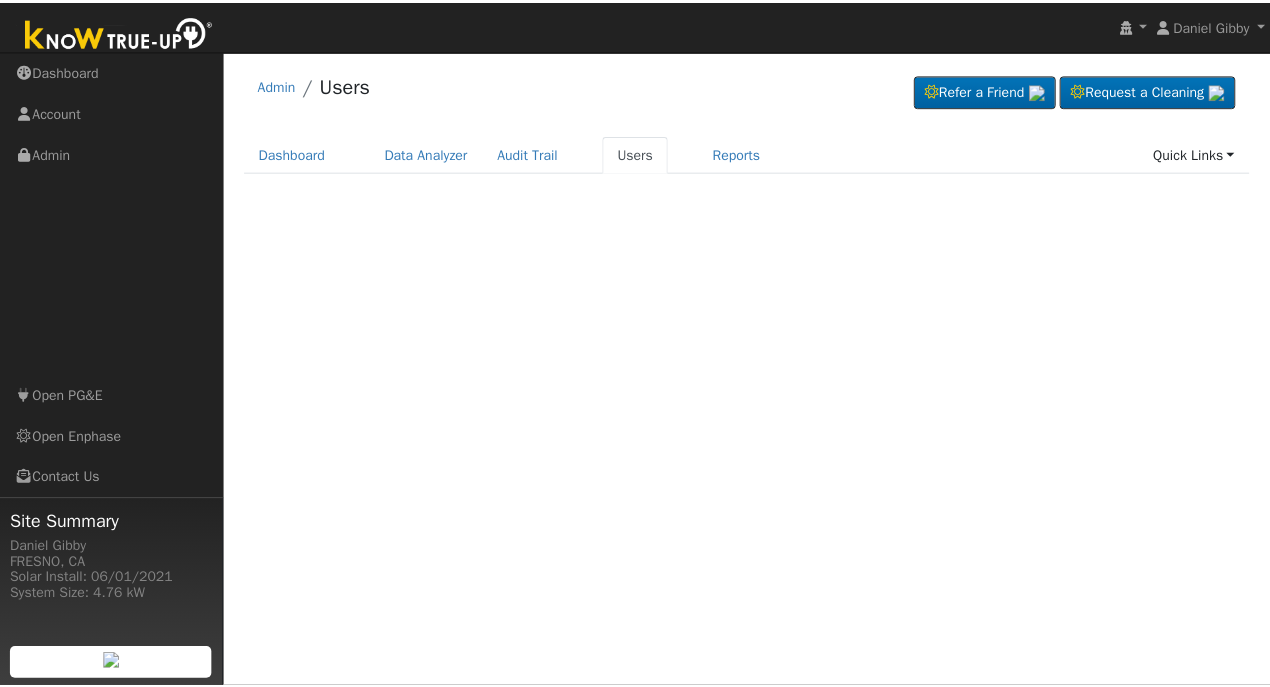 scroll, scrollTop: 0, scrollLeft: 0, axis: both 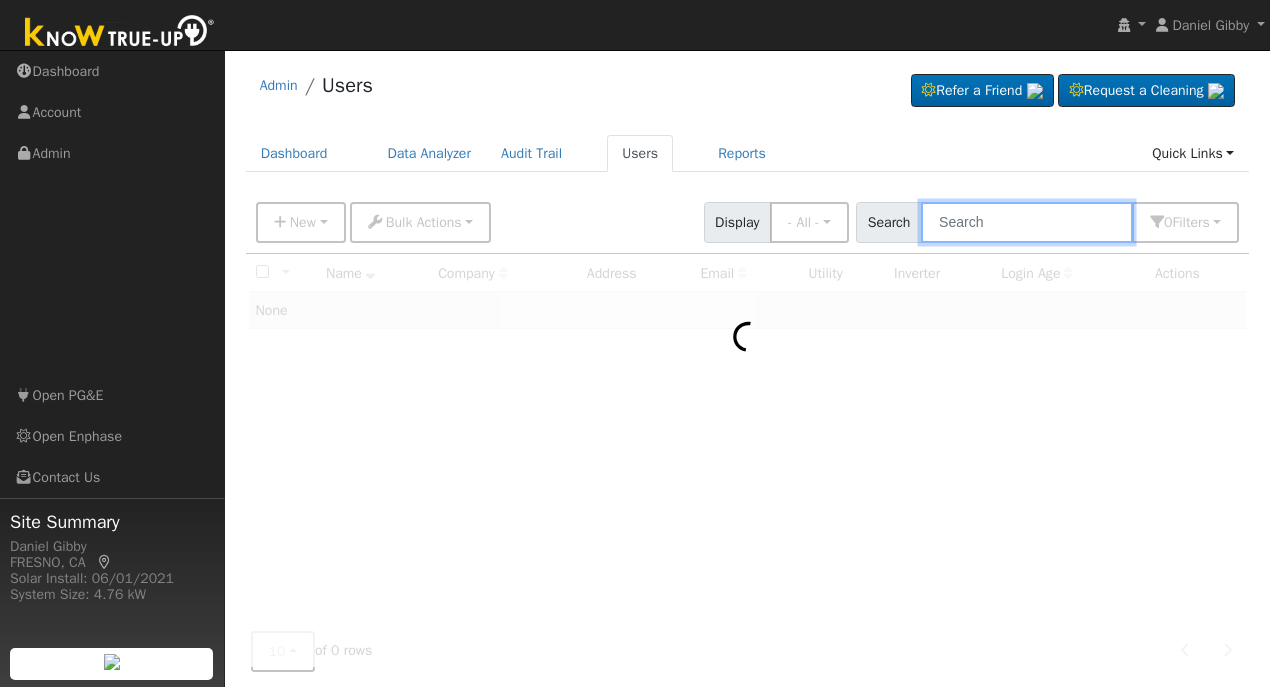 click at bounding box center (1027, 222) 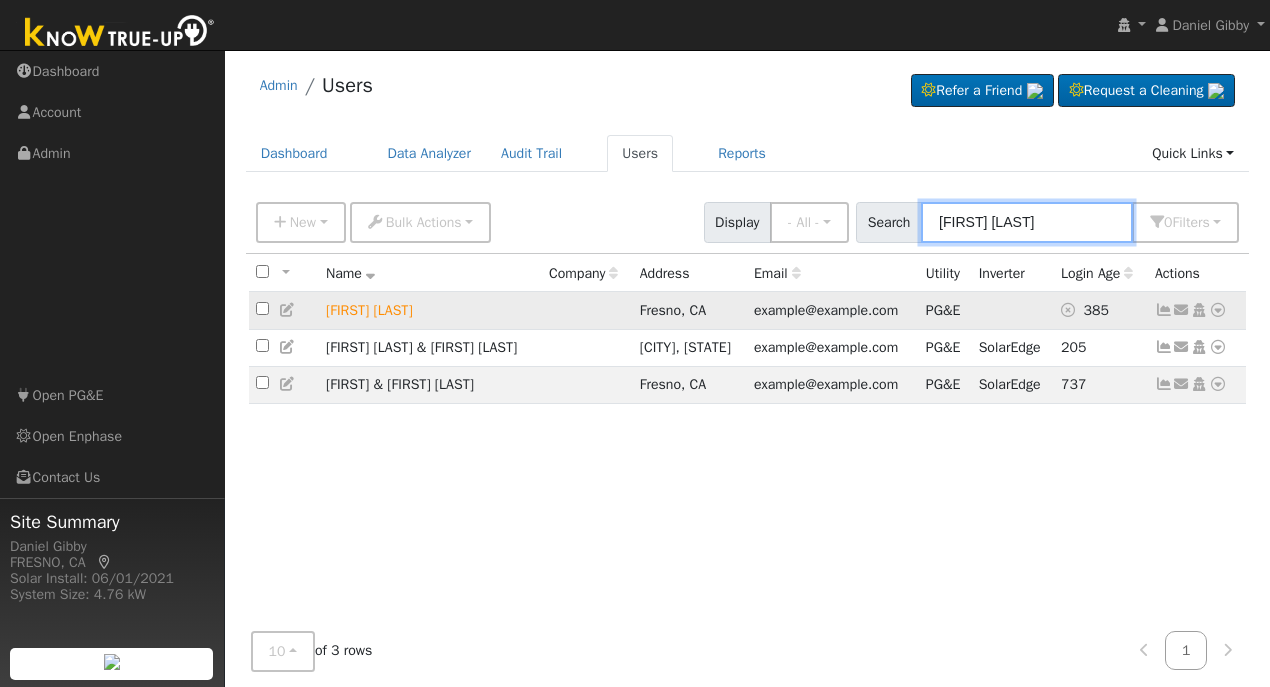 type on "[FIRST] [LAST]" 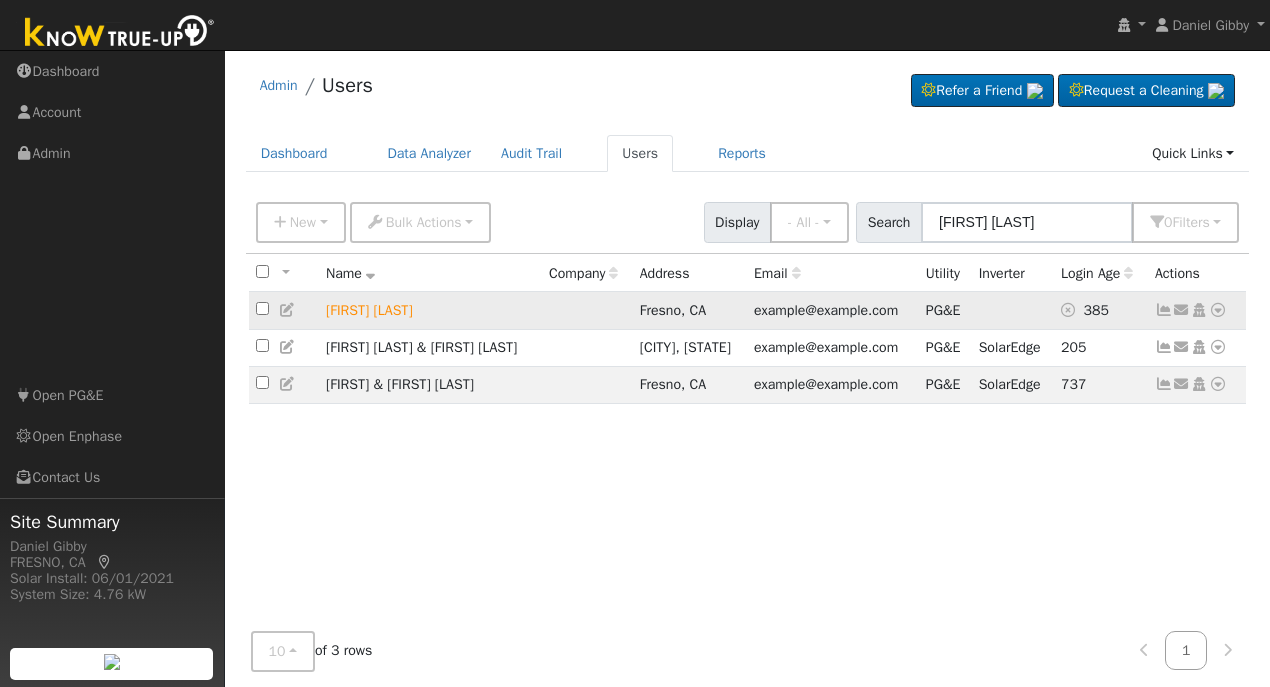 click at bounding box center (1218, 310) 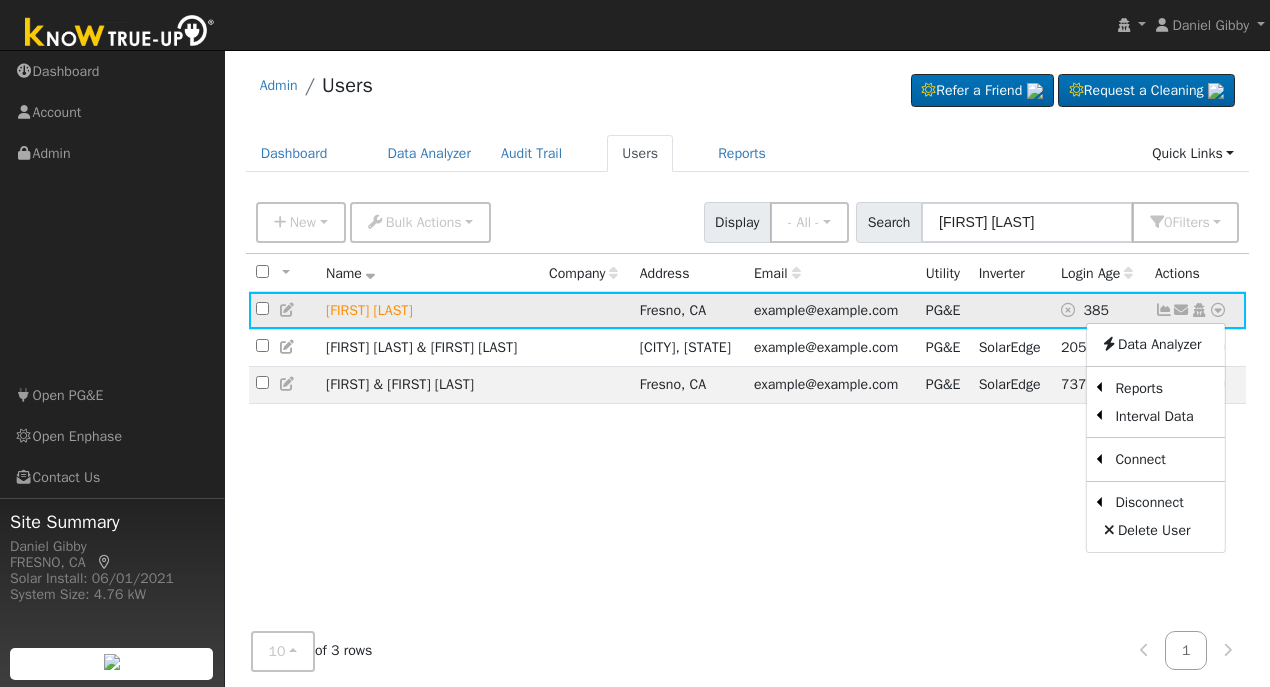 click at bounding box center (1199, 310) 